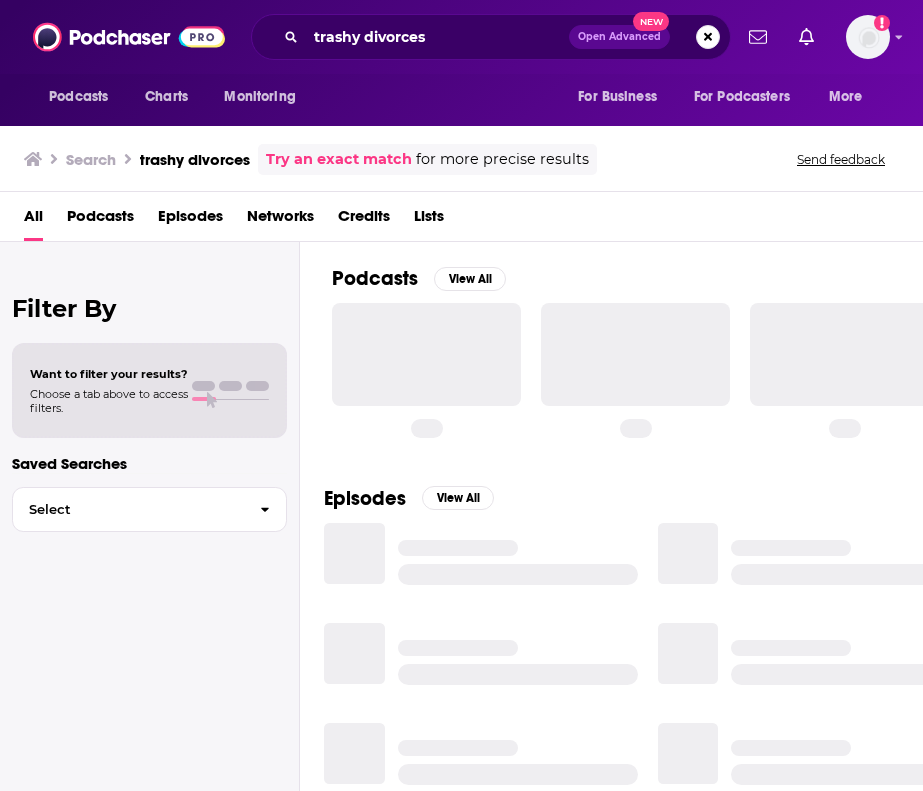 scroll, scrollTop: 0, scrollLeft: 0, axis: both 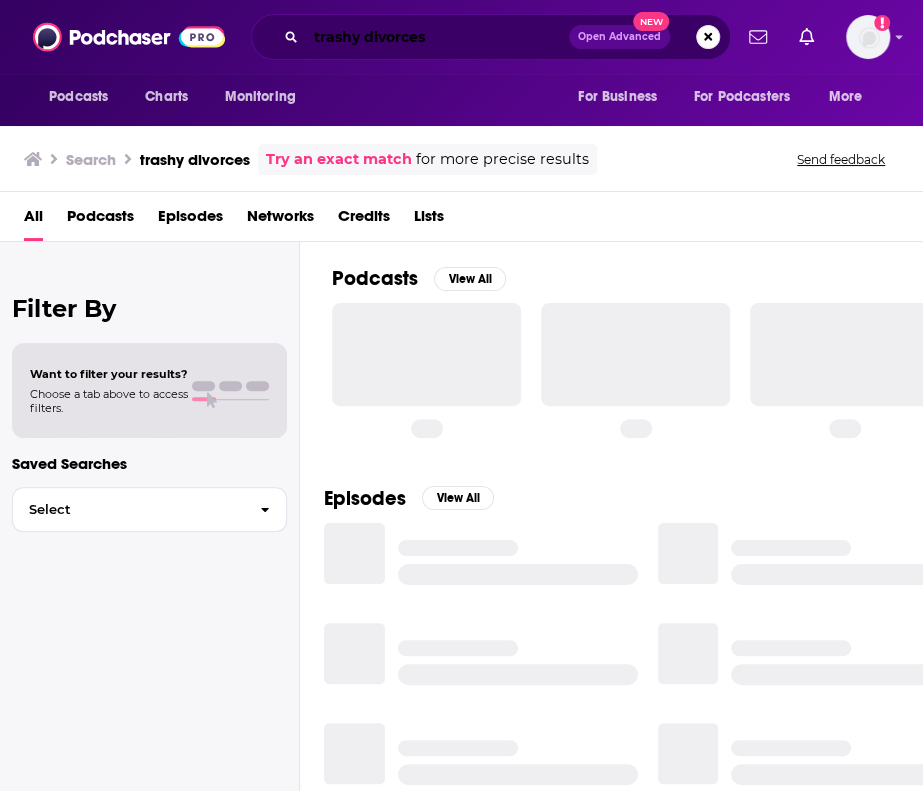 click on "trashy divorces" at bounding box center (437, 37) 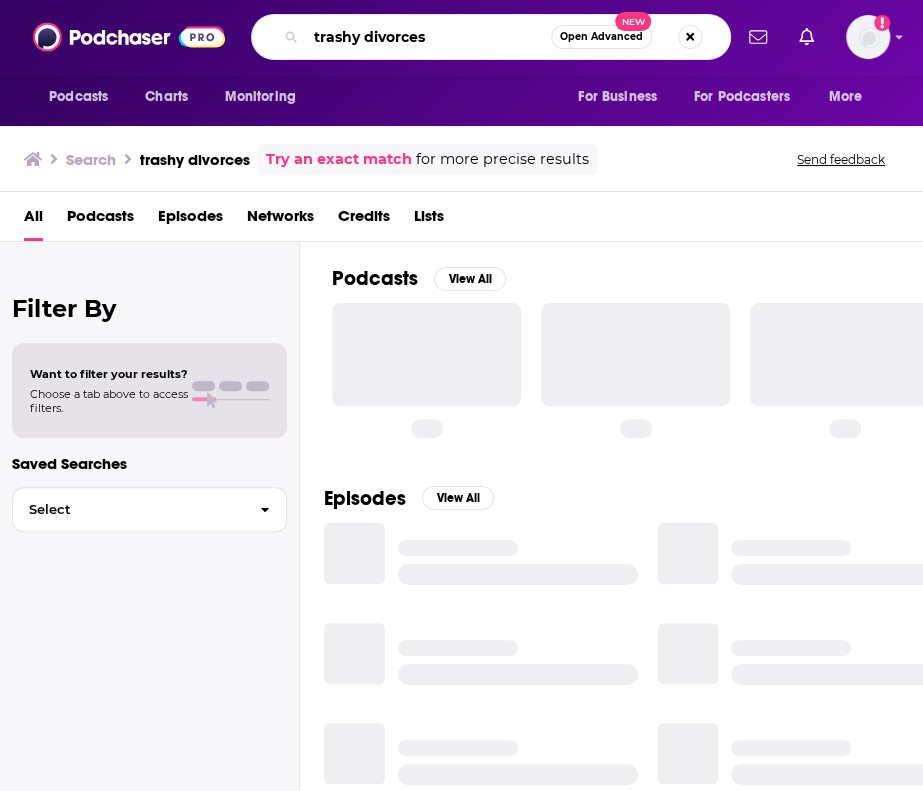 click on "trashy divorces" at bounding box center [428, 37] 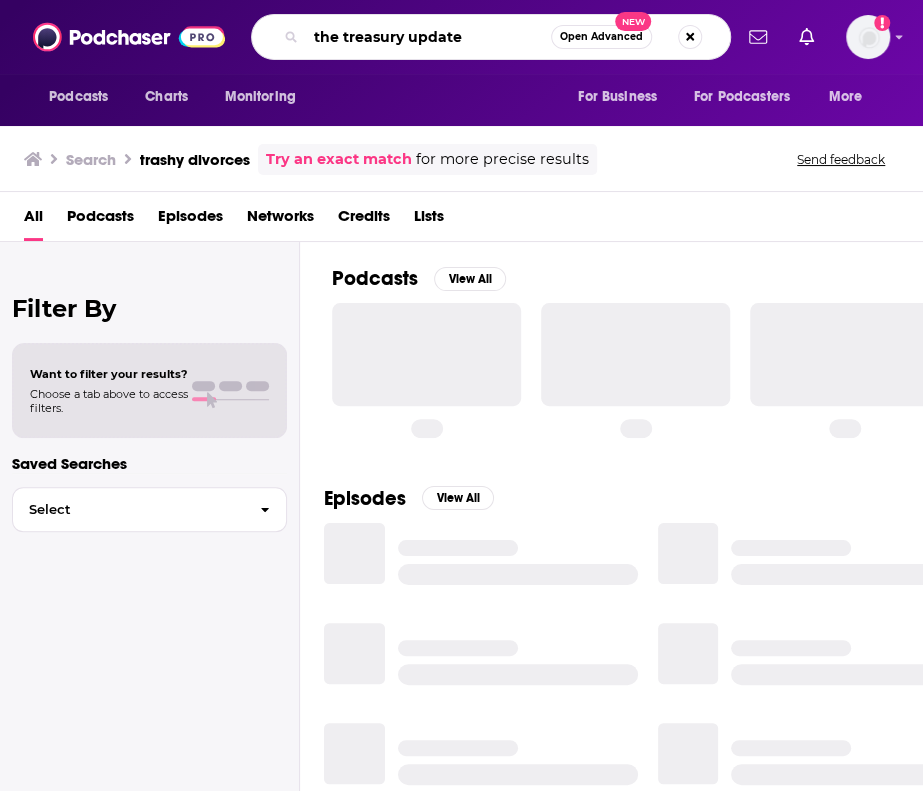 type on "the treasury update" 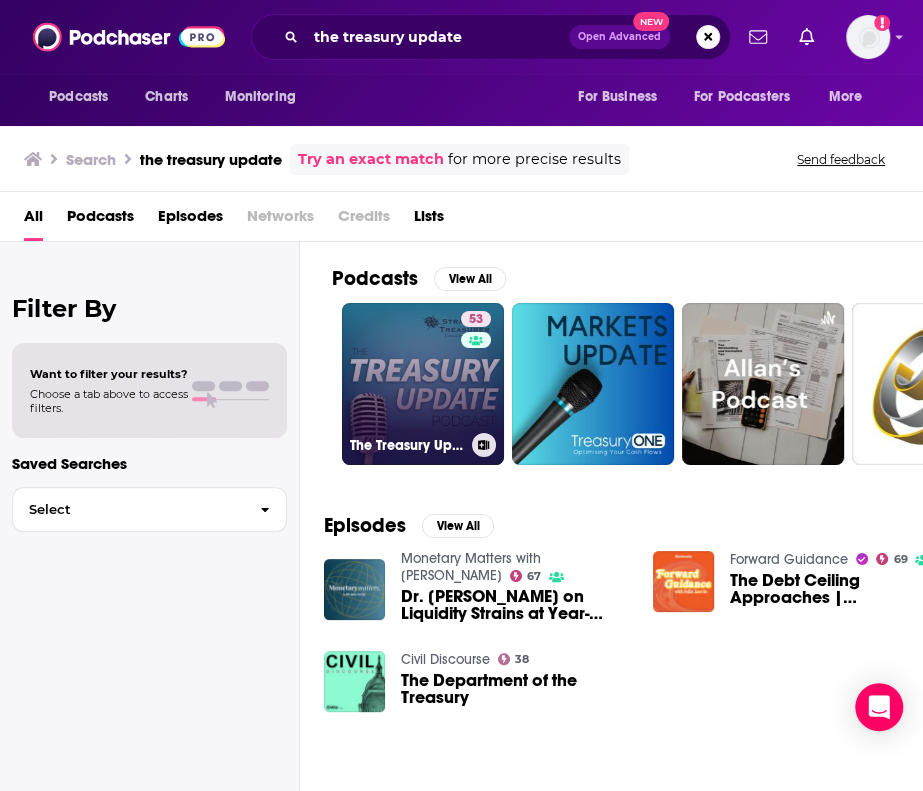 click on "53 The Treasury Update Podcast" at bounding box center [423, 384] 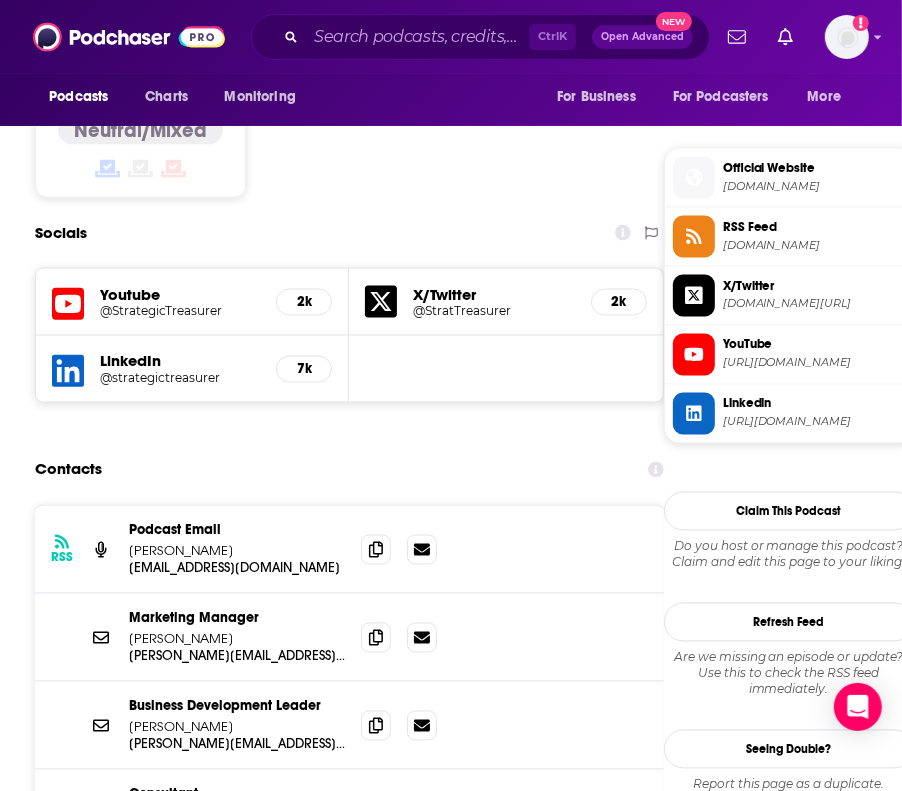 scroll, scrollTop: 1725, scrollLeft: 0, axis: vertical 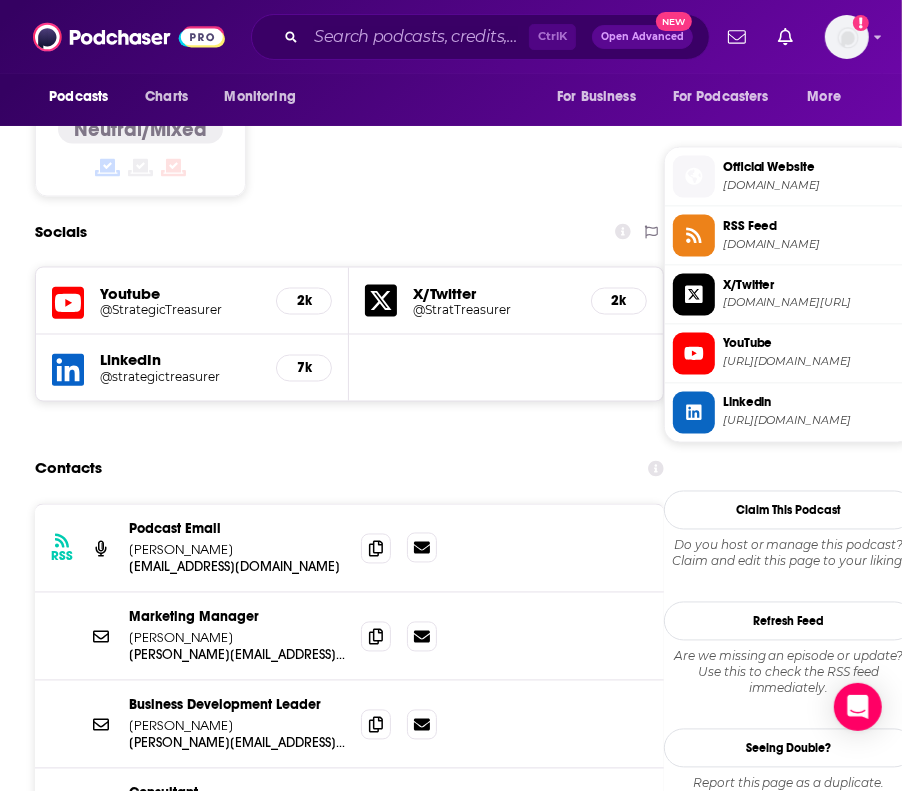 click 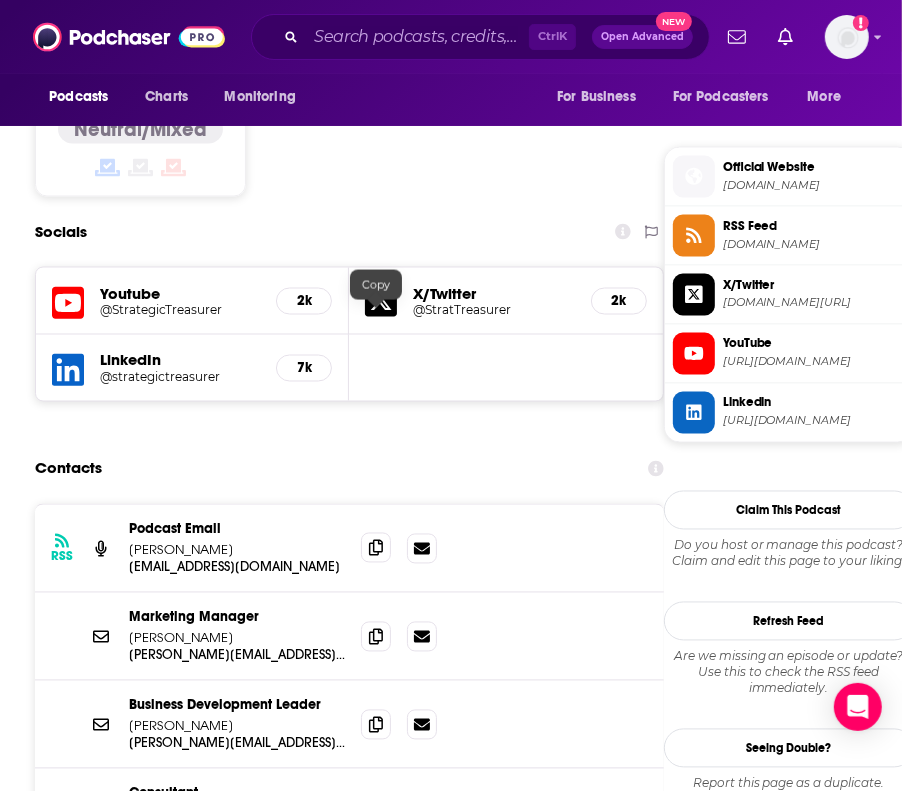 click at bounding box center (376, 548) 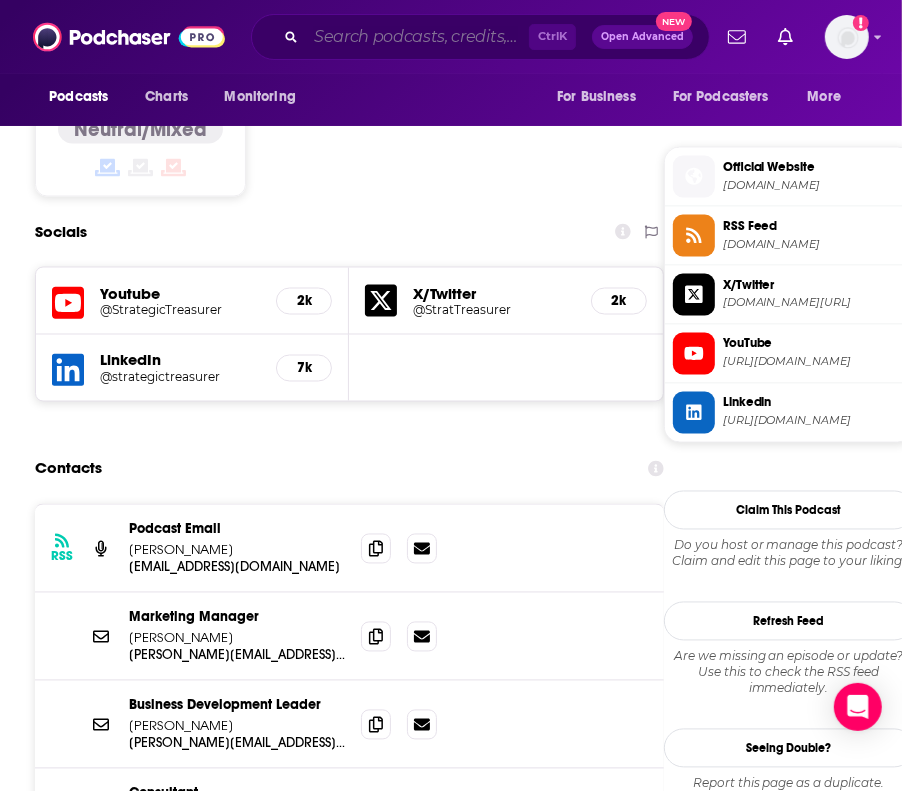 click at bounding box center (417, 37) 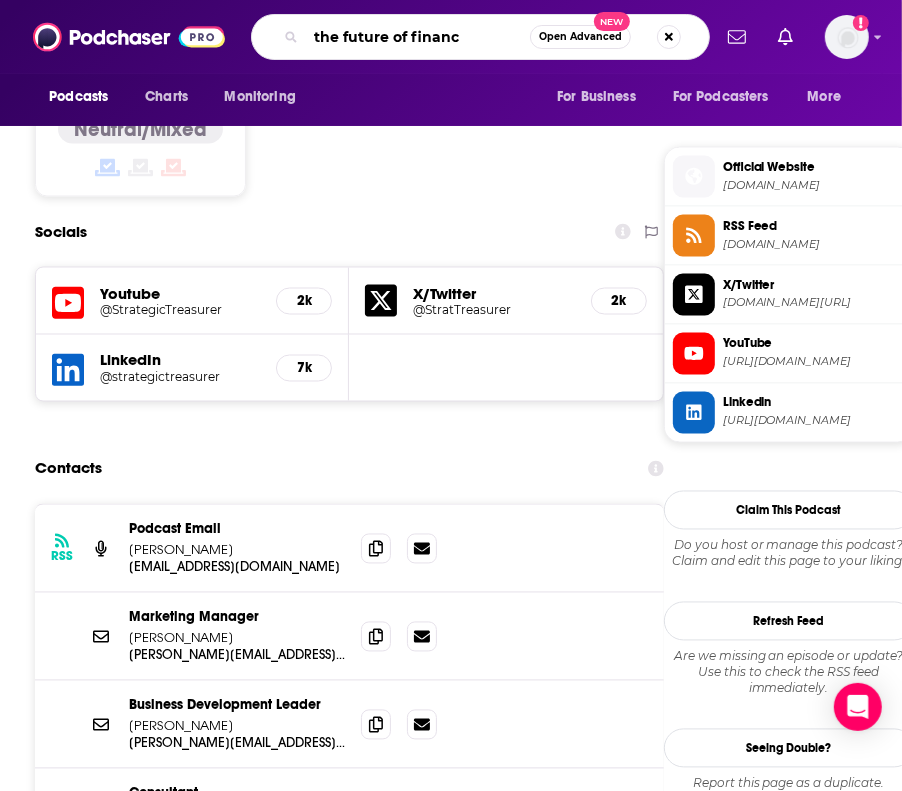 type on "the future of finance" 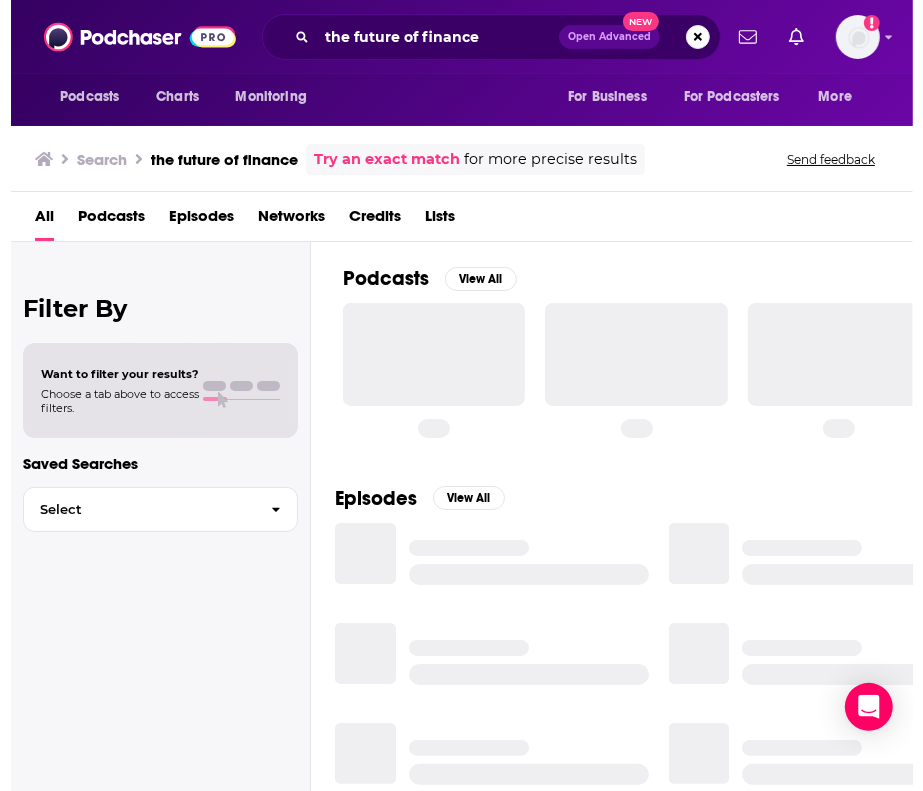 scroll, scrollTop: 0, scrollLeft: 0, axis: both 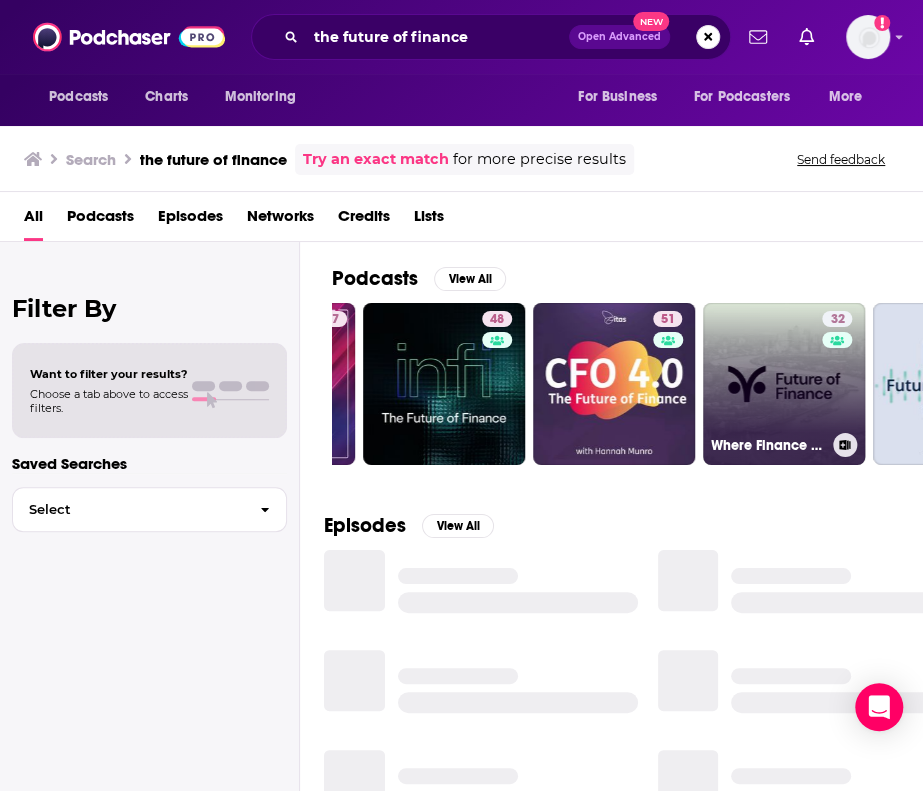 click on "32 Where Finance Finds Its Future" at bounding box center (784, 384) 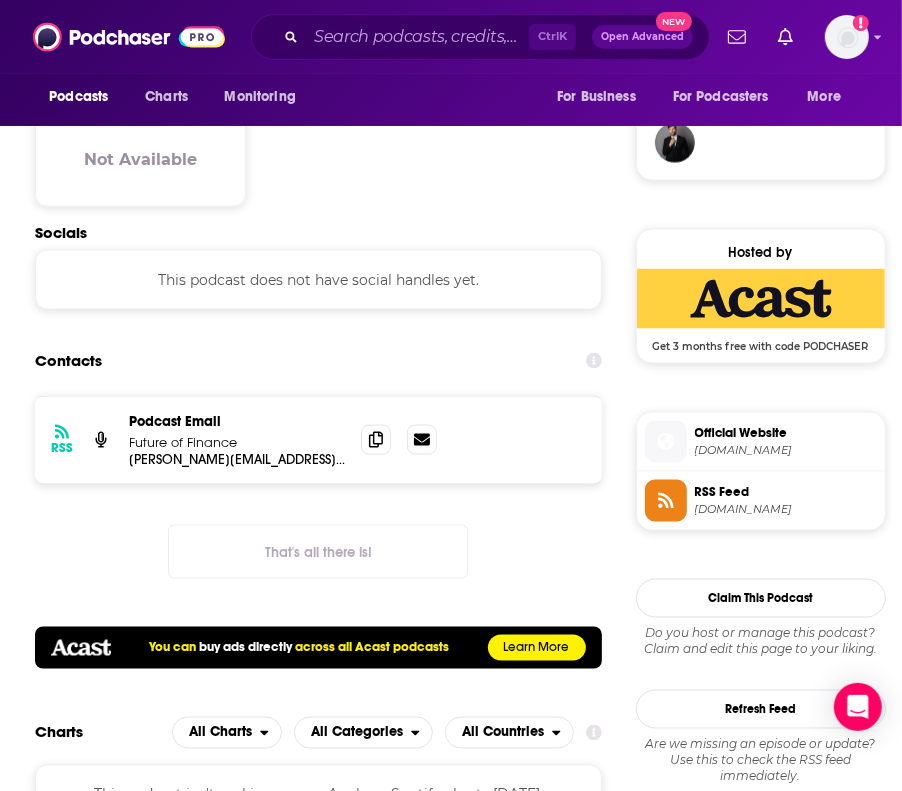 scroll, scrollTop: 1457, scrollLeft: 0, axis: vertical 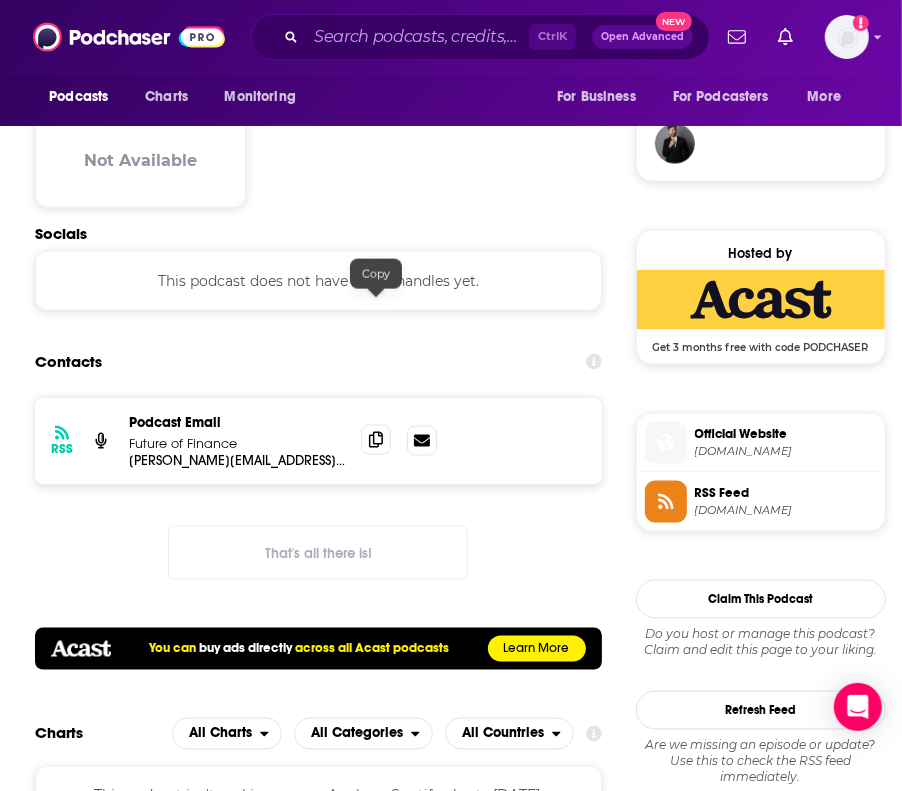 click 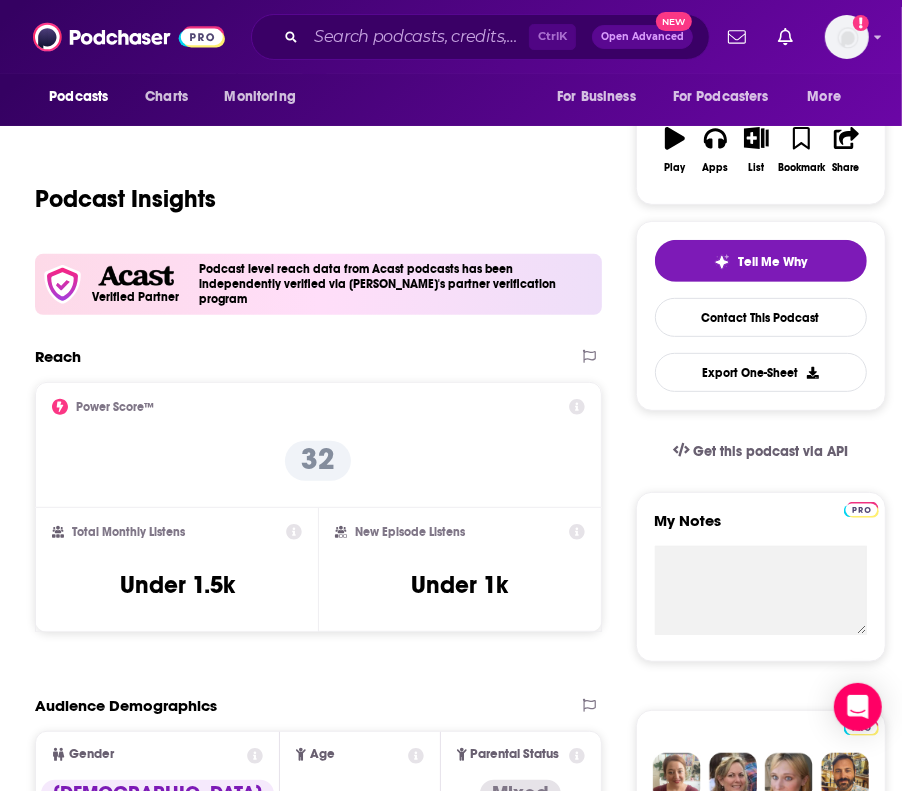 scroll, scrollTop: 116, scrollLeft: 0, axis: vertical 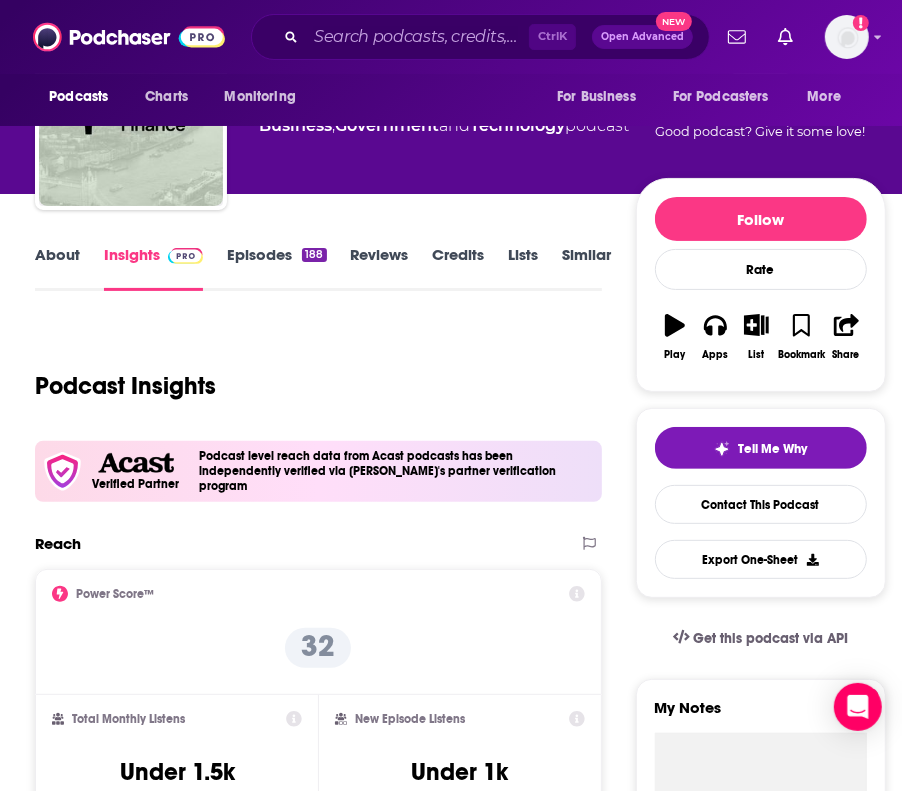 click on "Episodes 188" at bounding box center [276, 268] 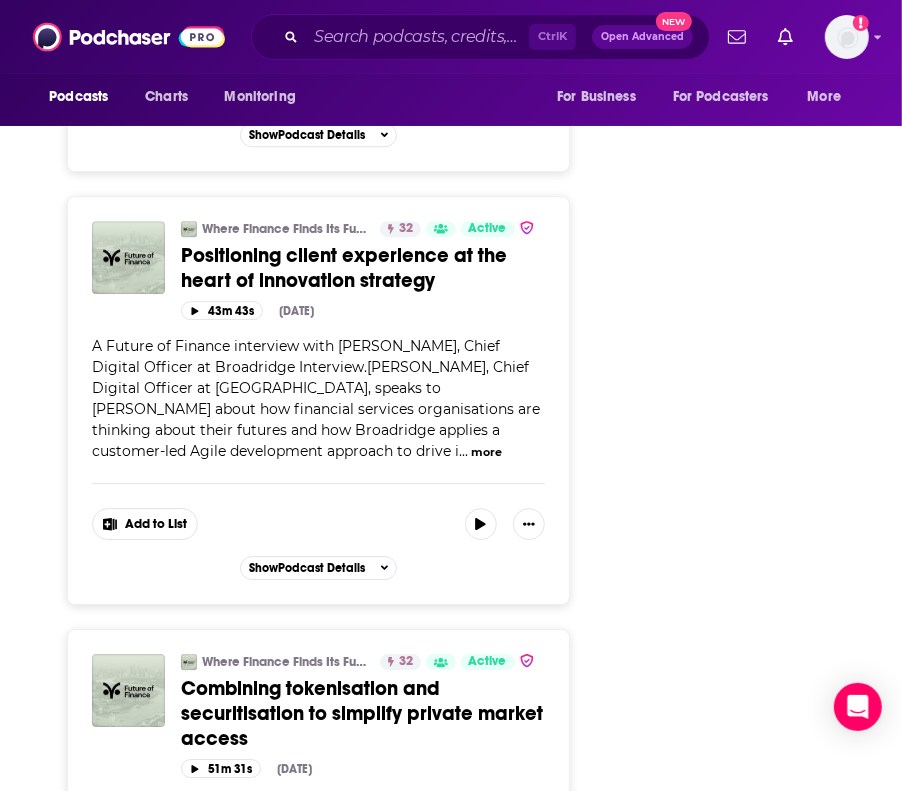 scroll, scrollTop: 3207, scrollLeft: 0, axis: vertical 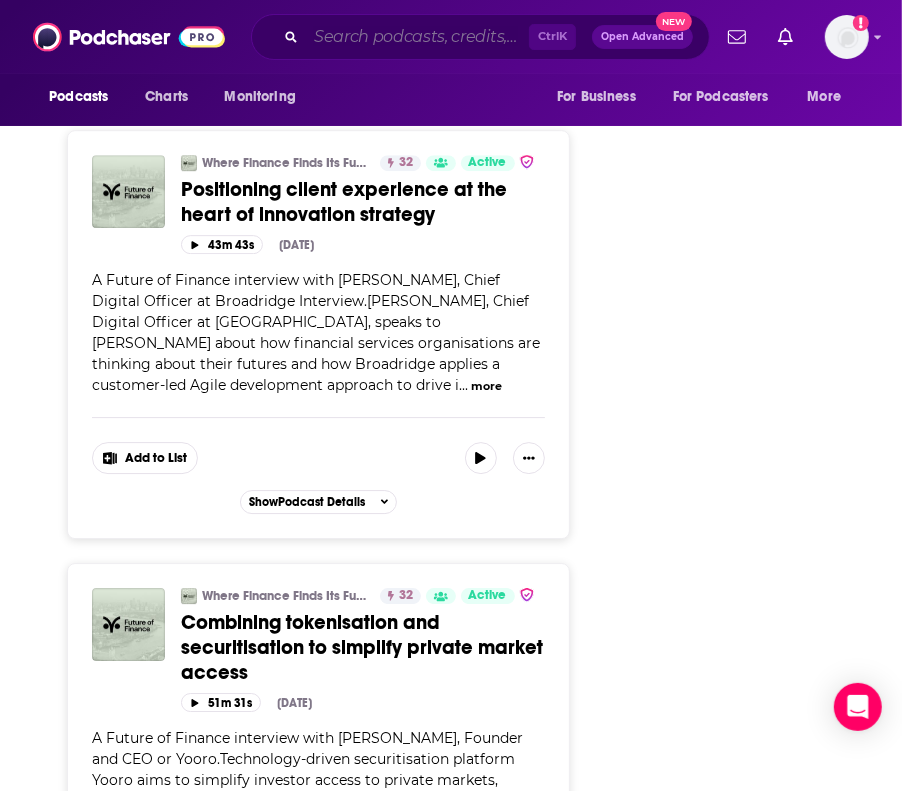 click at bounding box center [417, 37] 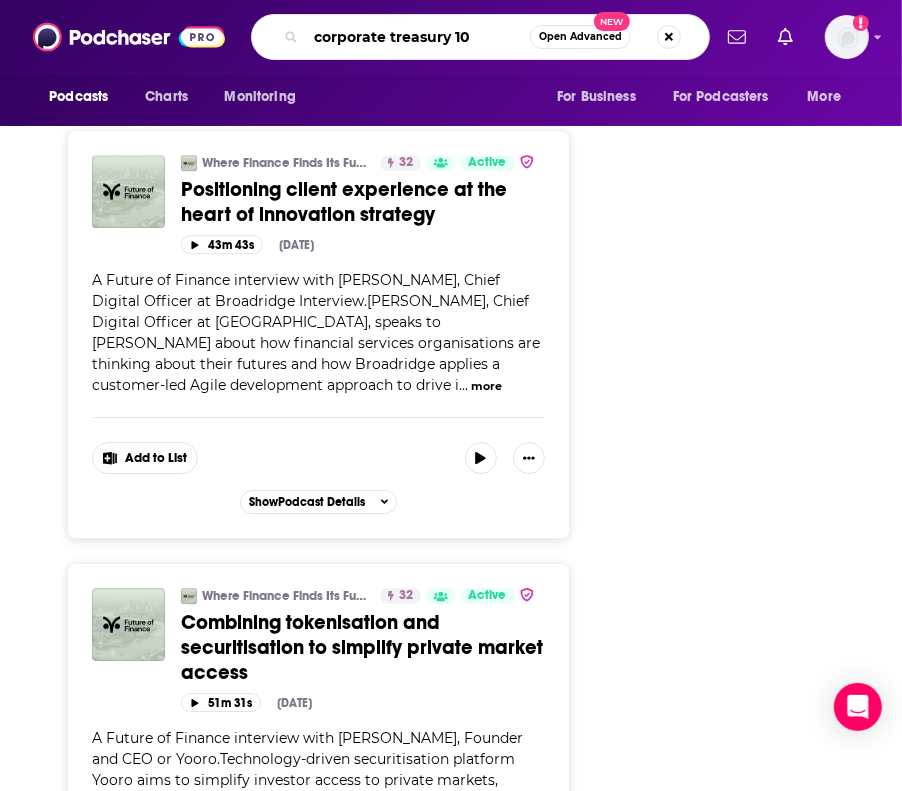 type on "corporate treasury 101" 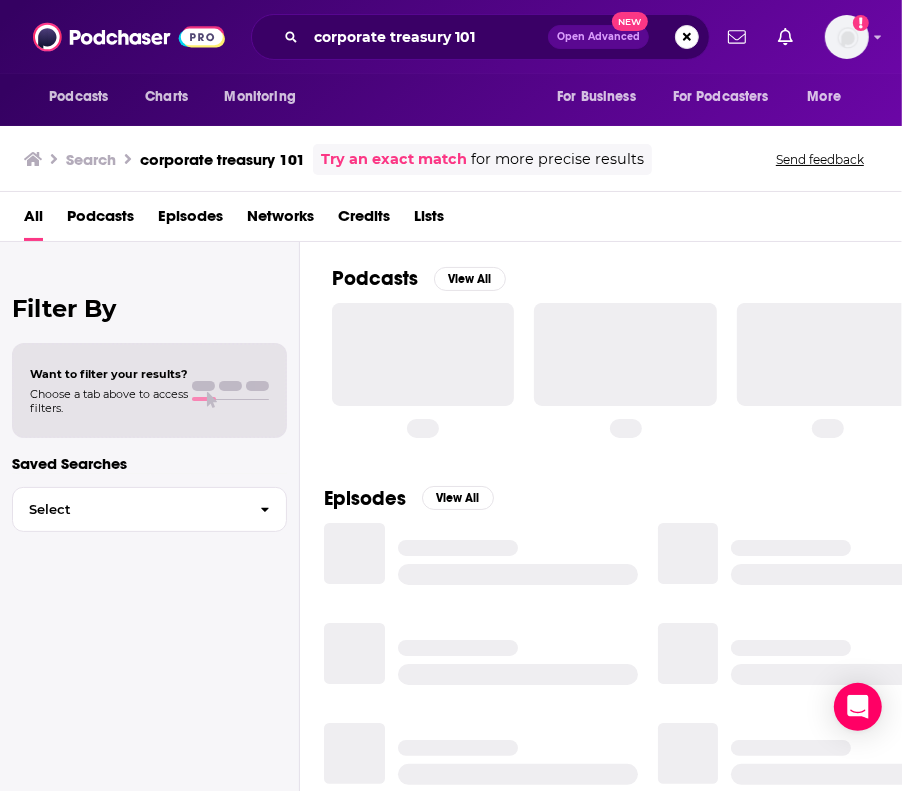 scroll, scrollTop: 0, scrollLeft: 0, axis: both 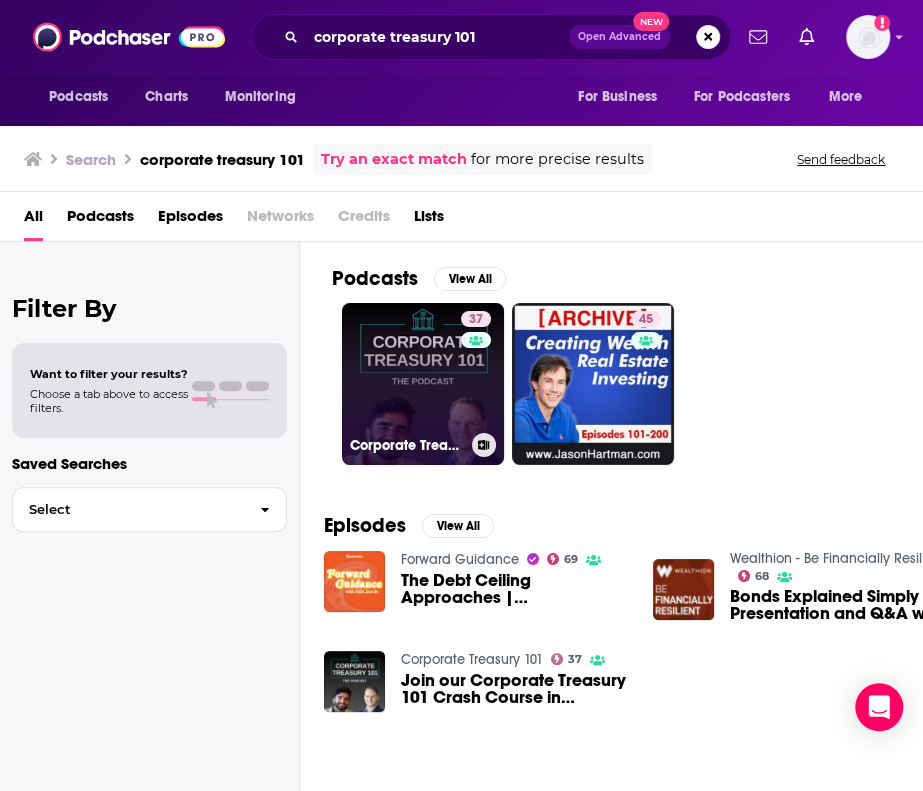 click on "37 Corporate Treasury 101" at bounding box center (423, 384) 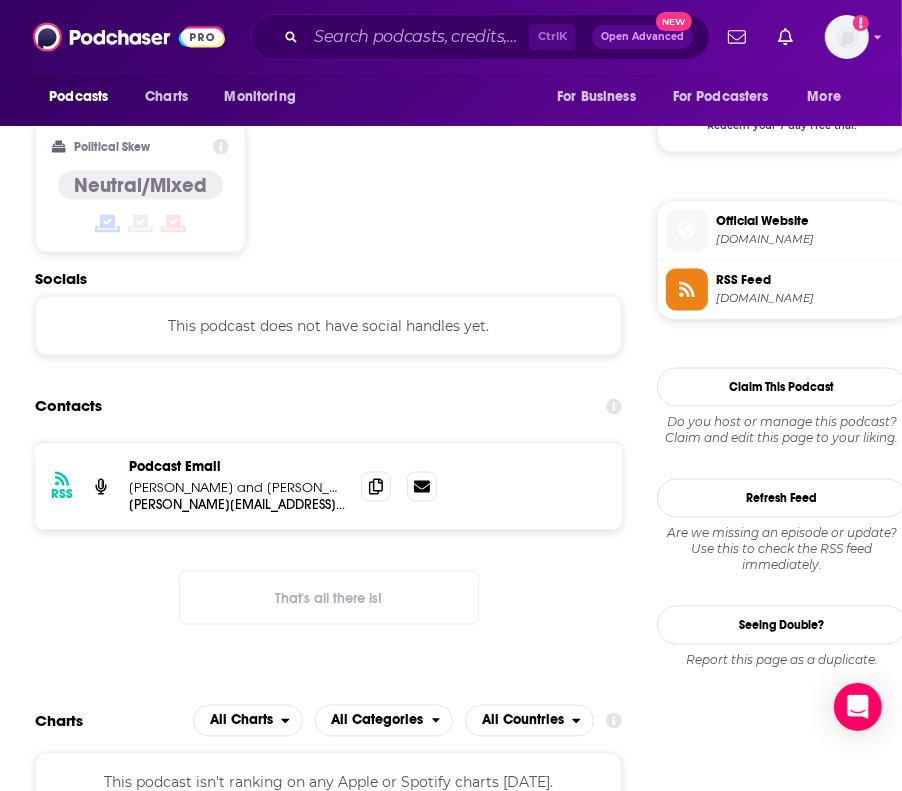 scroll, scrollTop: 1673, scrollLeft: 0, axis: vertical 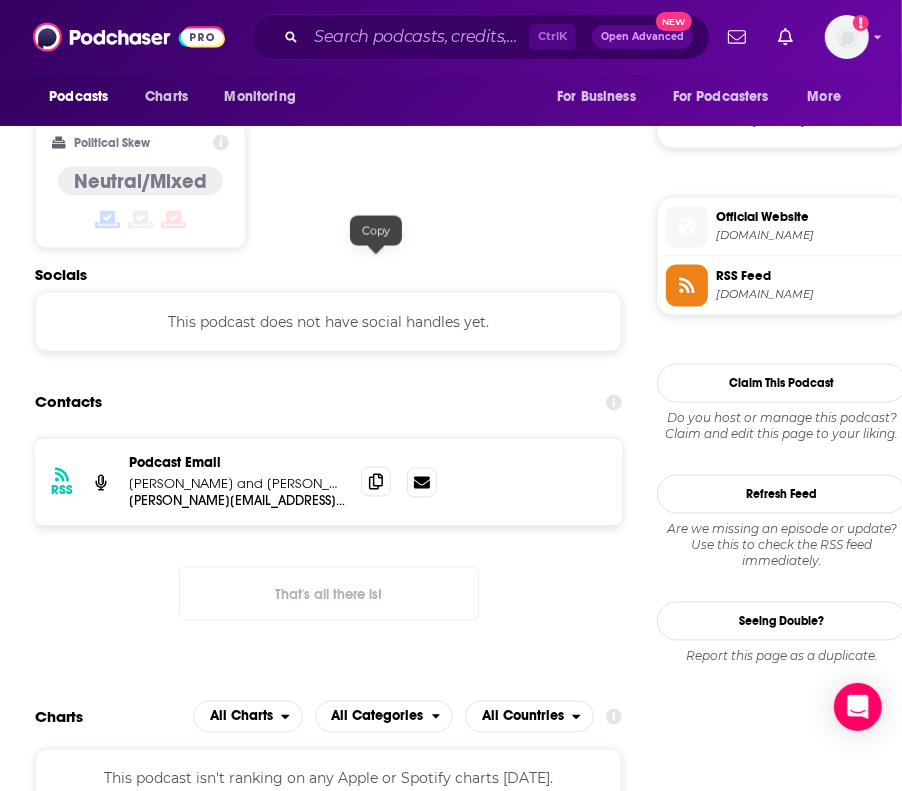 click 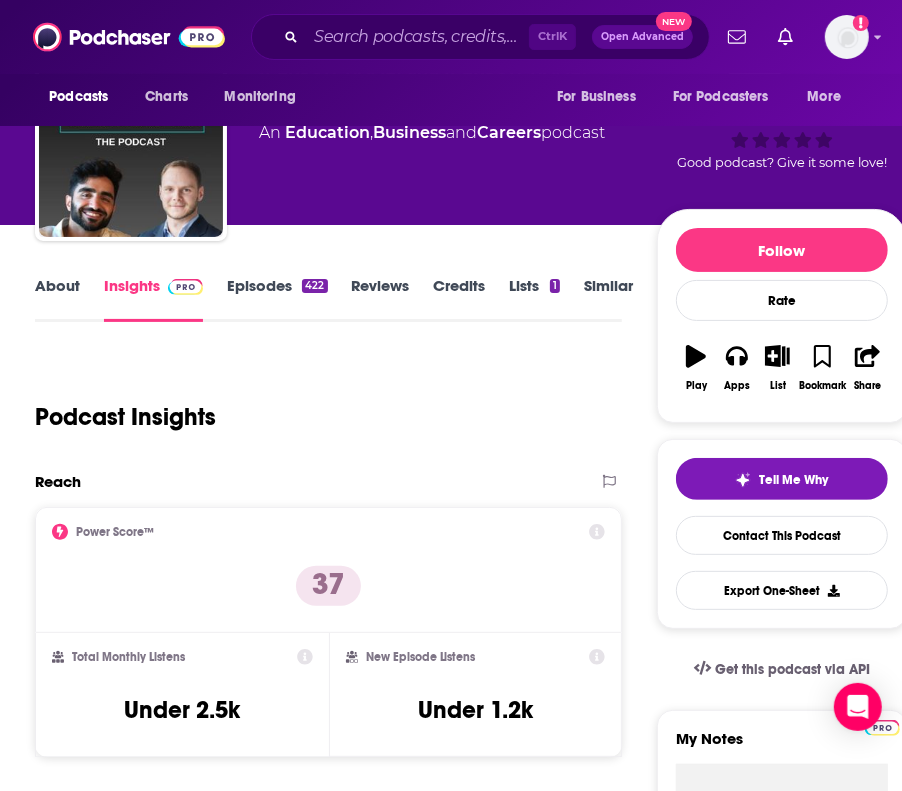 scroll, scrollTop: 0, scrollLeft: 0, axis: both 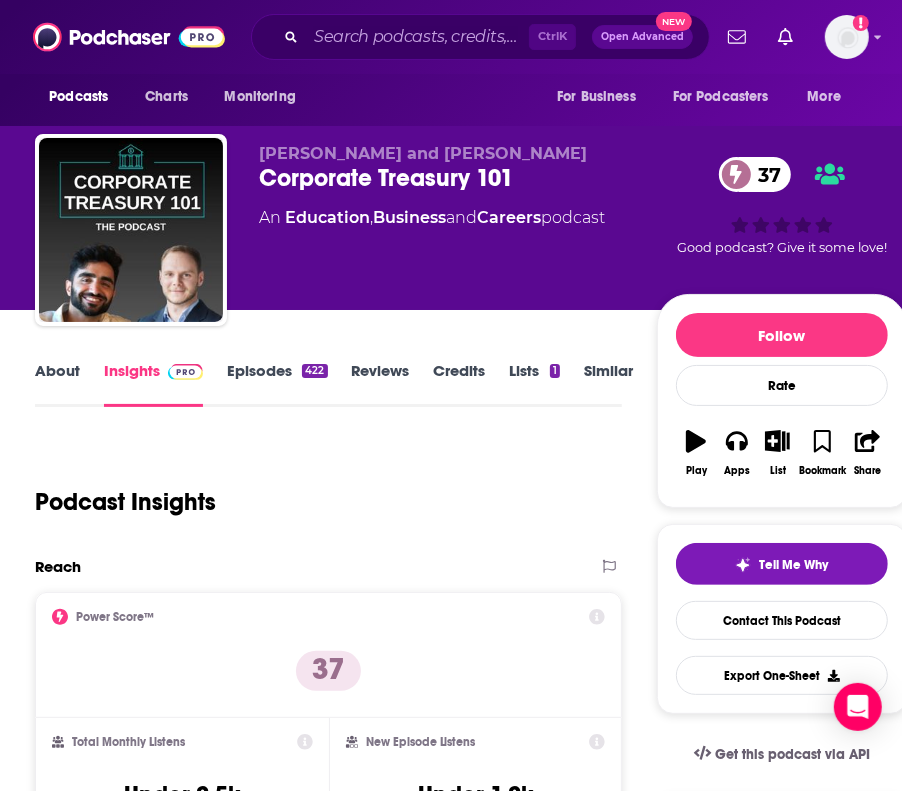 click on "Episodes 422" at bounding box center [277, 384] 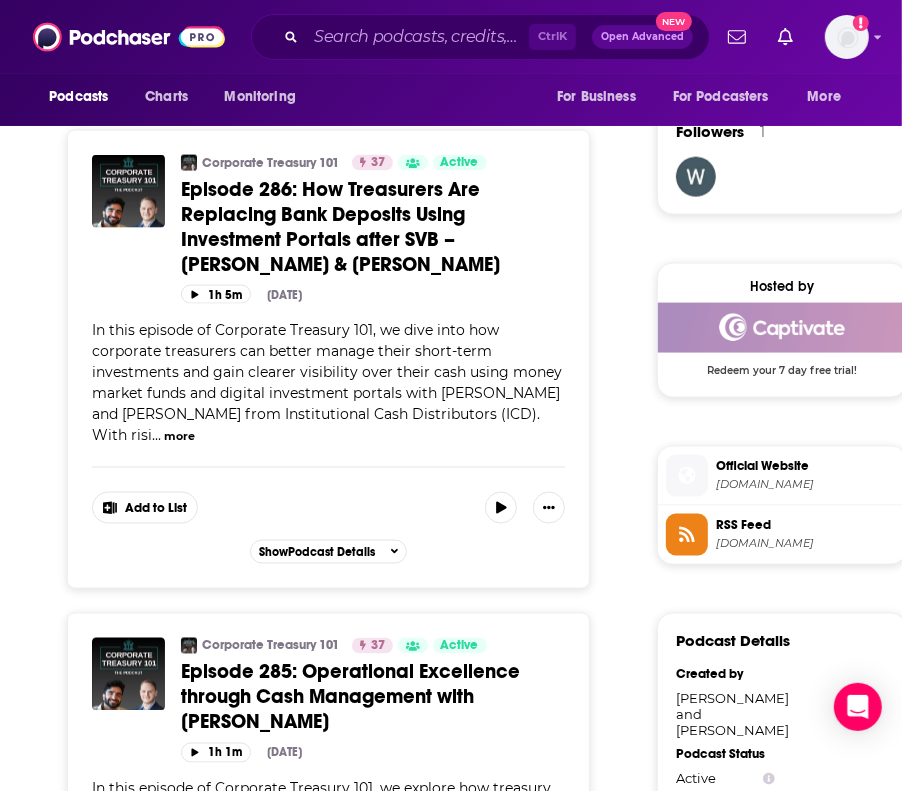 scroll, scrollTop: 1423, scrollLeft: 0, axis: vertical 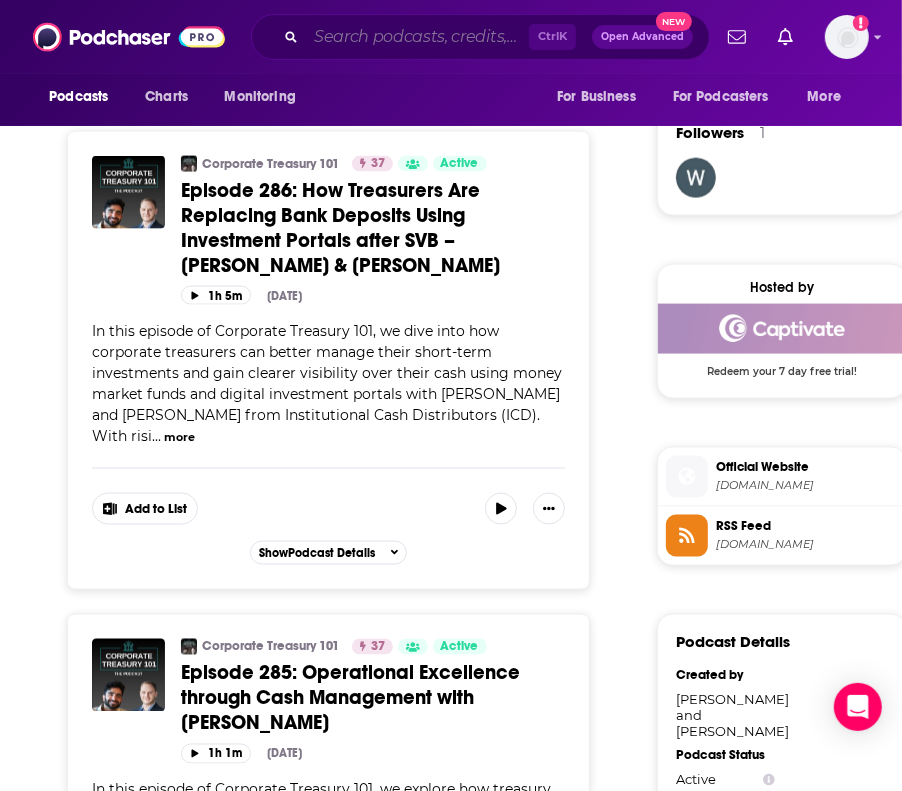click at bounding box center [417, 37] 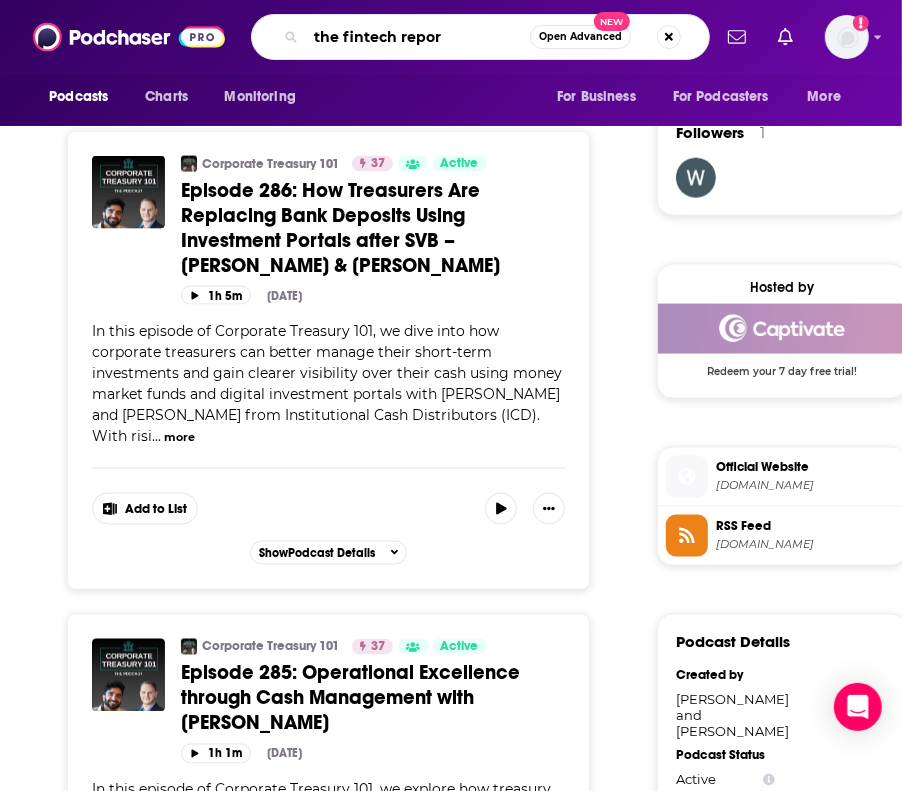 type on "the fintech report" 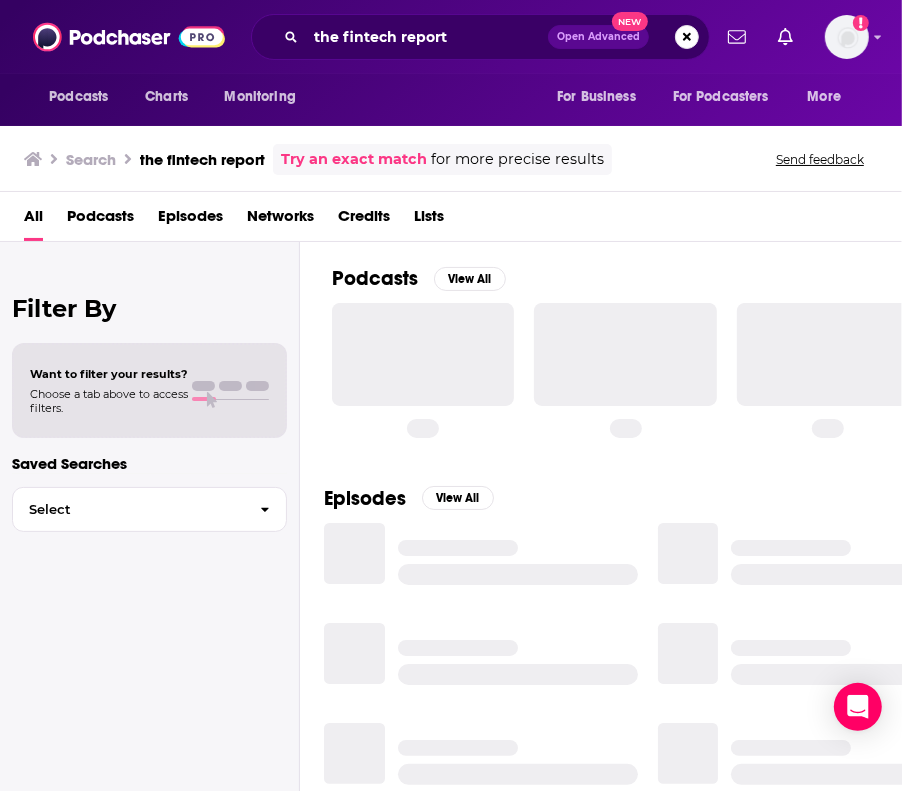 scroll, scrollTop: 0, scrollLeft: 0, axis: both 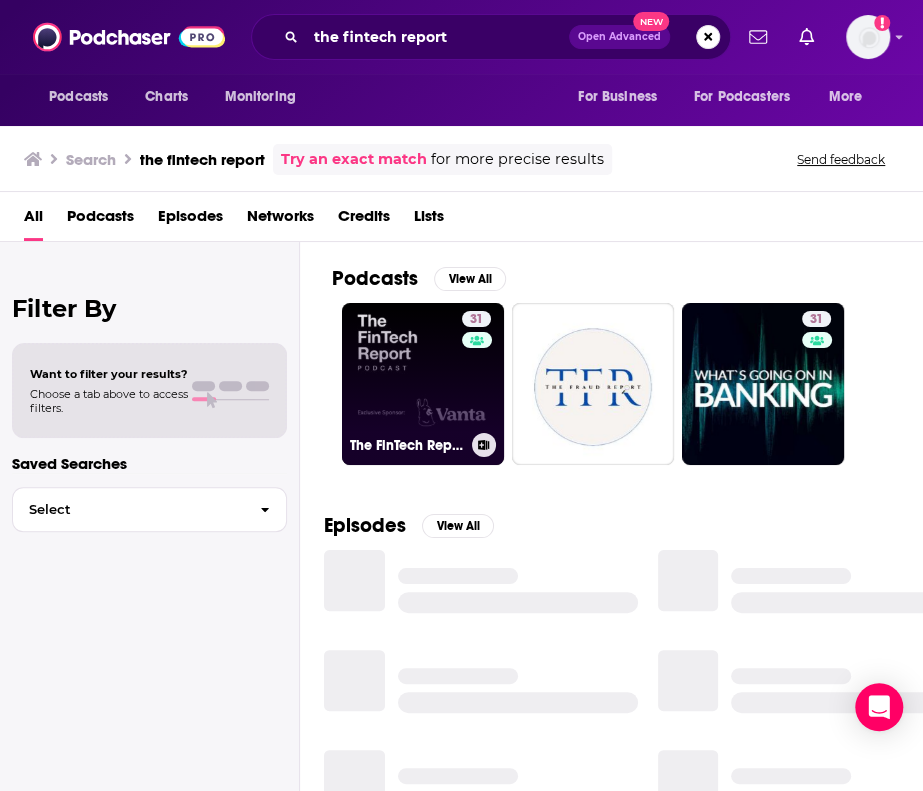 click on "31 The FinTech Report" at bounding box center [423, 384] 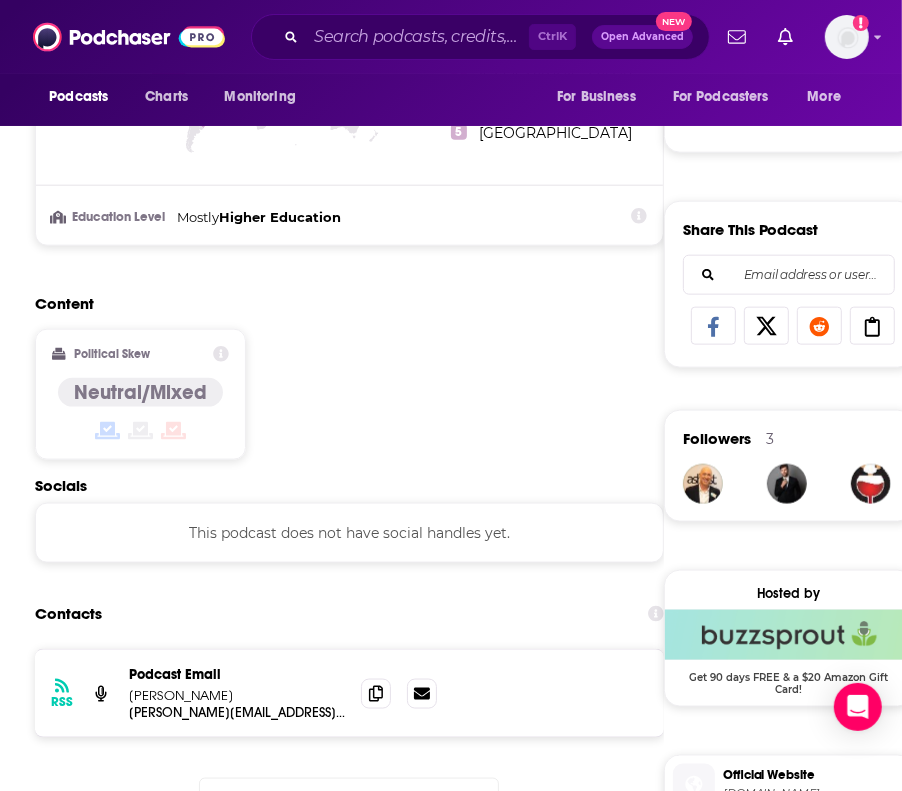 scroll, scrollTop: 1356, scrollLeft: 0, axis: vertical 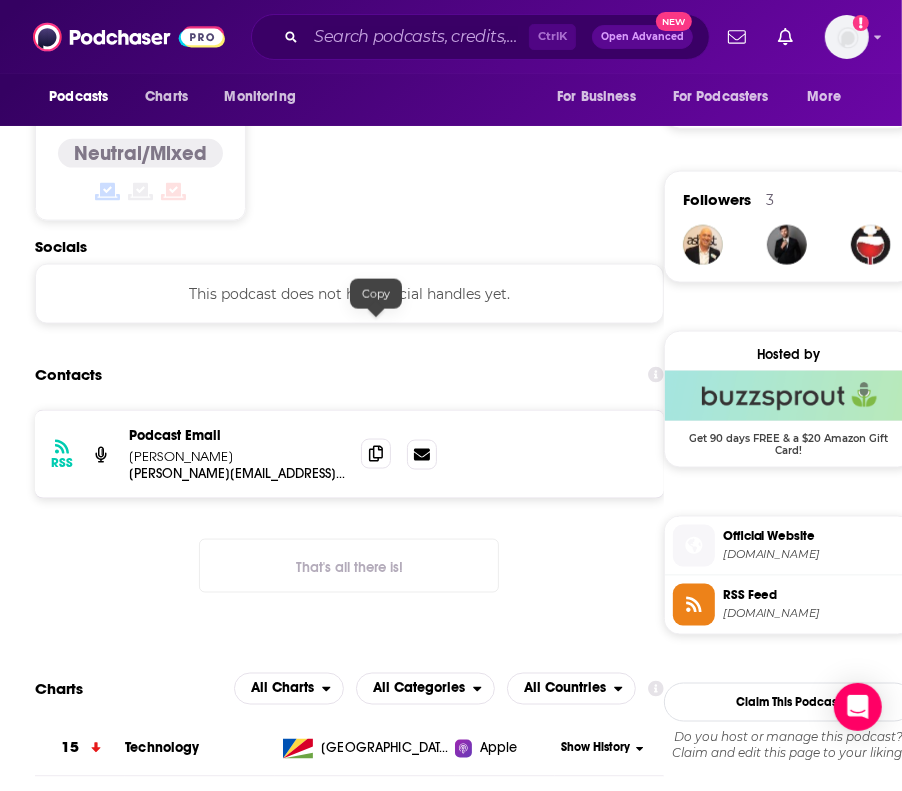 click 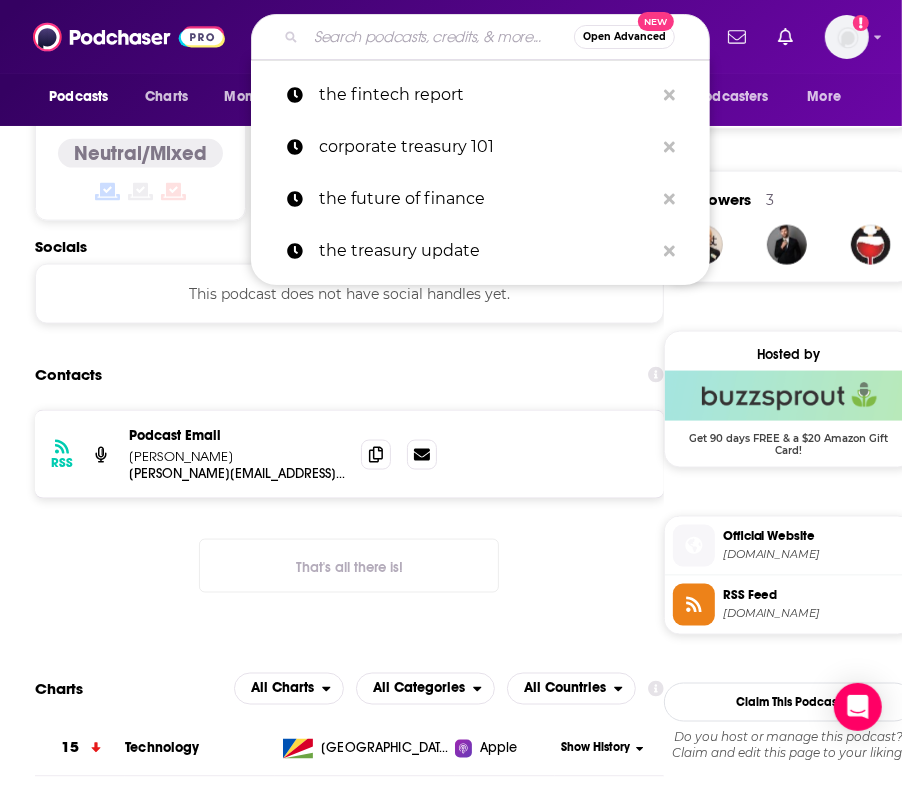 click at bounding box center (440, 37) 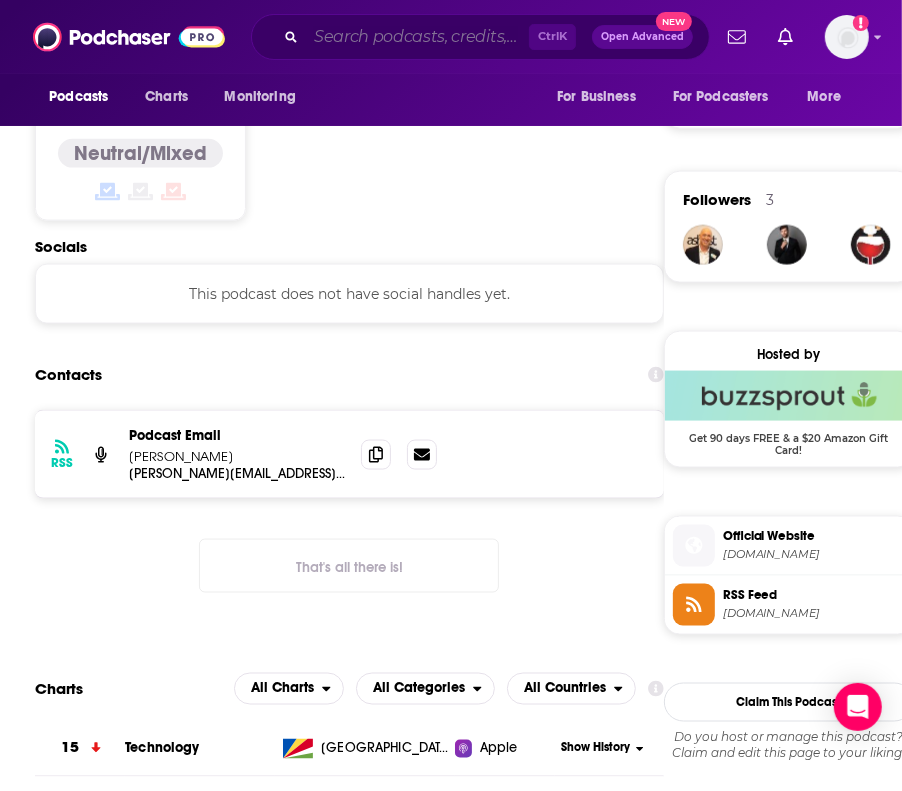 click at bounding box center (417, 37) 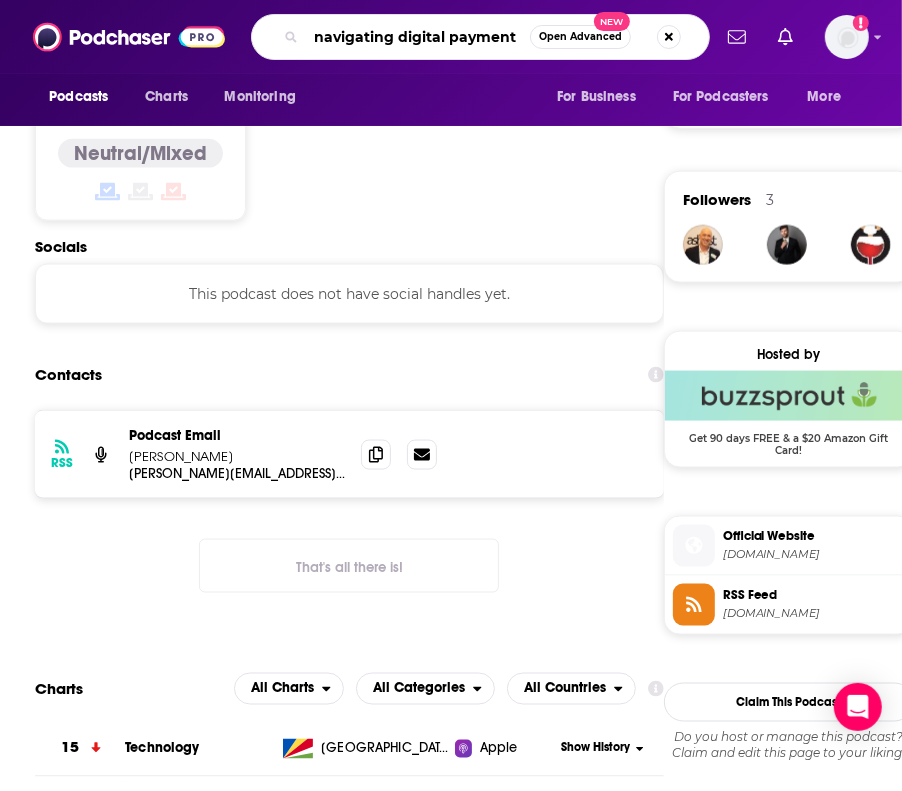 type on "navigating digital payments" 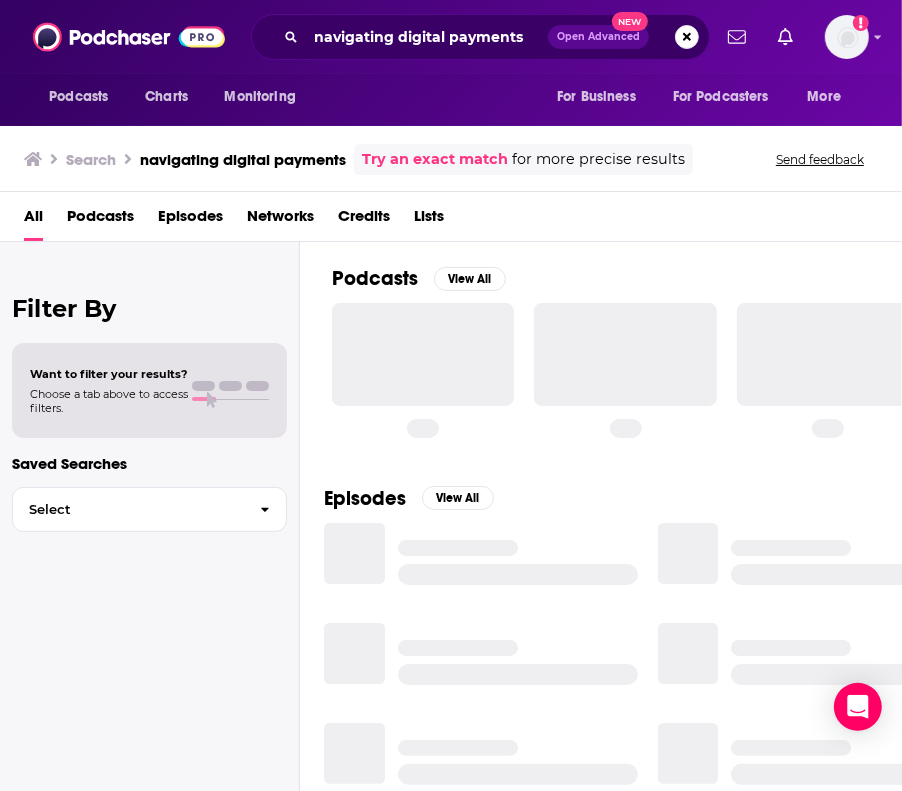 scroll, scrollTop: 0, scrollLeft: 0, axis: both 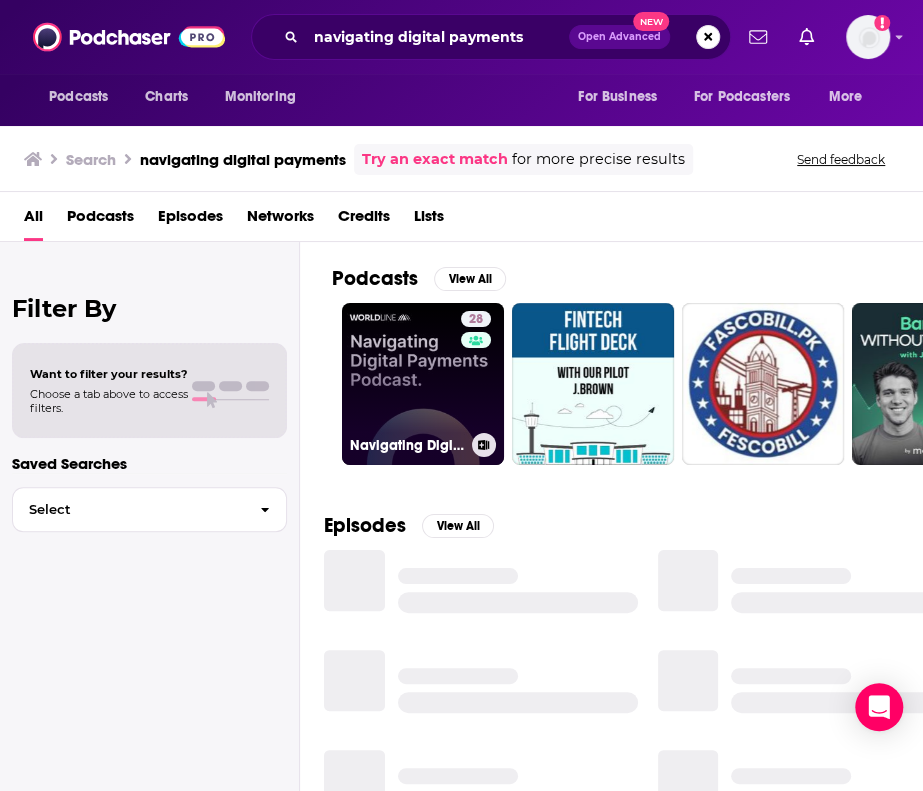 click on "28 Navigating Digital Payments" at bounding box center [423, 384] 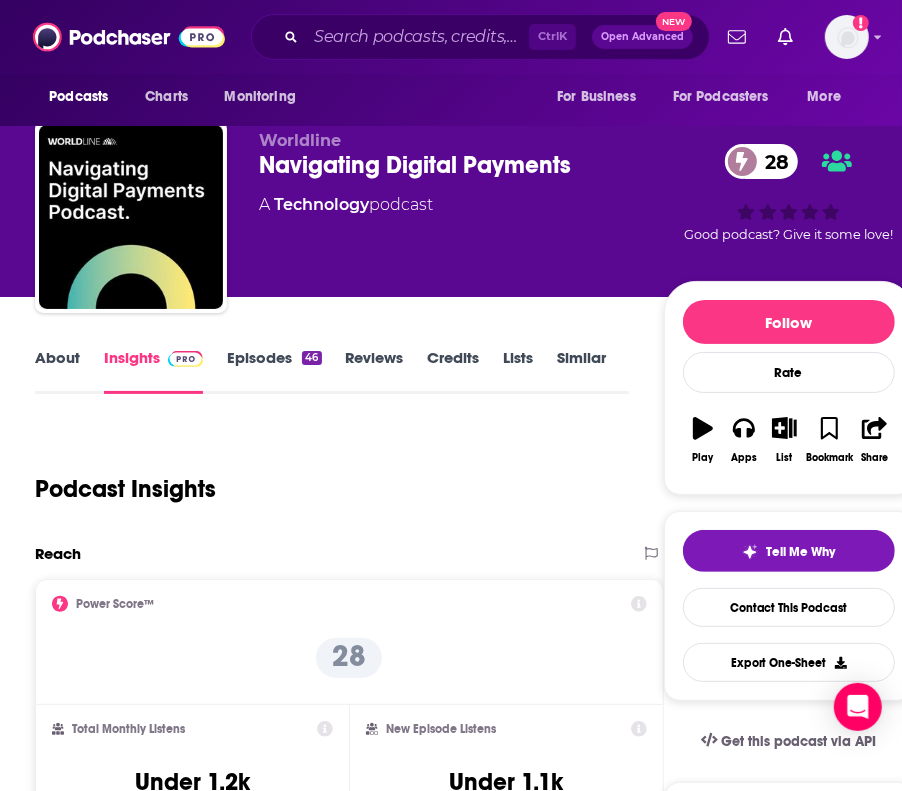 scroll, scrollTop: 0, scrollLeft: 0, axis: both 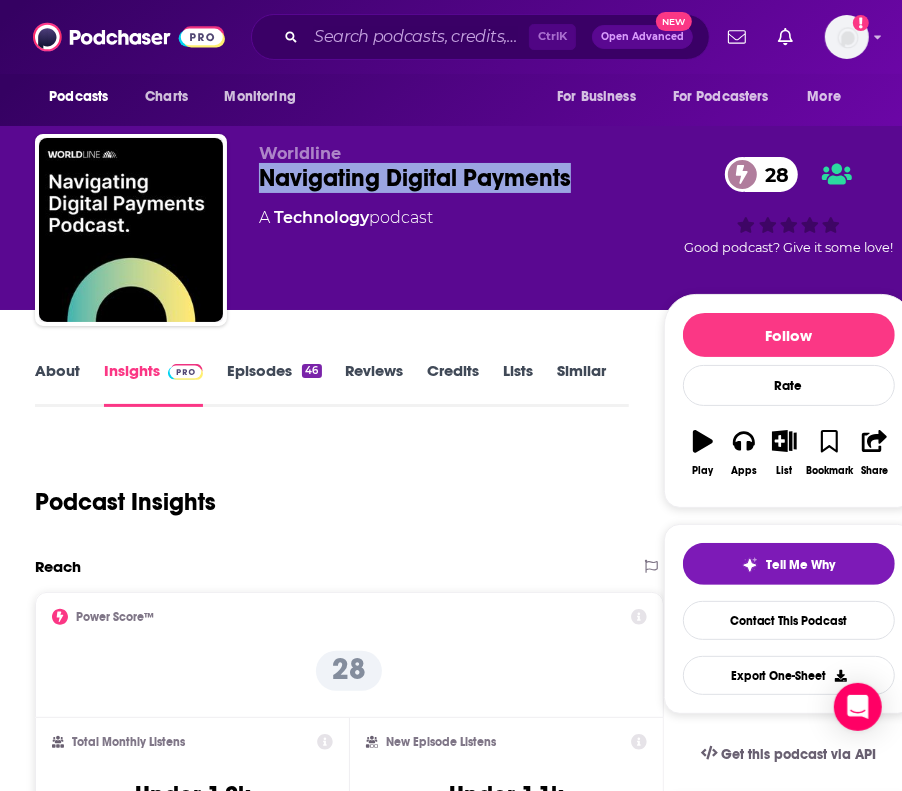 drag, startPoint x: 581, startPoint y: 177, endPoint x: 257, endPoint y: 188, distance: 324.18668 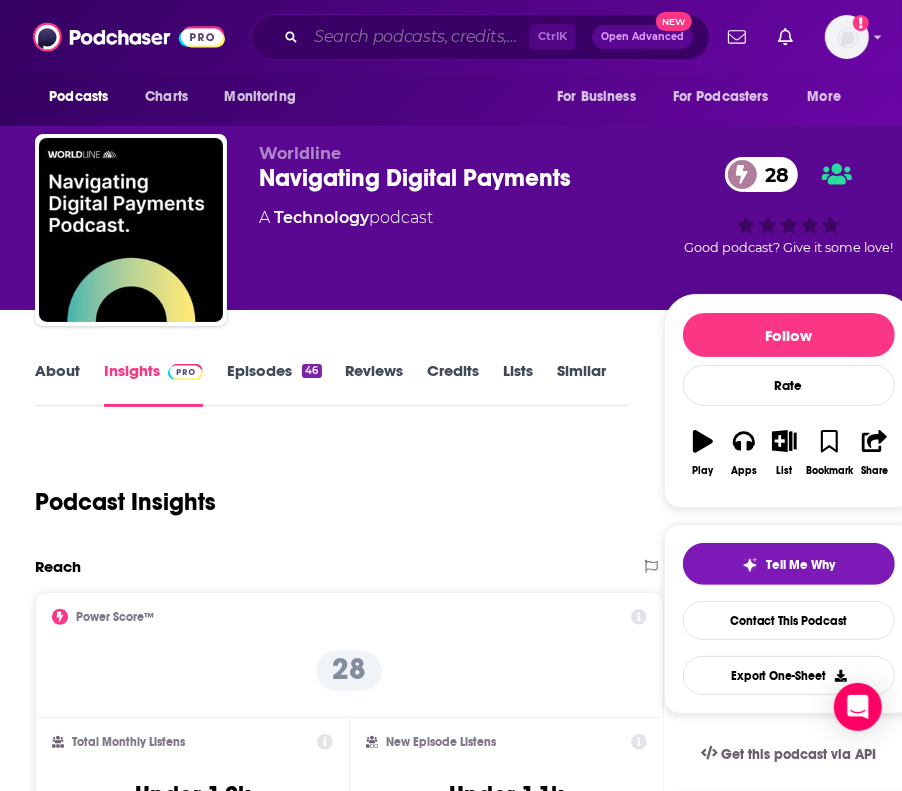 click at bounding box center [417, 37] 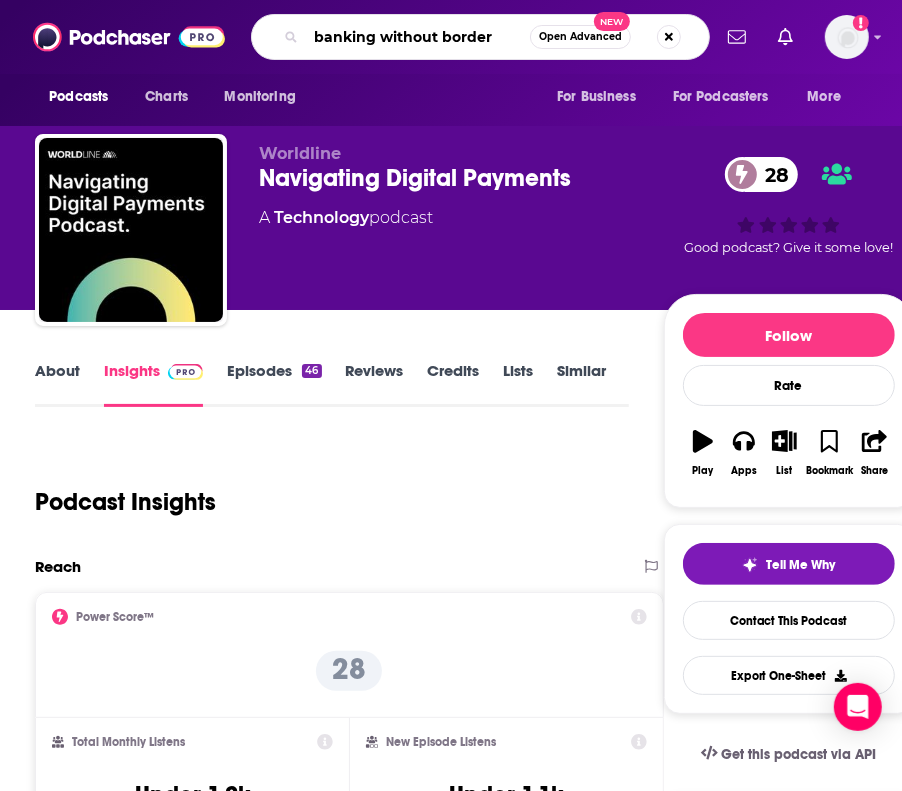 type on "banking without borders" 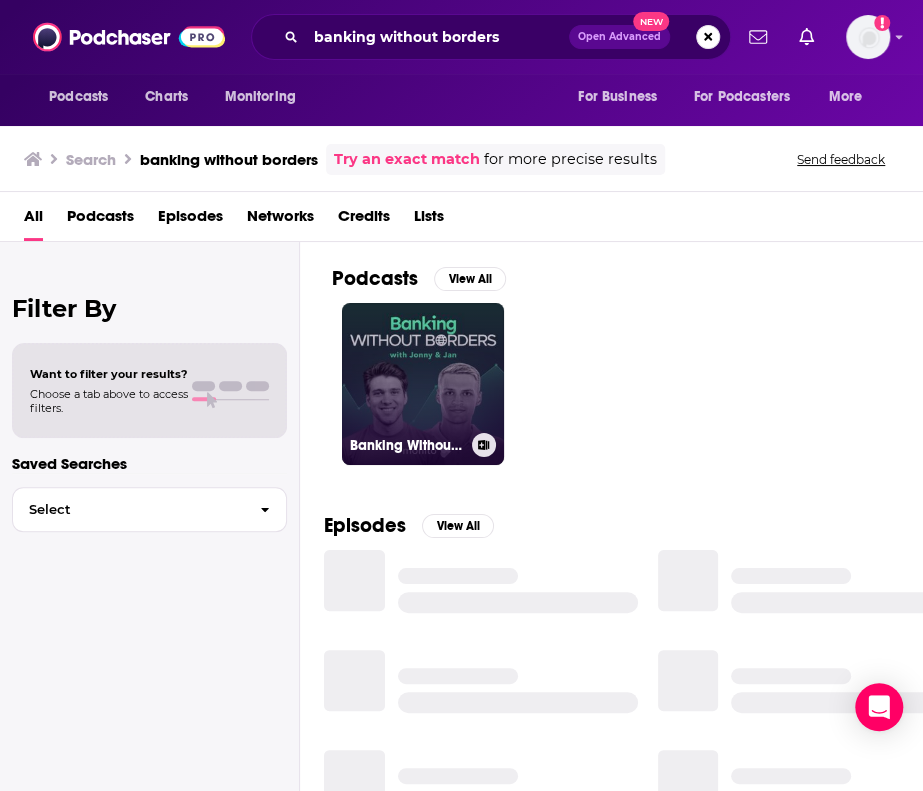 click on "Banking Without Borders" at bounding box center (423, 384) 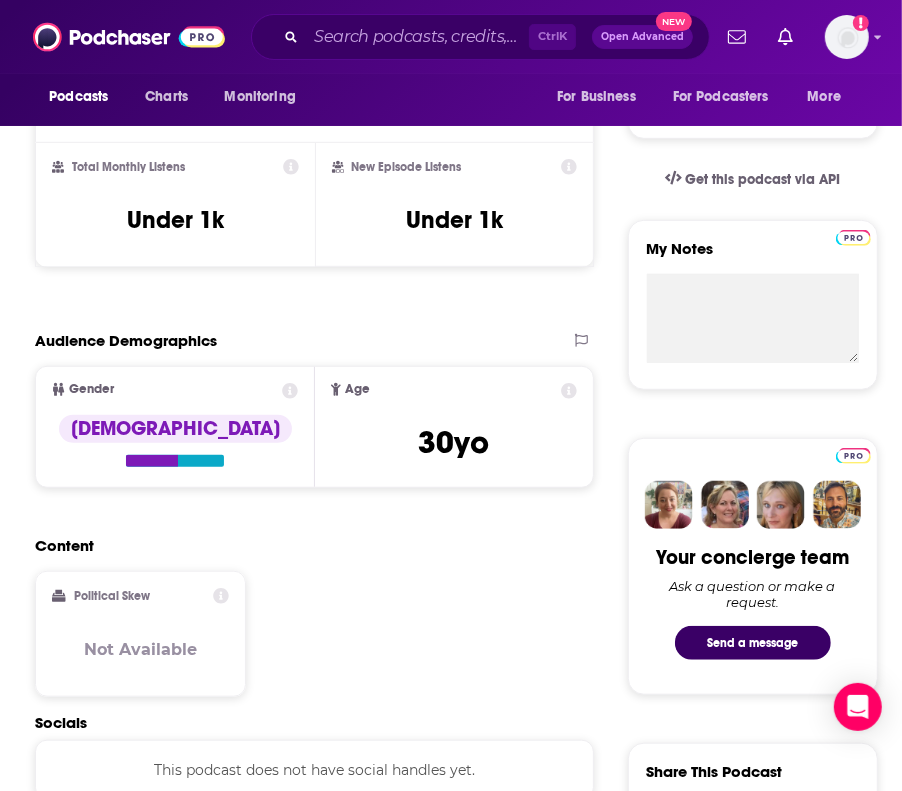 scroll, scrollTop: 0, scrollLeft: 0, axis: both 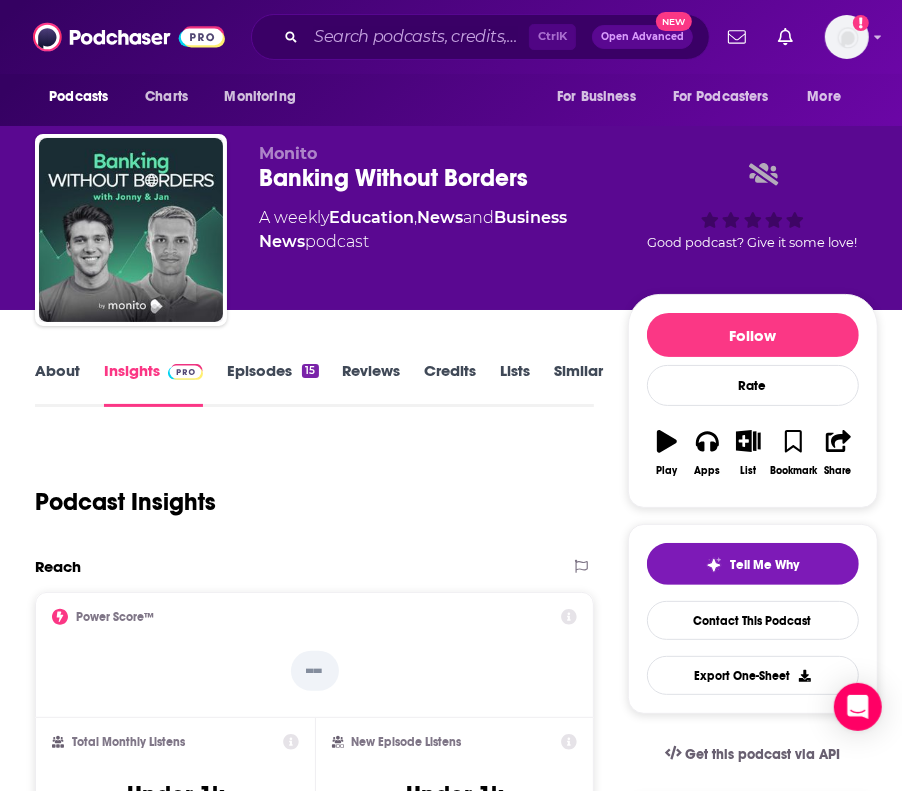 click on "Episodes 15" at bounding box center (272, 384) 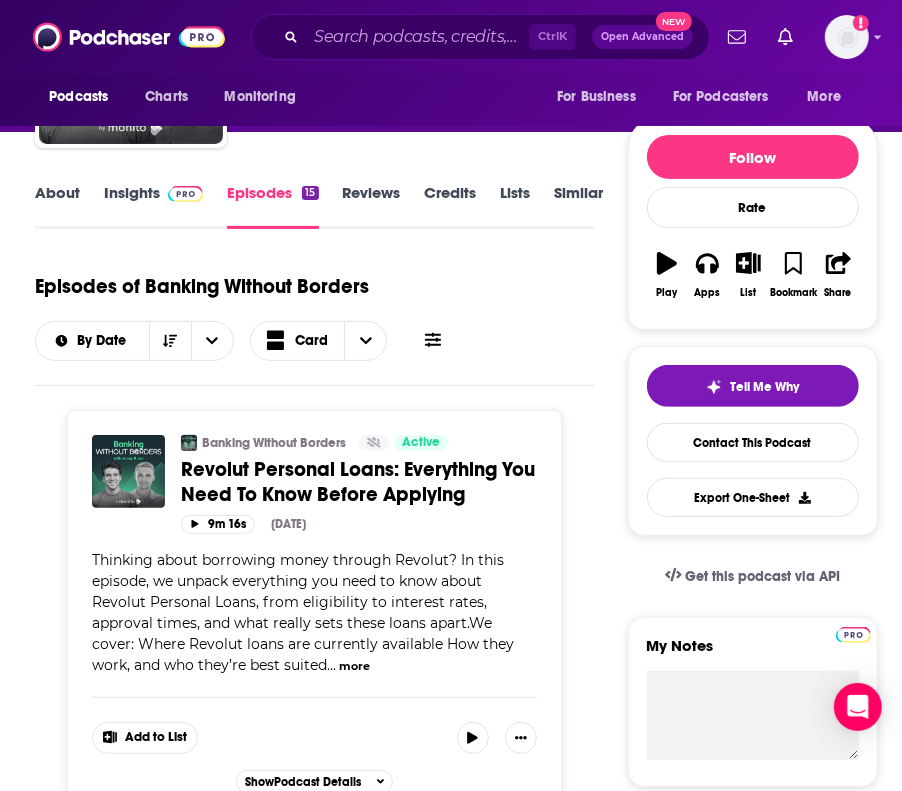 scroll, scrollTop: 0, scrollLeft: 0, axis: both 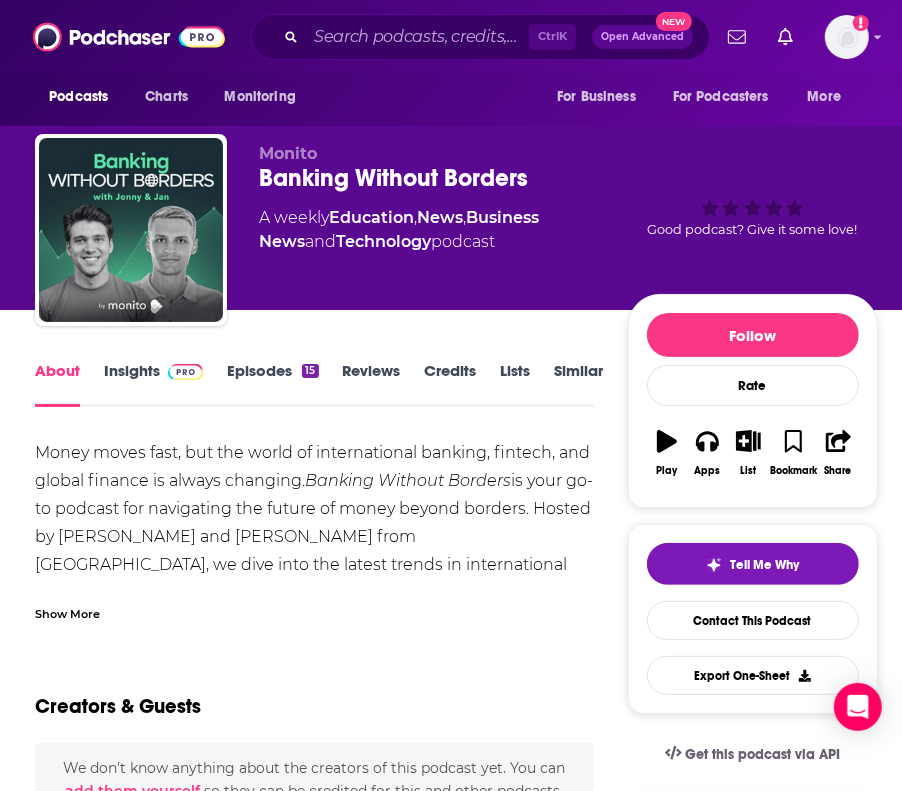 click on "Insights" at bounding box center [153, 384] 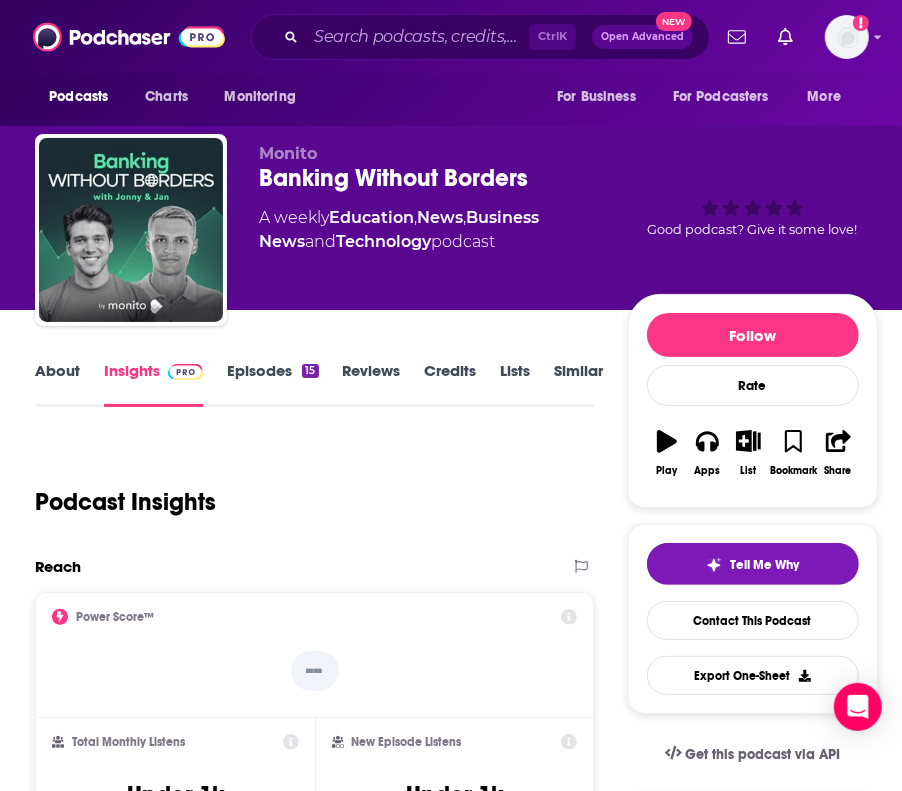 click on "Episodes 15" at bounding box center (272, 384) 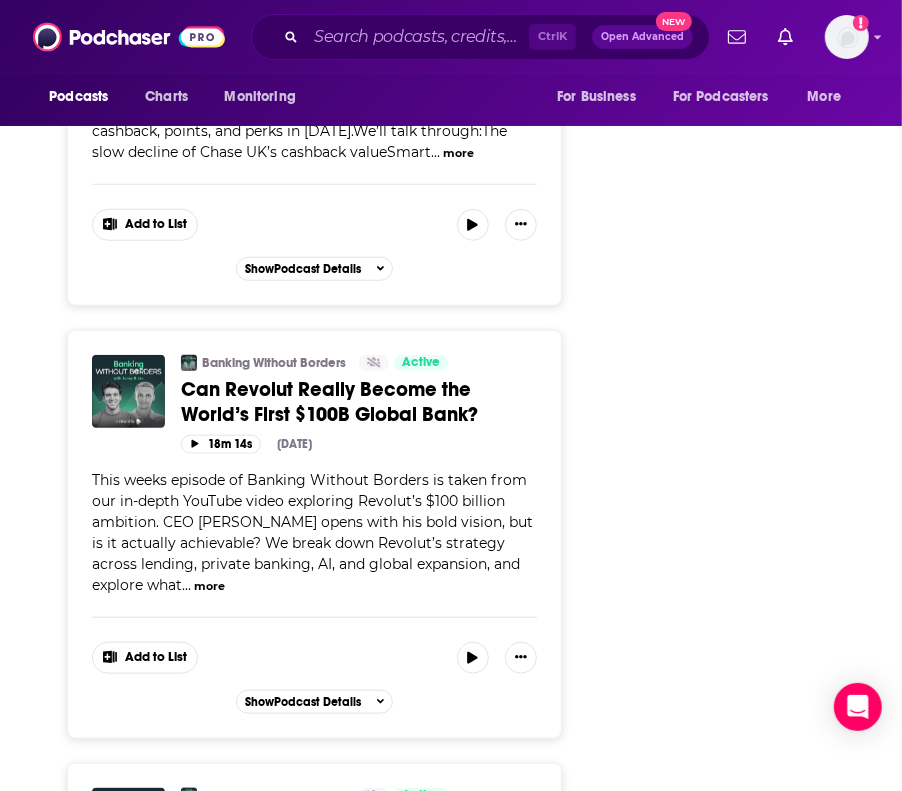 scroll, scrollTop: 4847, scrollLeft: 0, axis: vertical 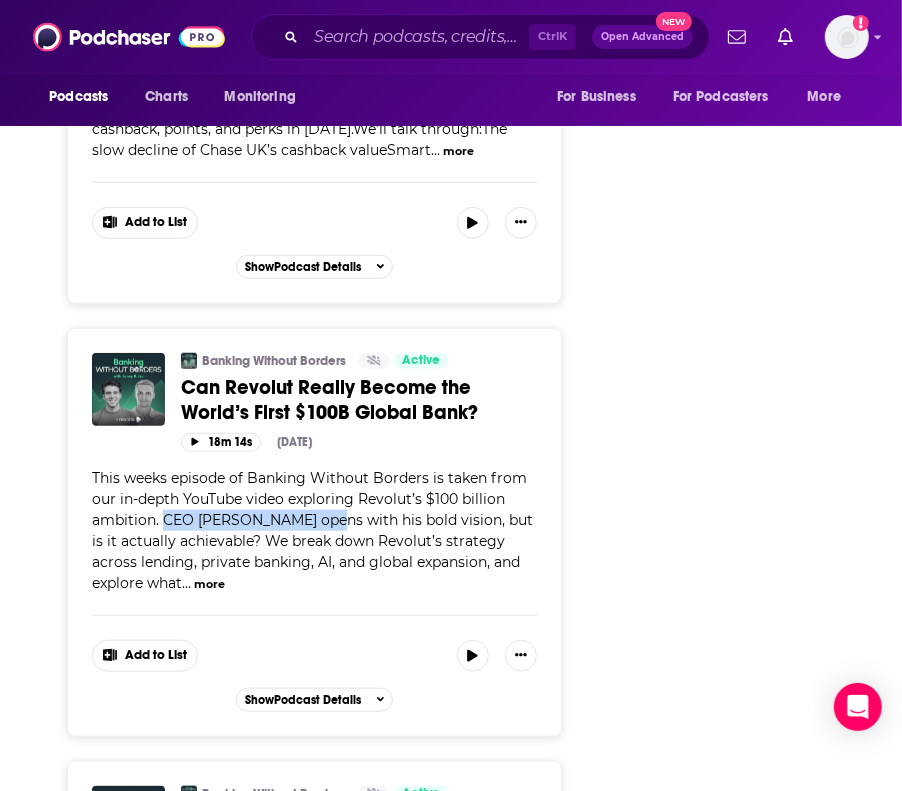 drag, startPoint x: 320, startPoint y: 378, endPoint x: 166, endPoint y: 376, distance: 154.01299 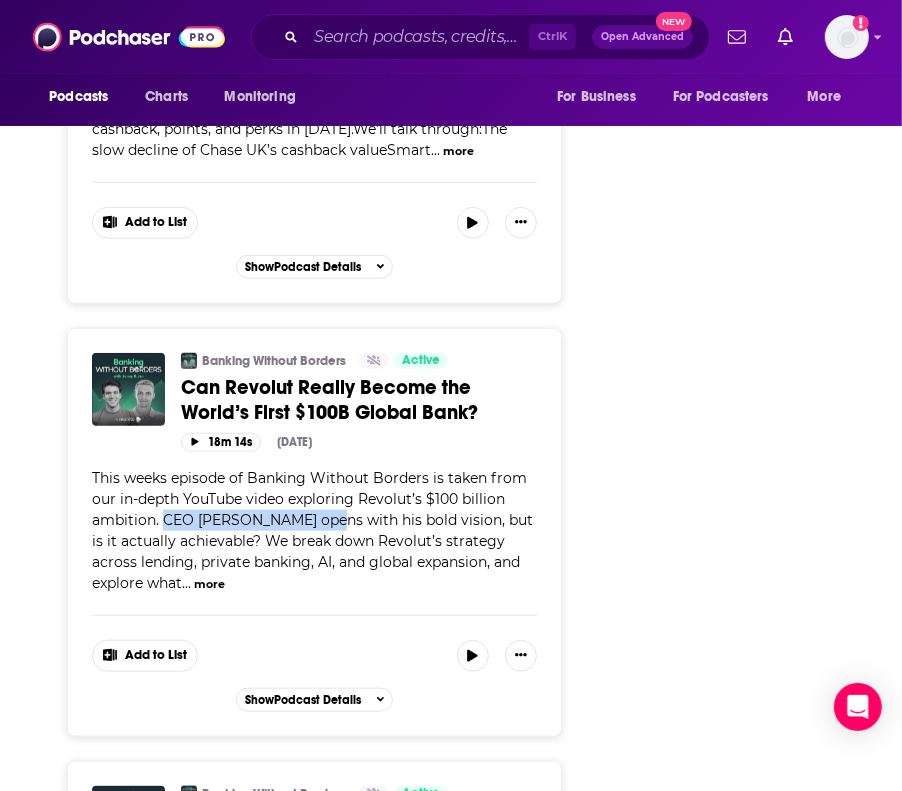 click on "This weeks episode of Banking Without Borders is taken from our in-depth YouTube video exploring Revolut’s $100 billion ambition. CEO [PERSON_NAME] opens with his bold vision, but is it actually achievable? We break down Revolut’s strategy across lending, private banking, AI, and global expansion, and explore what" at bounding box center [312, 530] 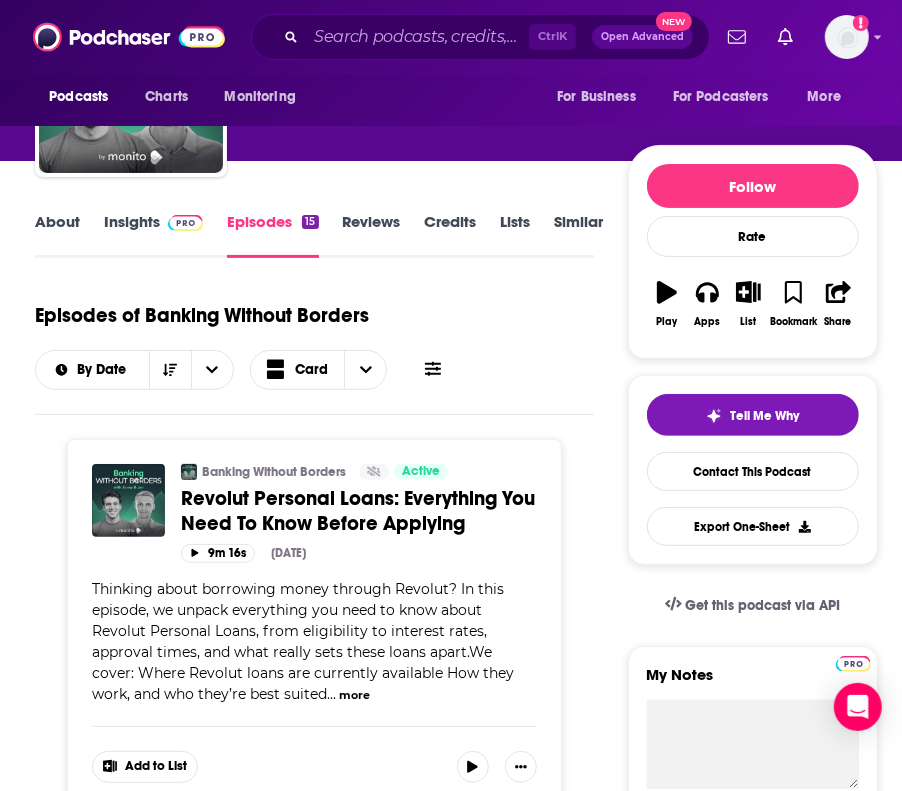 scroll, scrollTop: 148, scrollLeft: 0, axis: vertical 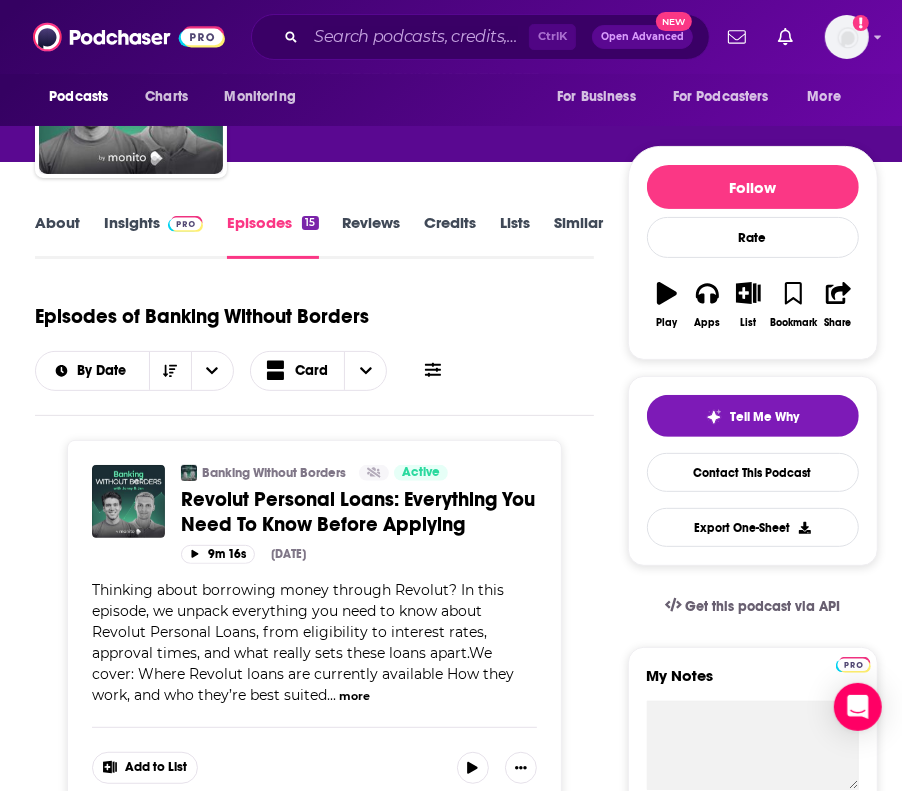 click on "Insights" at bounding box center (153, 236) 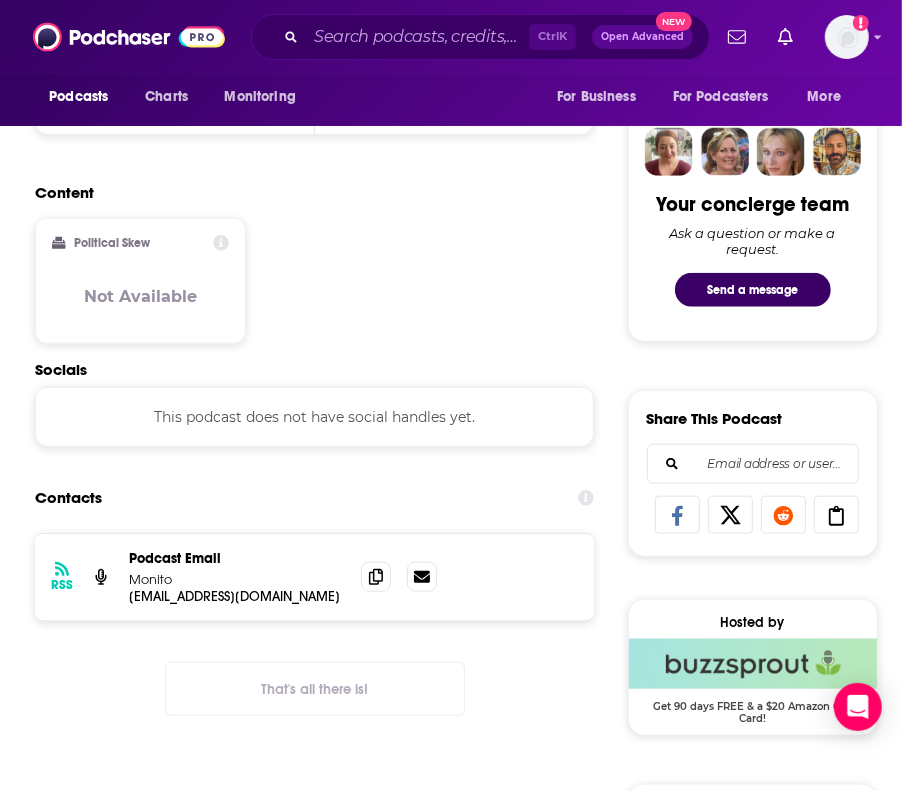 scroll, scrollTop: 916, scrollLeft: 0, axis: vertical 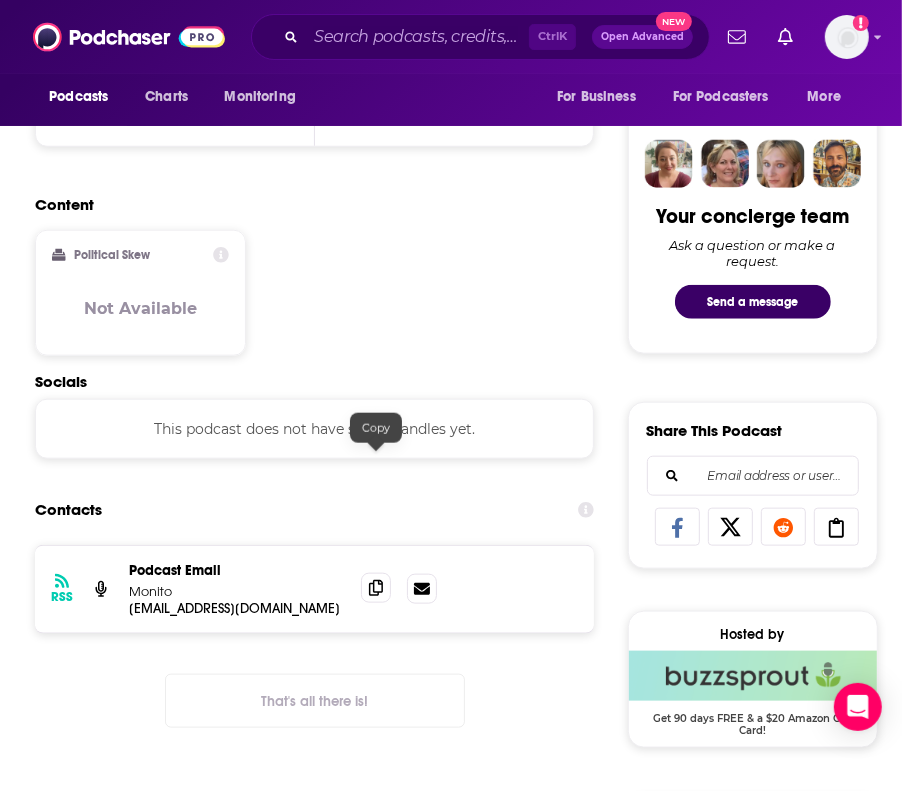 click at bounding box center (376, 588) 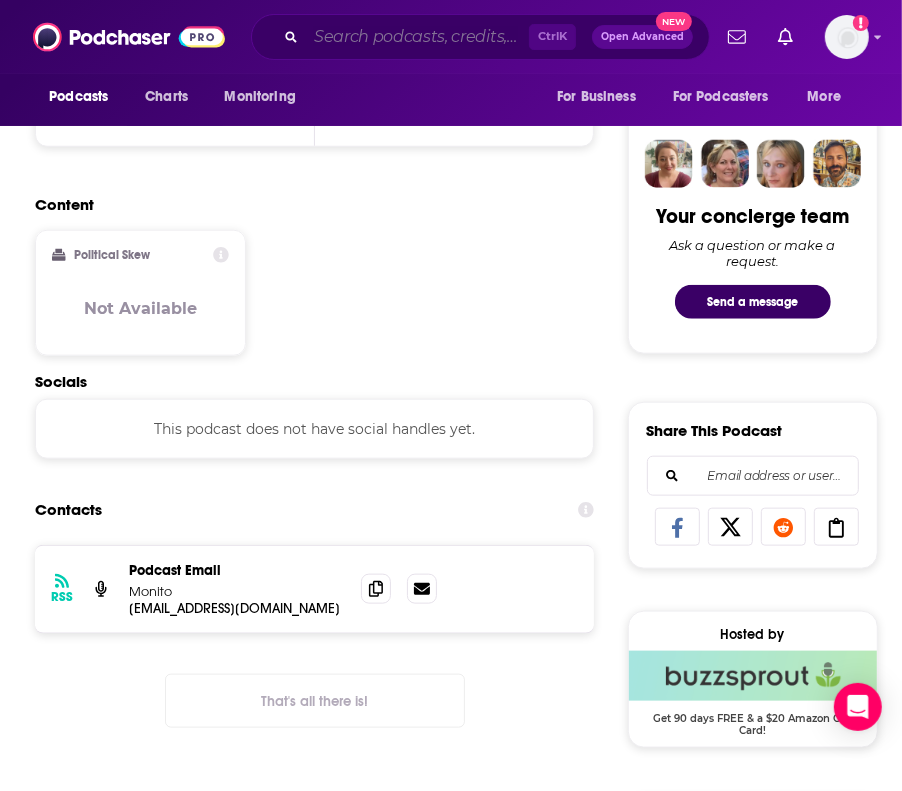 click at bounding box center (417, 37) 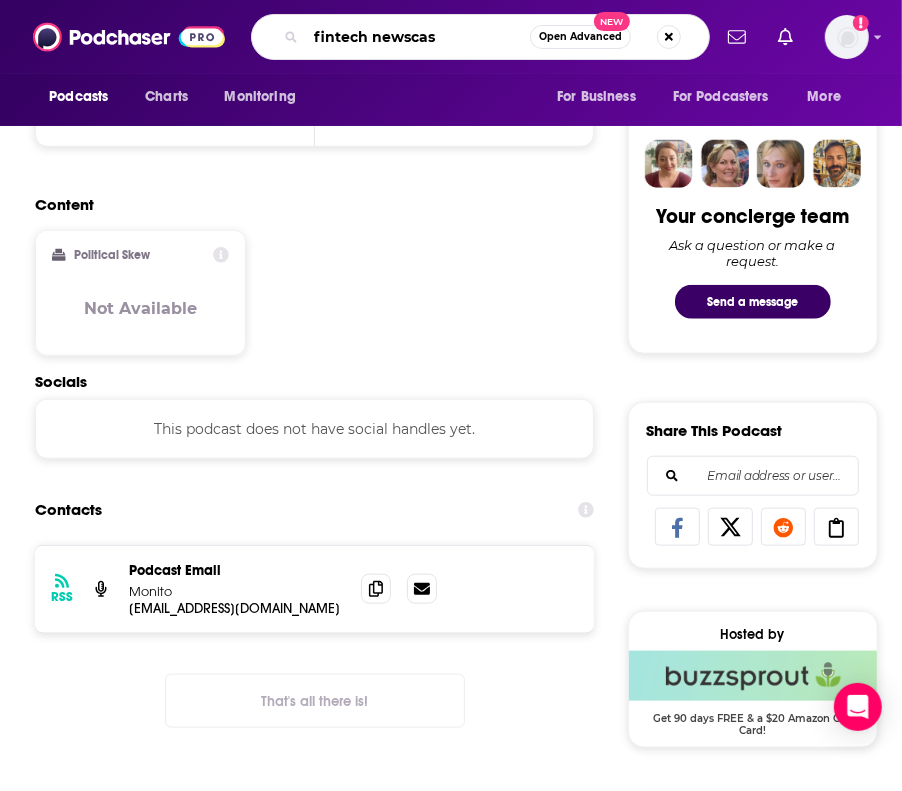 type on "fintech newscast" 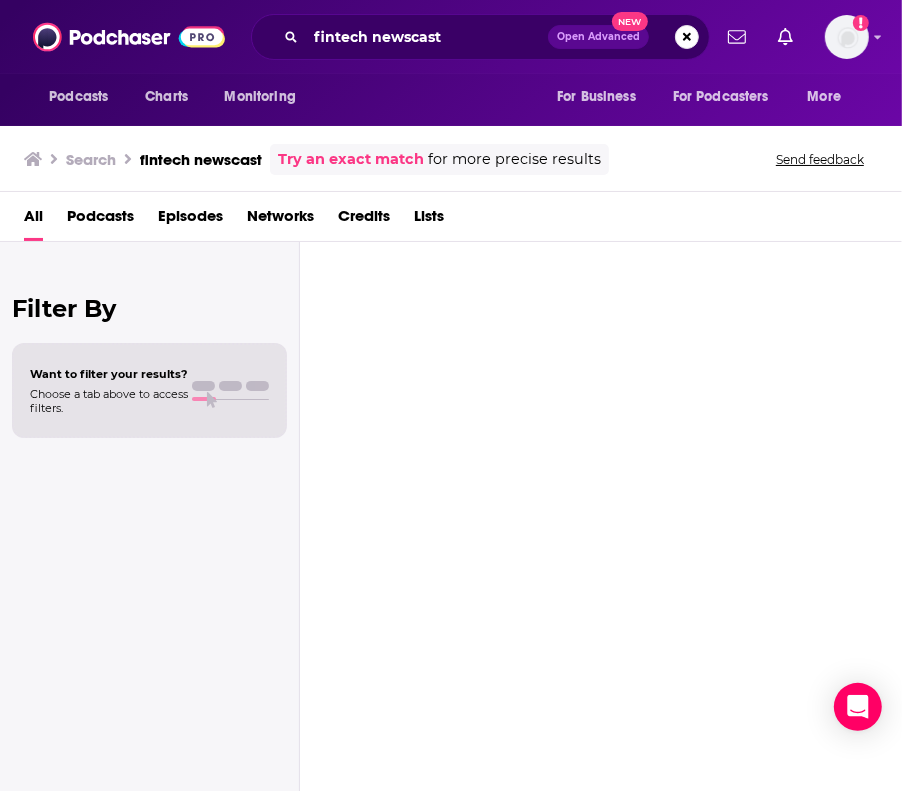 scroll, scrollTop: 0, scrollLeft: 0, axis: both 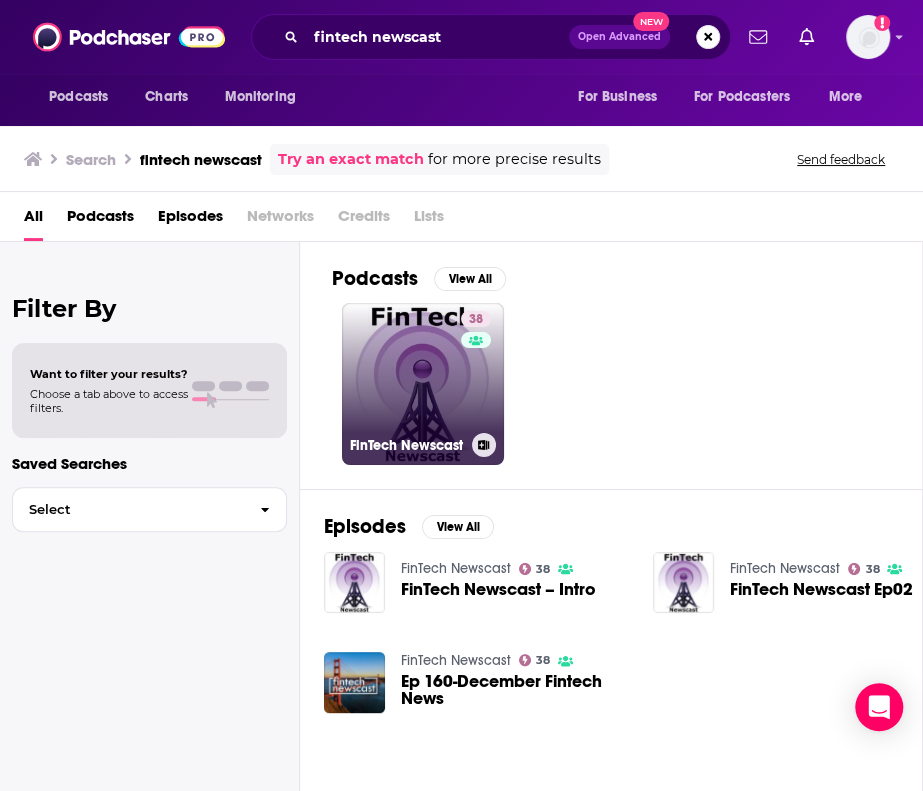 click on "38 FinTech Newscast" at bounding box center [423, 384] 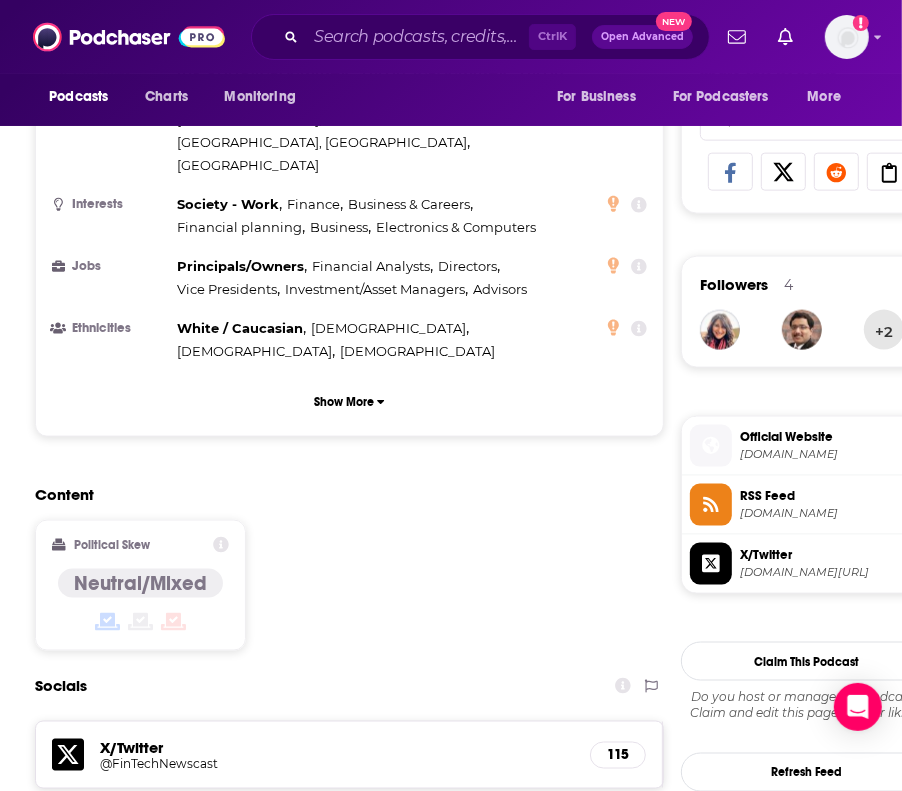 scroll, scrollTop: 1468, scrollLeft: 0, axis: vertical 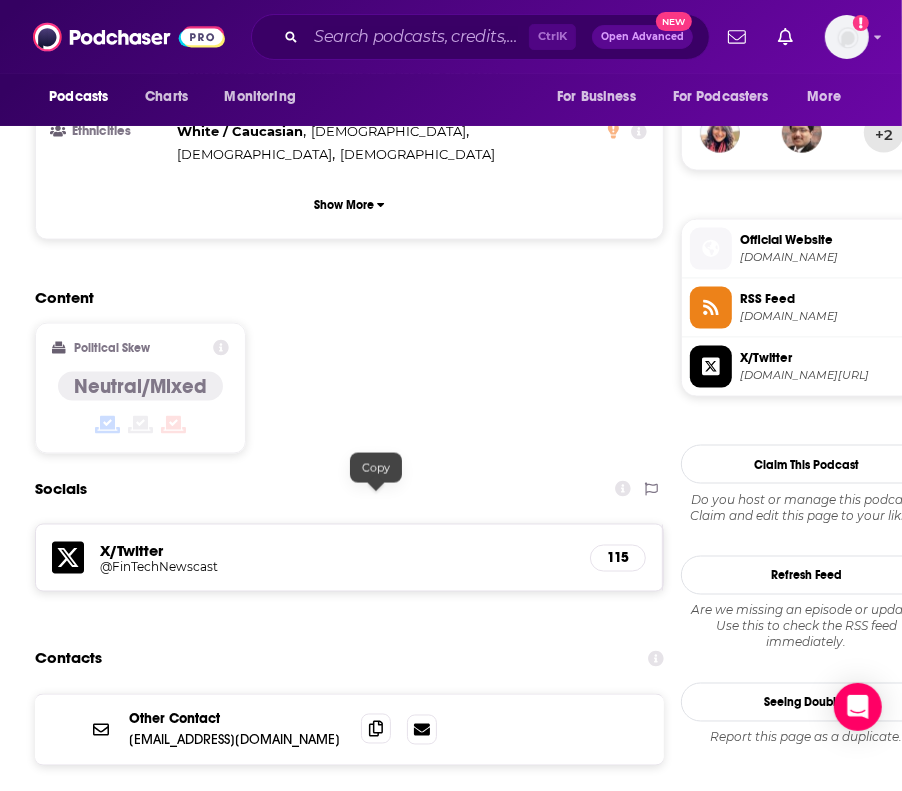 click at bounding box center [376, 729] 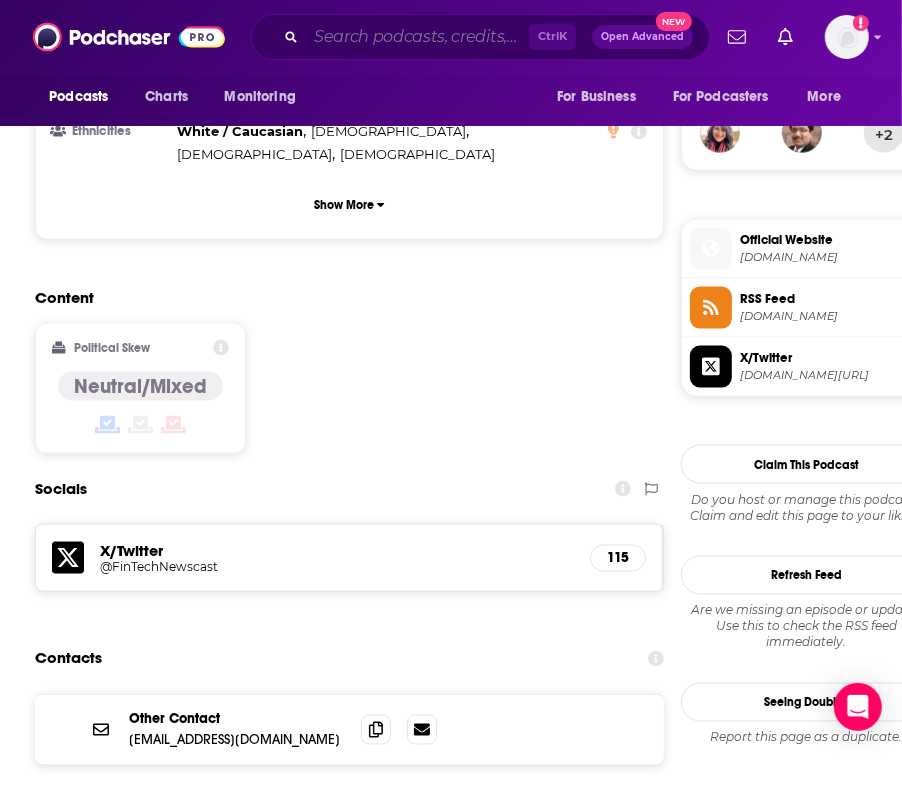 click at bounding box center (417, 37) 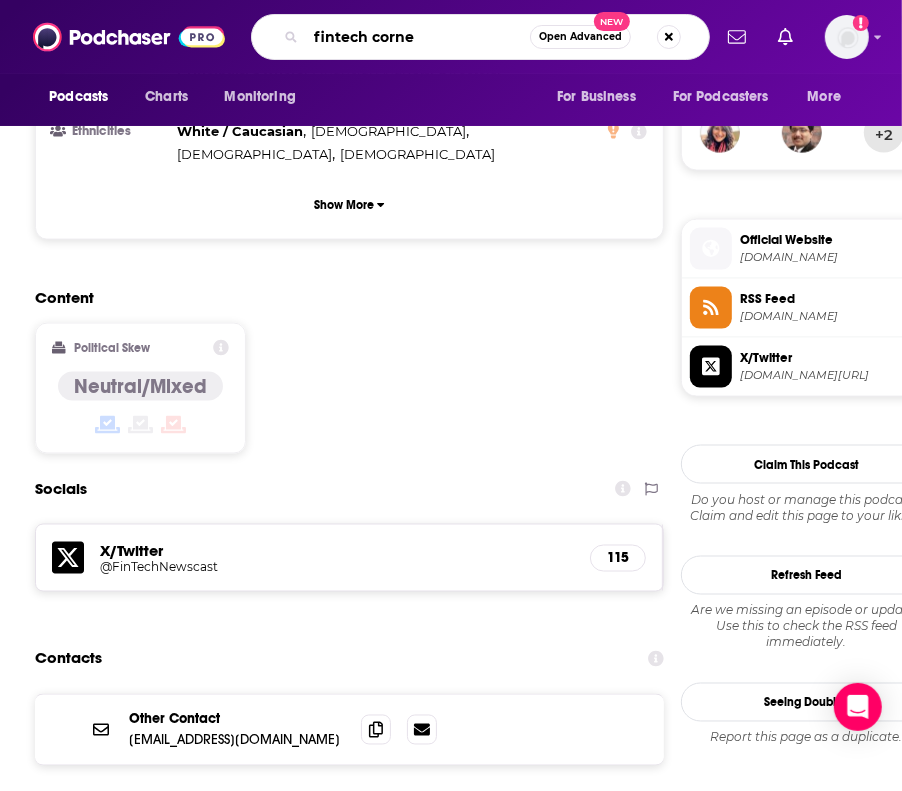 type on "fintech corner" 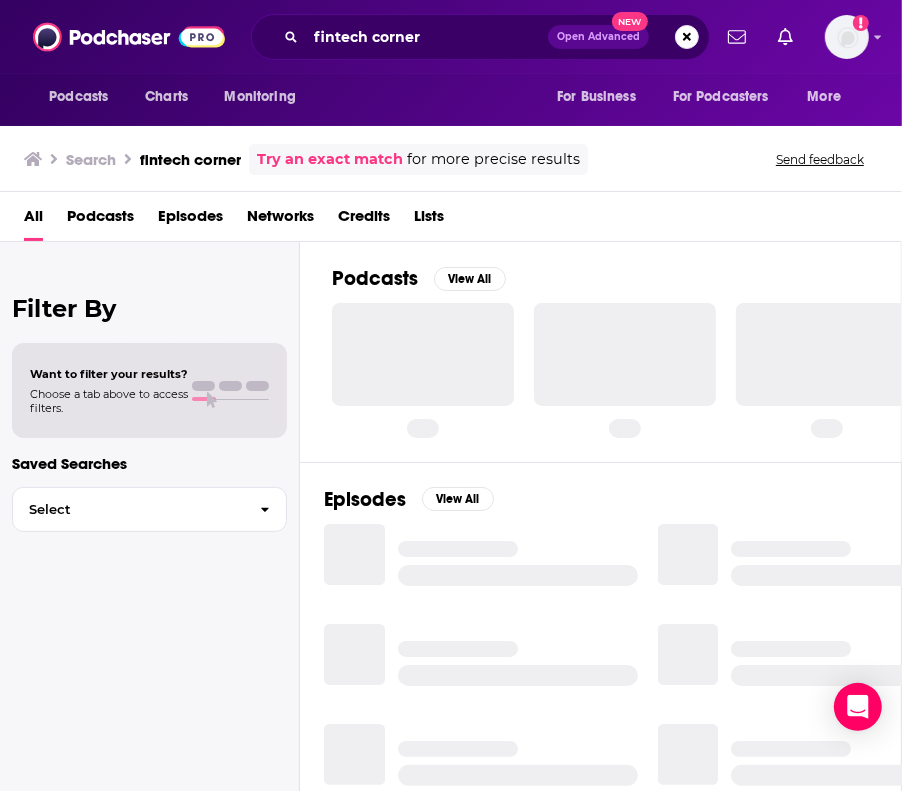 scroll, scrollTop: 0, scrollLeft: 0, axis: both 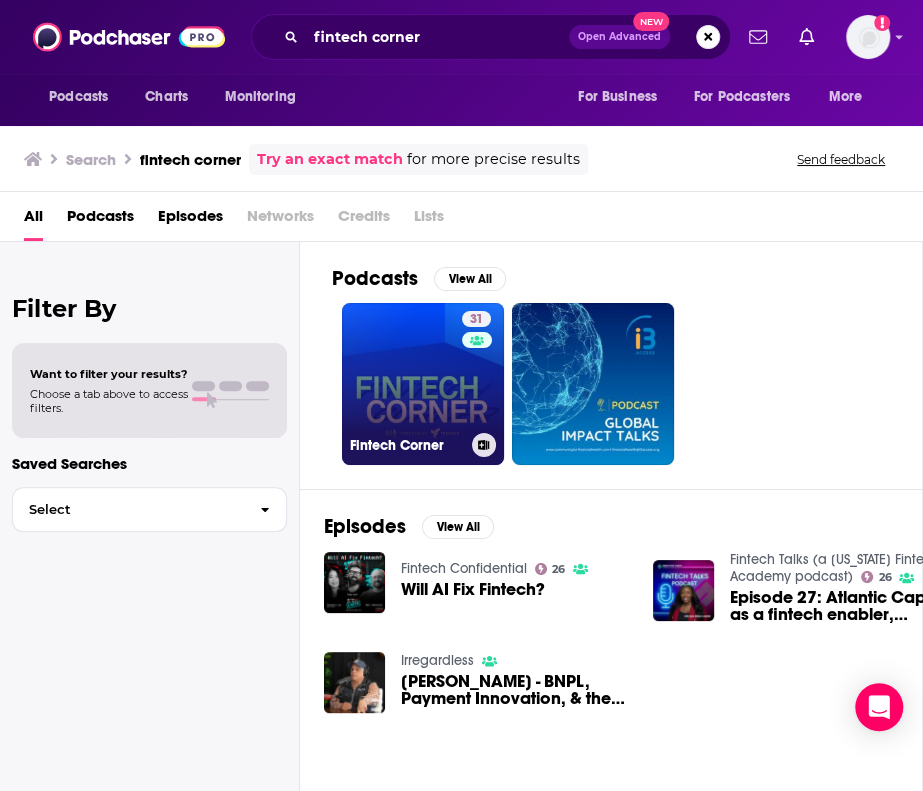 click on "31 Fintech Corner" at bounding box center [423, 384] 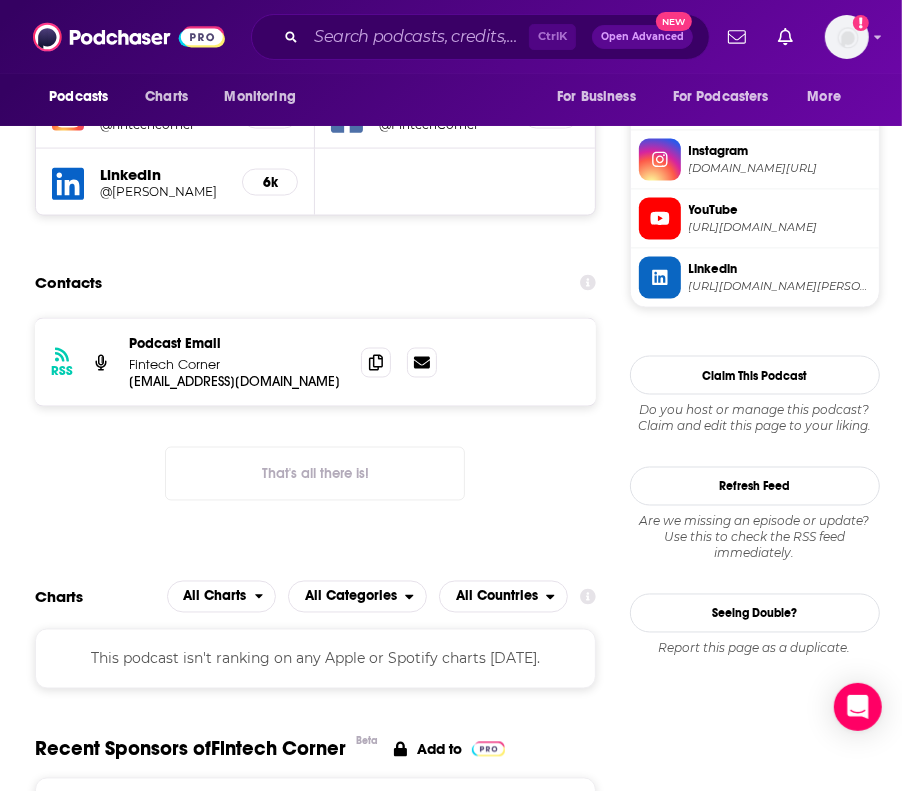 scroll, scrollTop: 1634, scrollLeft: 0, axis: vertical 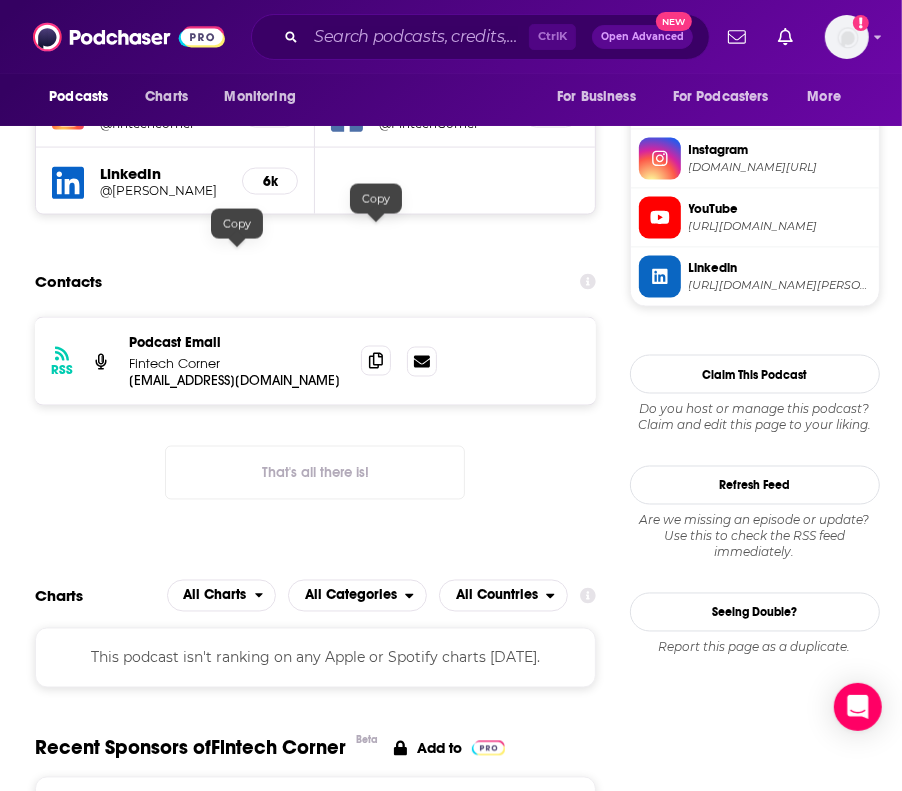 click 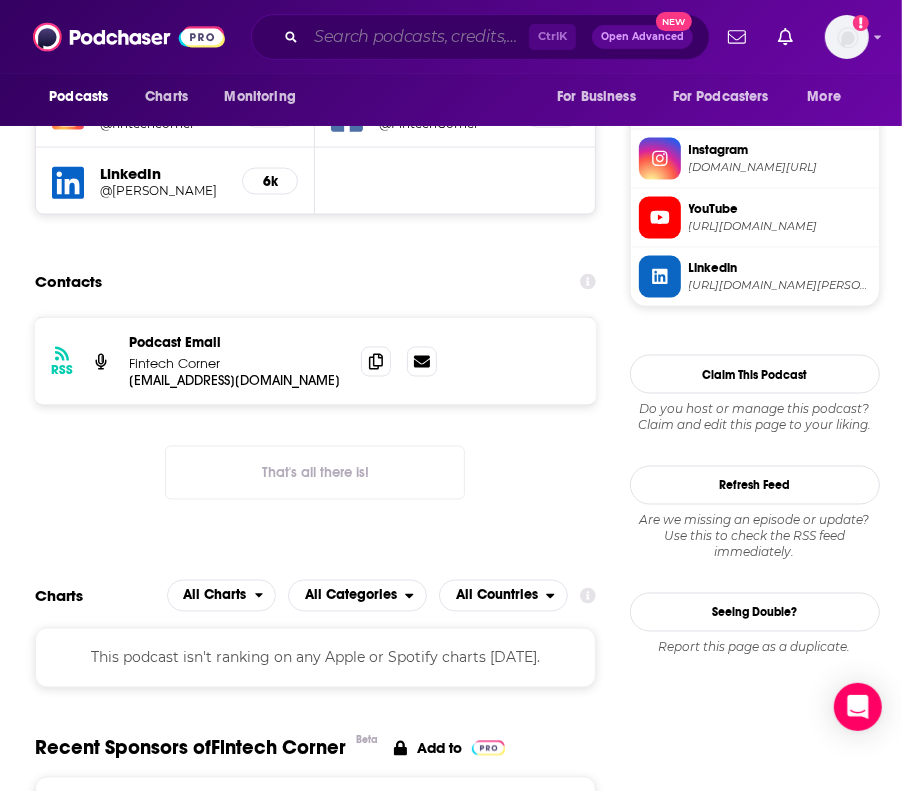click at bounding box center [417, 37] 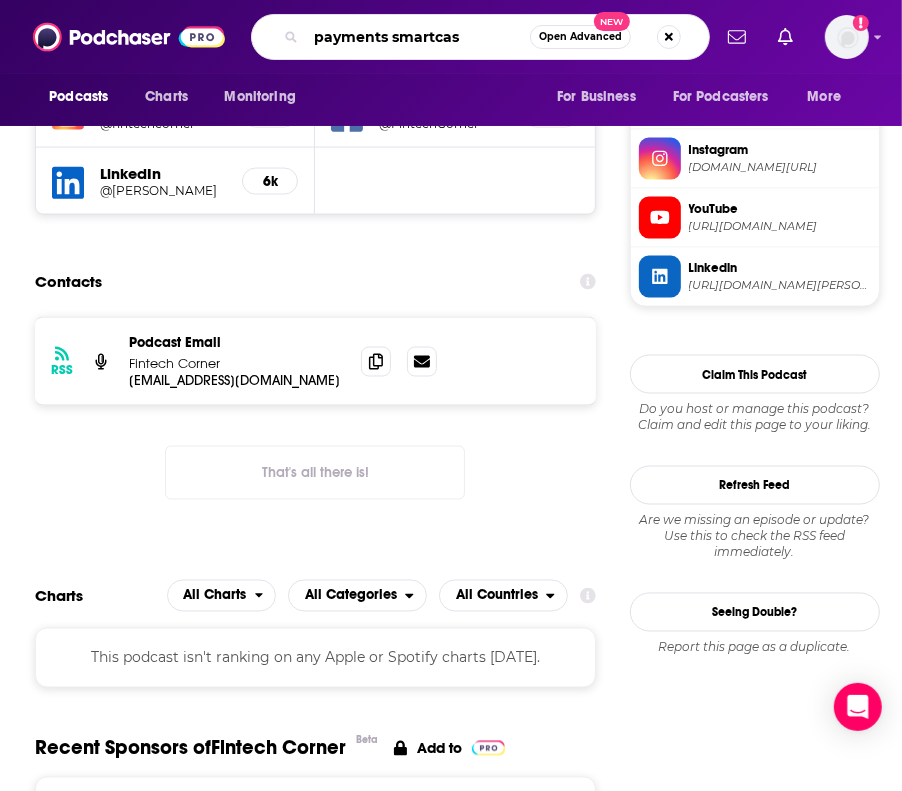 type on "payments smartcast" 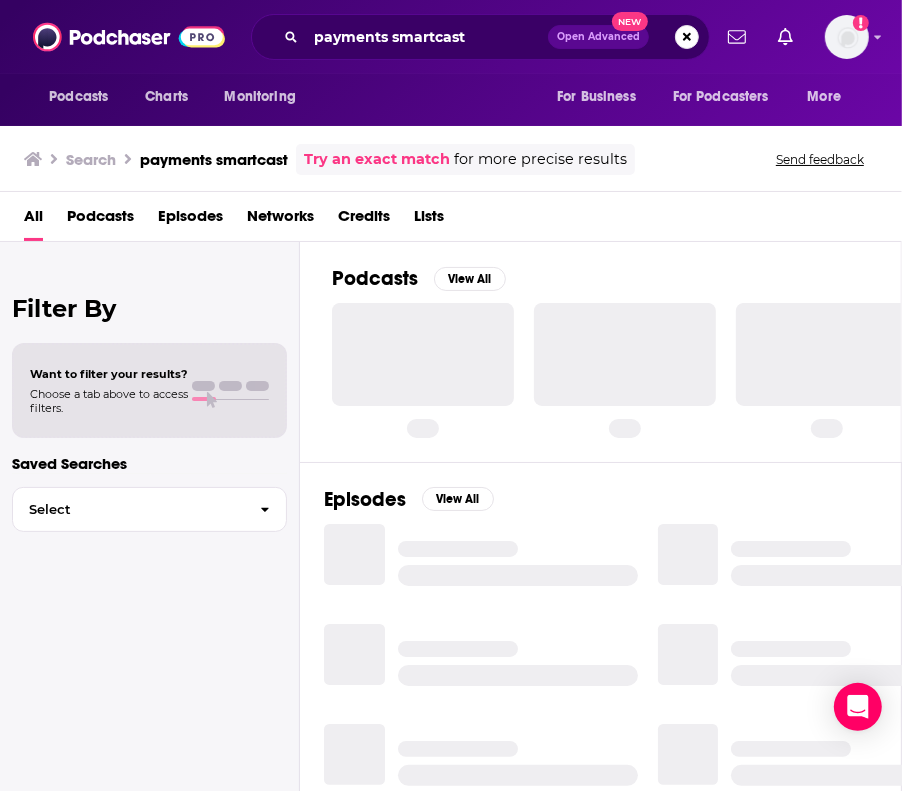 scroll, scrollTop: 0, scrollLeft: 0, axis: both 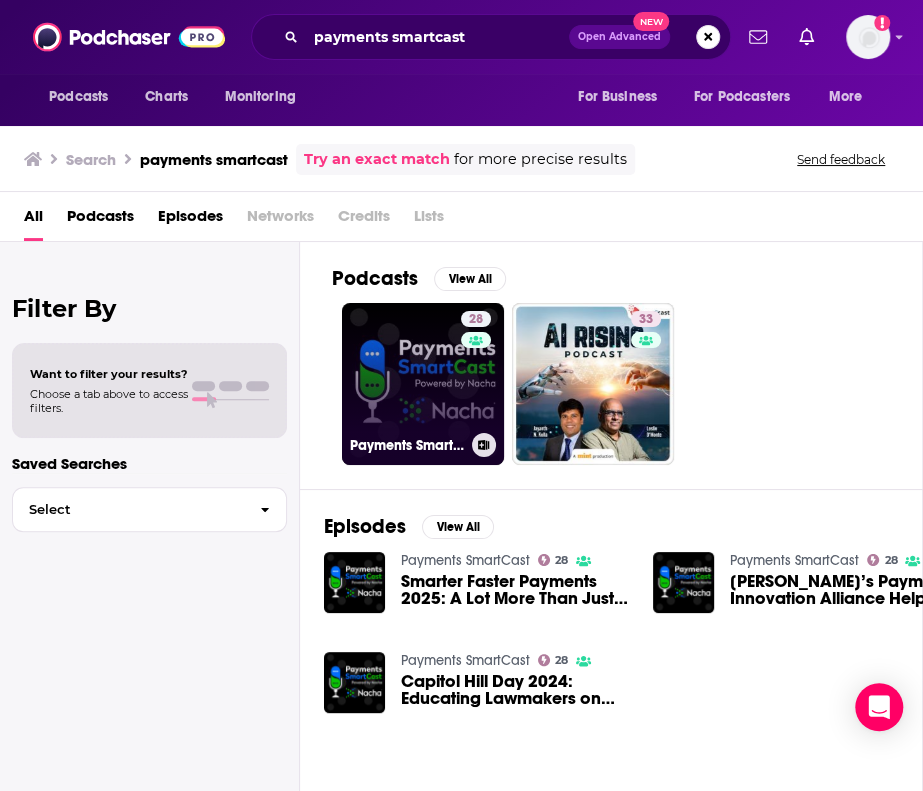 click on "28 Payments SmartCast" at bounding box center (423, 384) 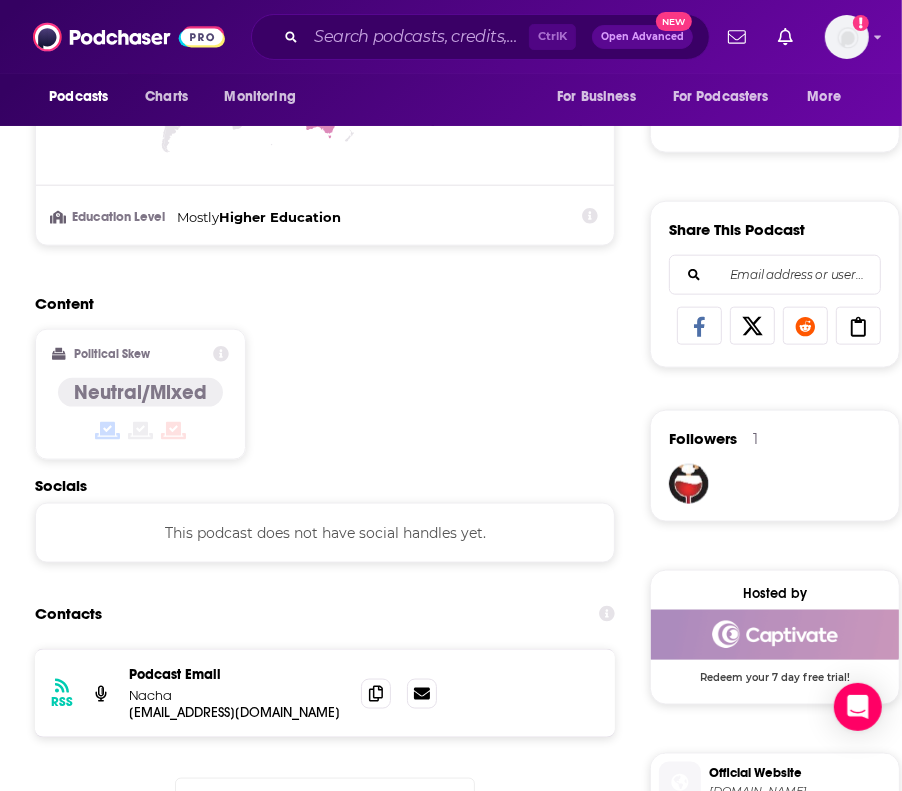 scroll, scrollTop: 1114, scrollLeft: 0, axis: vertical 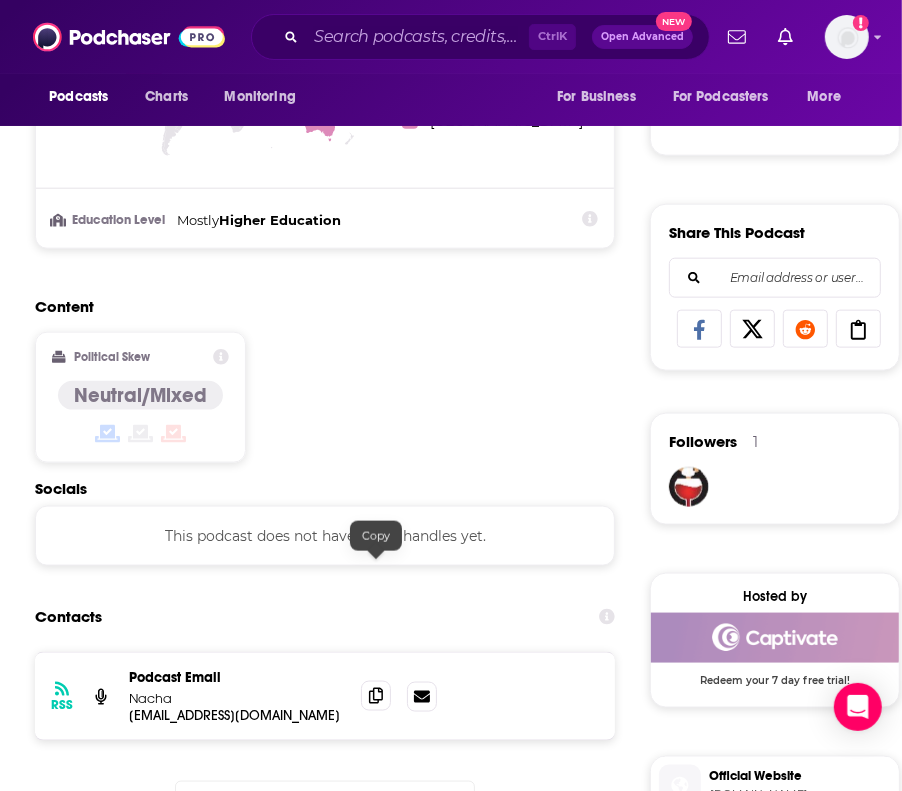 click 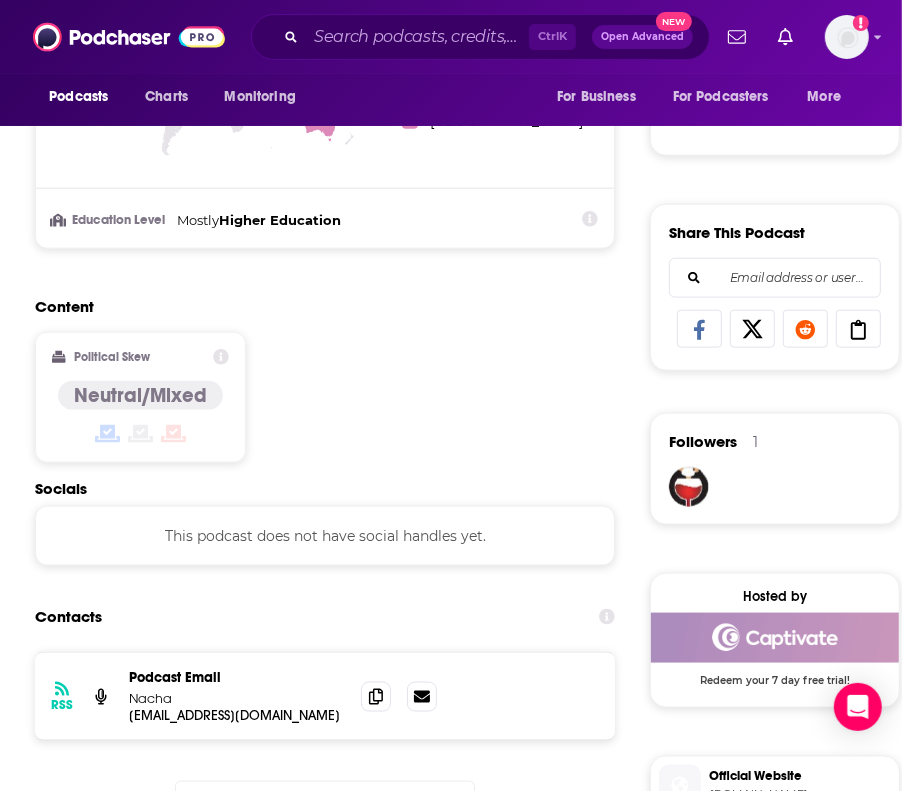 scroll, scrollTop: 0, scrollLeft: 0, axis: both 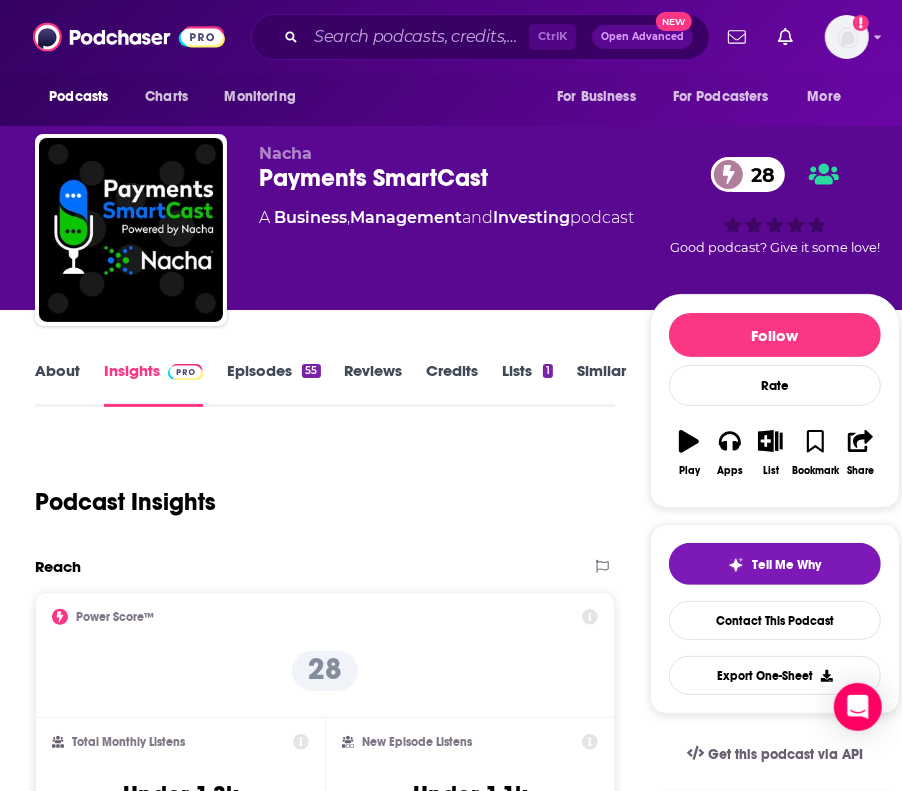 click on "Episodes 55" at bounding box center [273, 384] 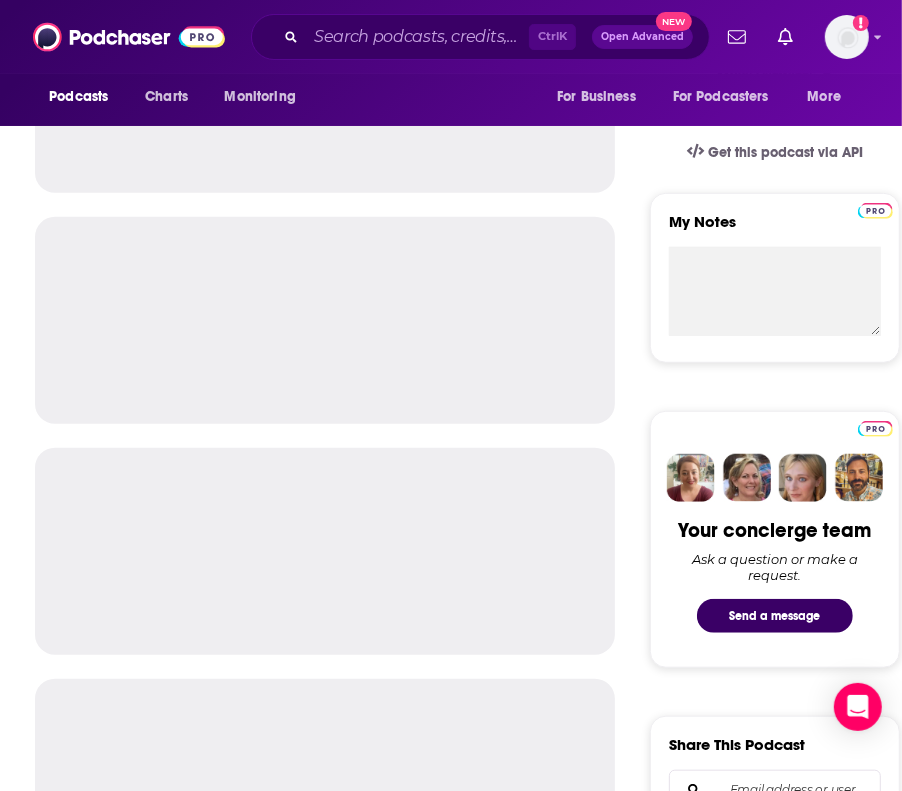 scroll, scrollTop: 605, scrollLeft: 0, axis: vertical 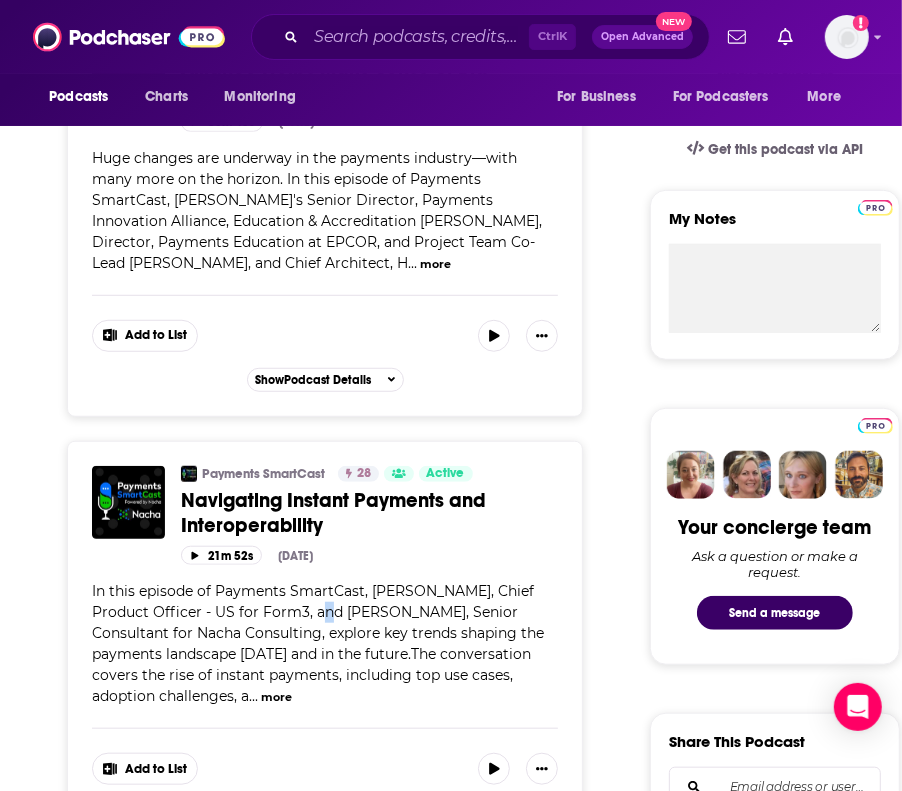 click on "In this episode of Payments SmartCast, [PERSON_NAME], Chief Product Officer - US for Form3, and [PERSON_NAME], Senior Consultant for Nacha Consulting, explore key trends shaping the payments landscape [DATE] and in the future.The conversation covers the rise of instant payments, including top use cases, adoption challenges, a" at bounding box center (318, 643) 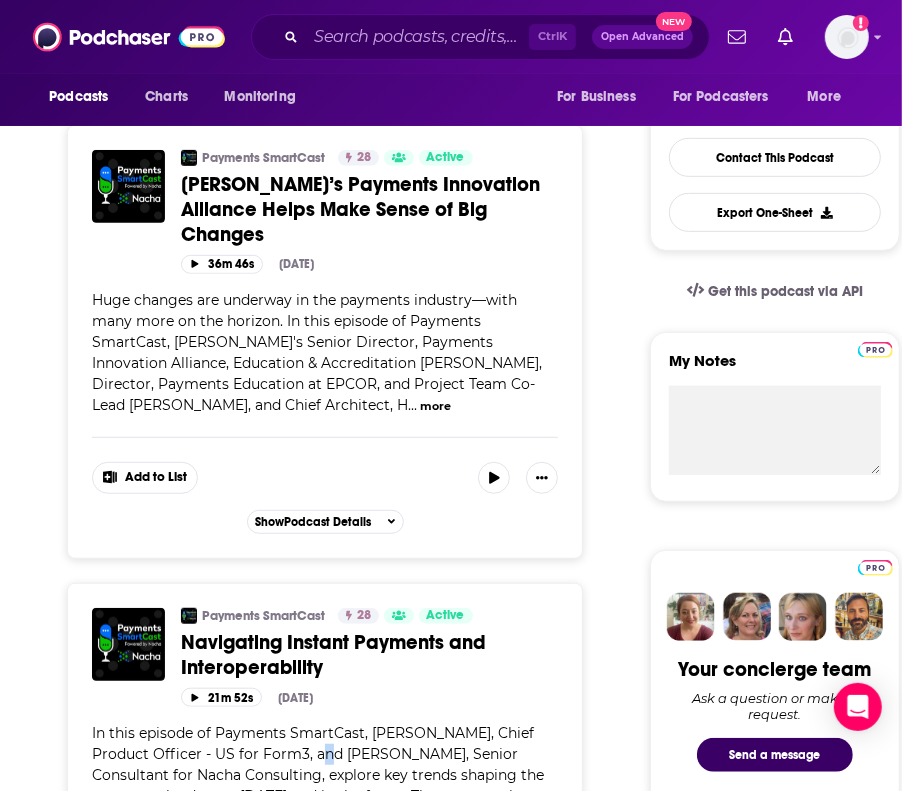 scroll, scrollTop: 460, scrollLeft: 0, axis: vertical 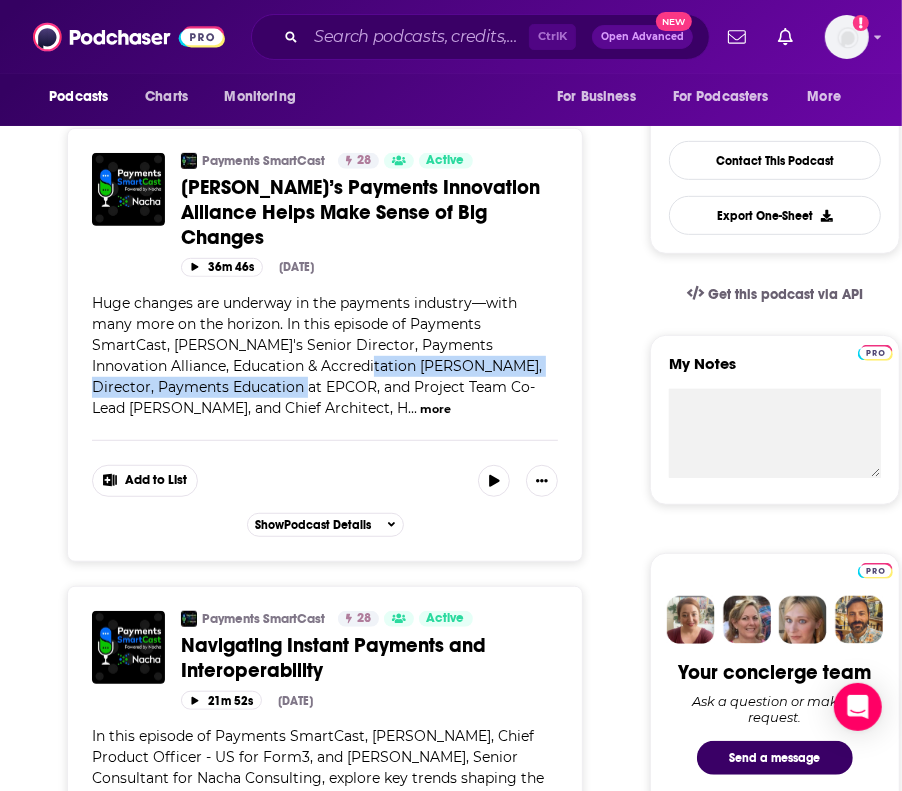 drag, startPoint x: 284, startPoint y: 332, endPoint x: 235, endPoint y: 358, distance: 55.470715 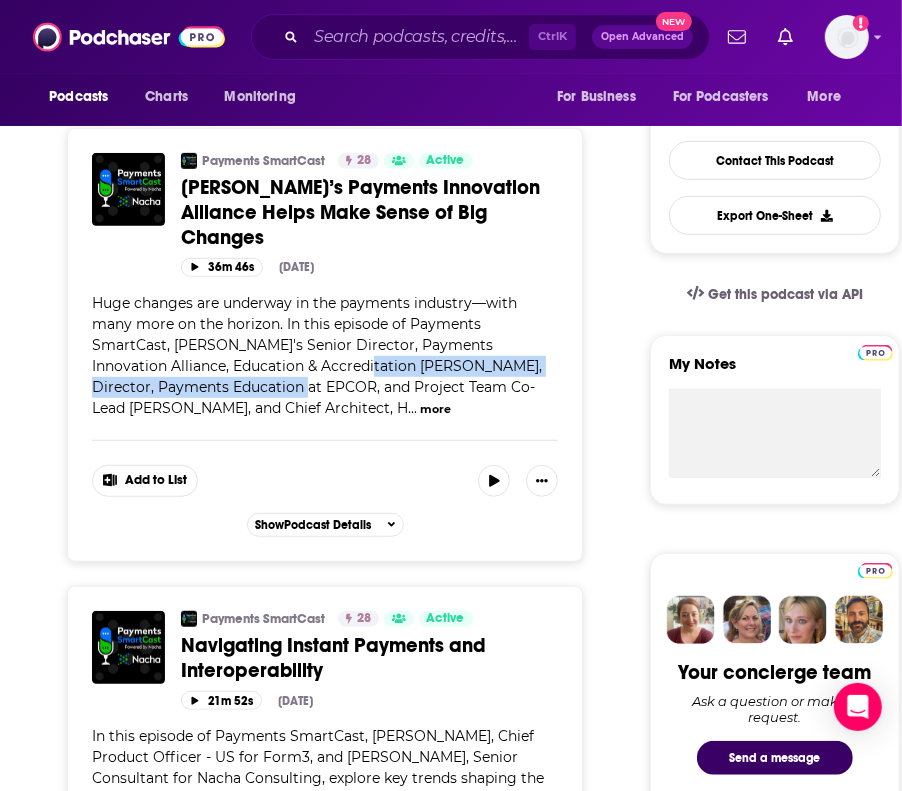 click on "Huge changes are underway in the payments industry—with many more on the horizon. In this episode of Payments SmartCast, [PERSON_NAME]'s Senior Director, Payments Innovation Alliance, Education & Accreditation [PERSON_NAME], Director, Payments Education at EPCOR, and Project Team Co-Lead [PERSON_NAME], and Chief Architect, H" at bounding box center (317, 355) 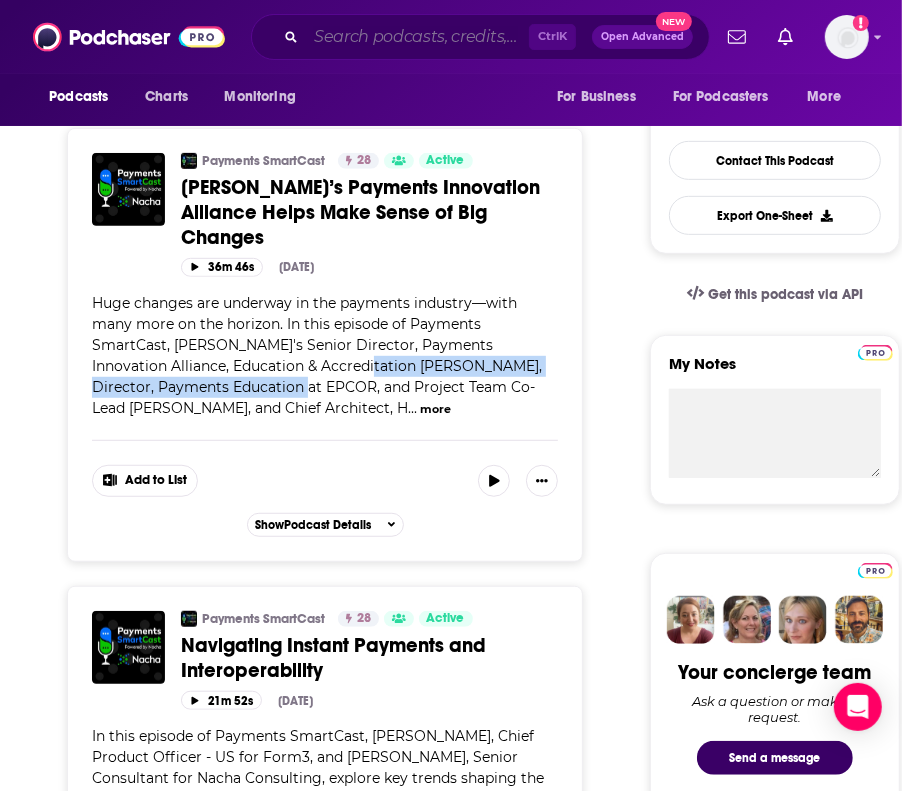 click at bounding box center [417, 37] 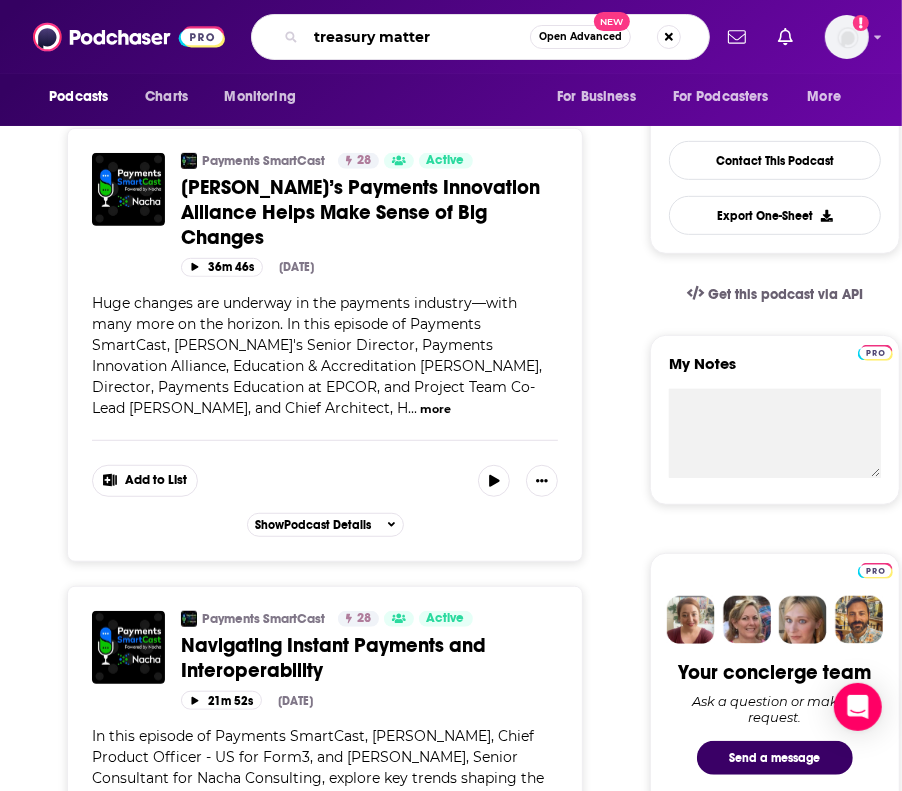 type on "treasury matters" 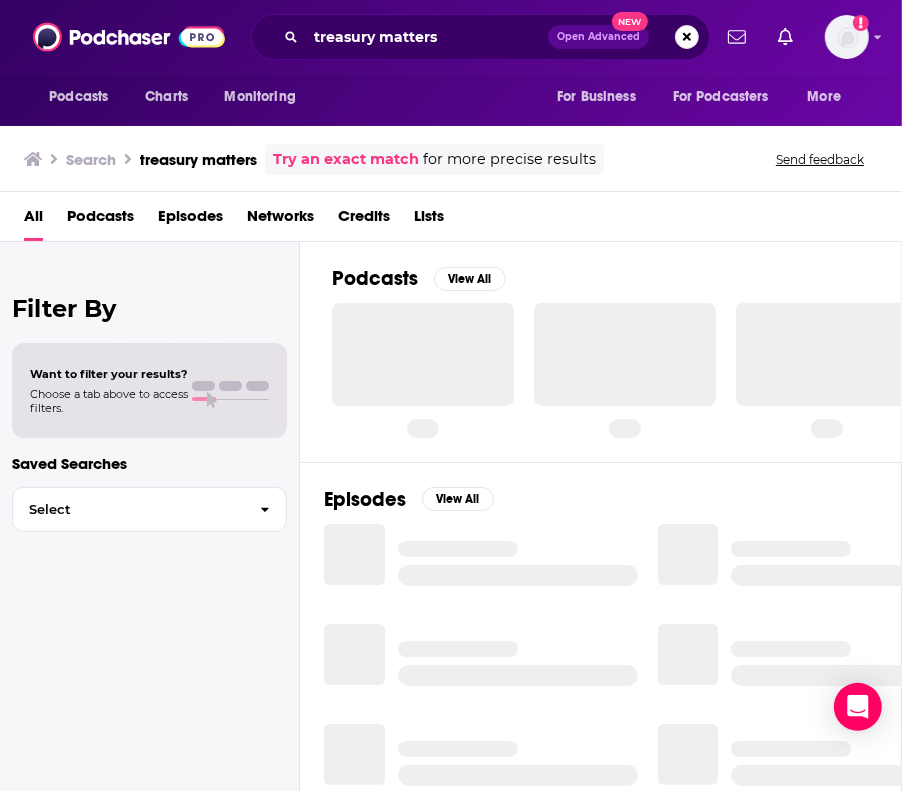 scroll, scrollTop: 0, scrollLeft: 0, axis: both 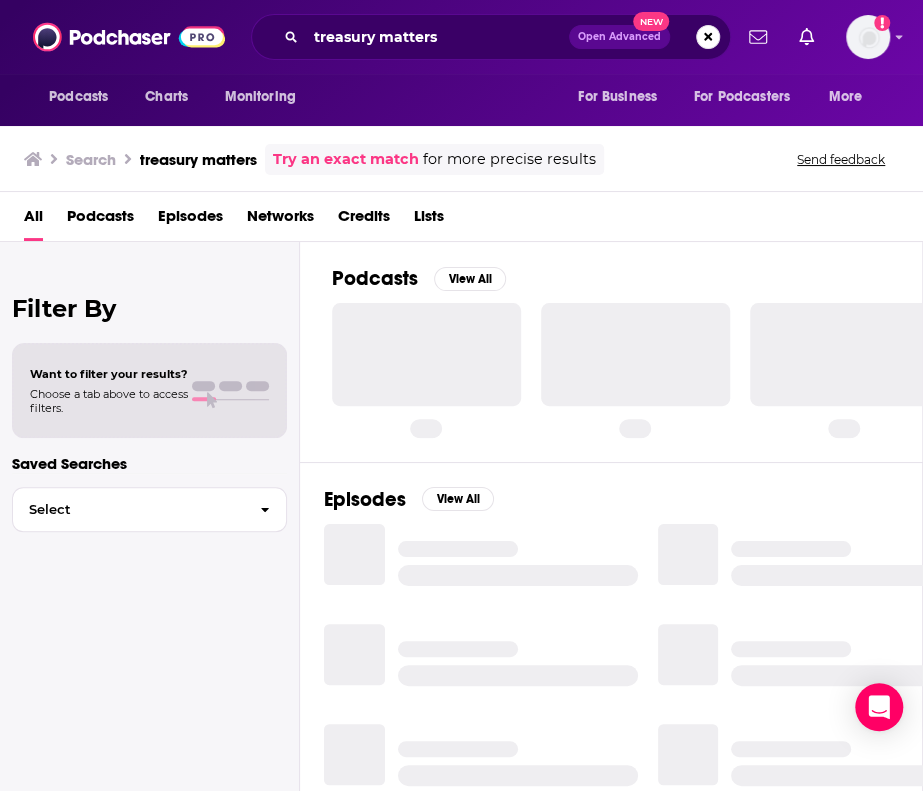 click on "Podcasts View All" at bounding box center [627, 284] 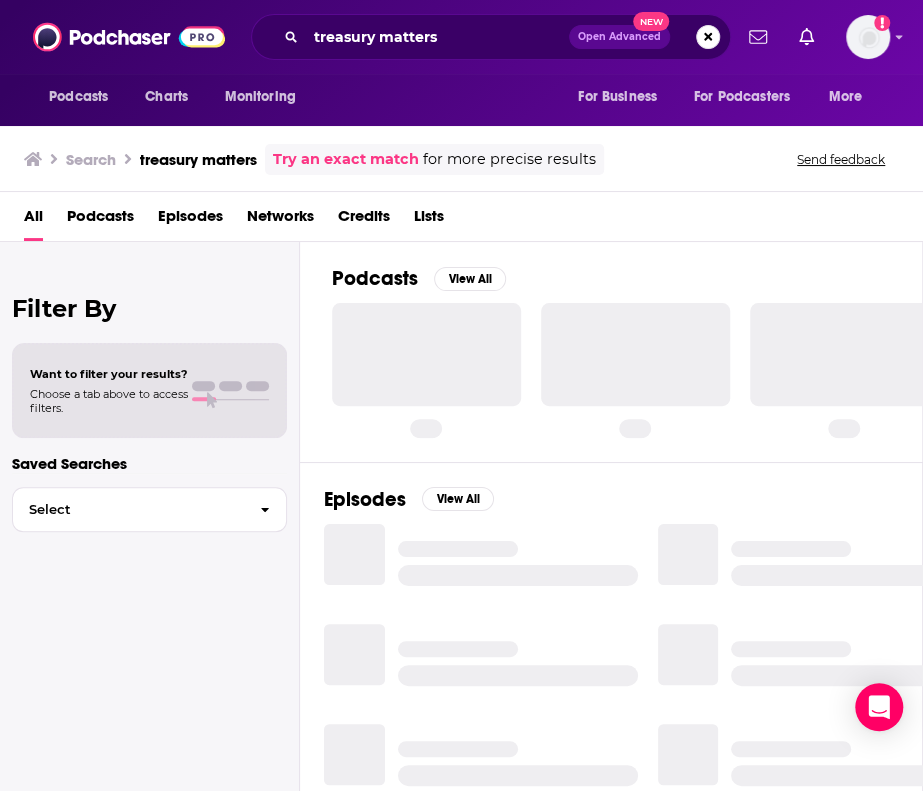 click on "Podcasts View All" at bounding box center [627, 284] 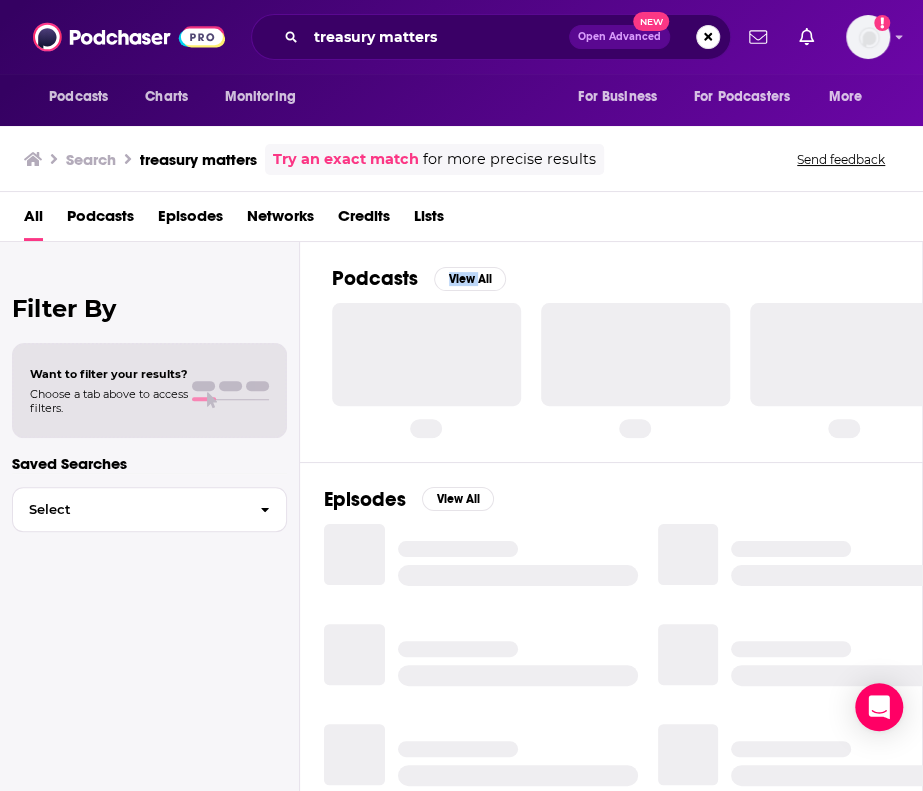 click on "Podcasts View All" at bounding box center [627, 284] 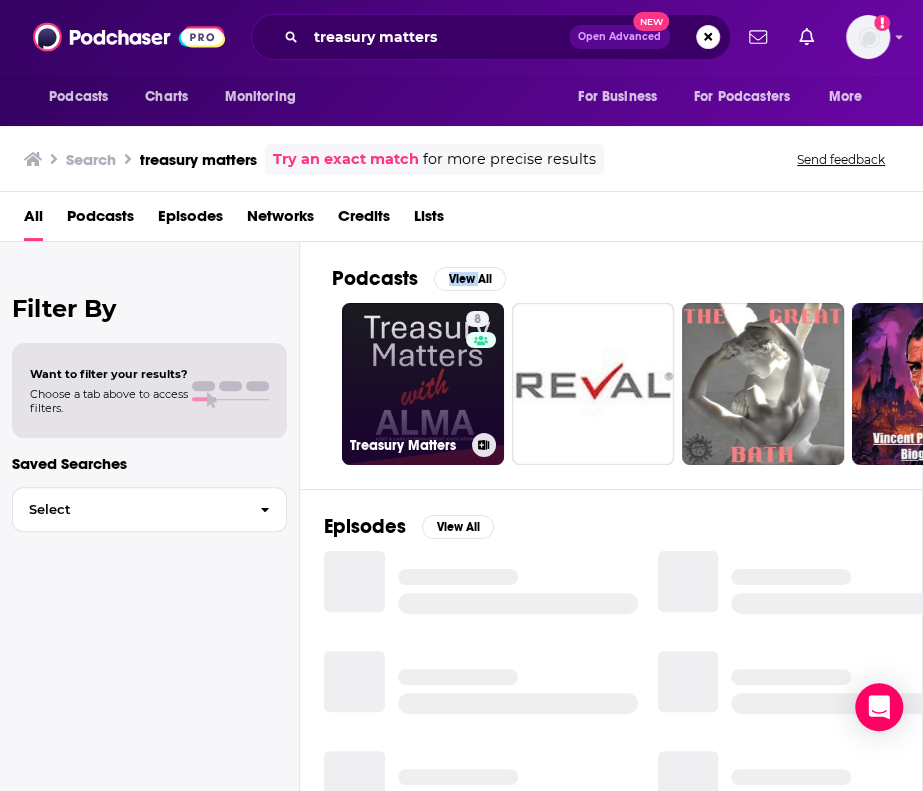 click on "8 Treasury Matters" at bounding box center (423, 384) 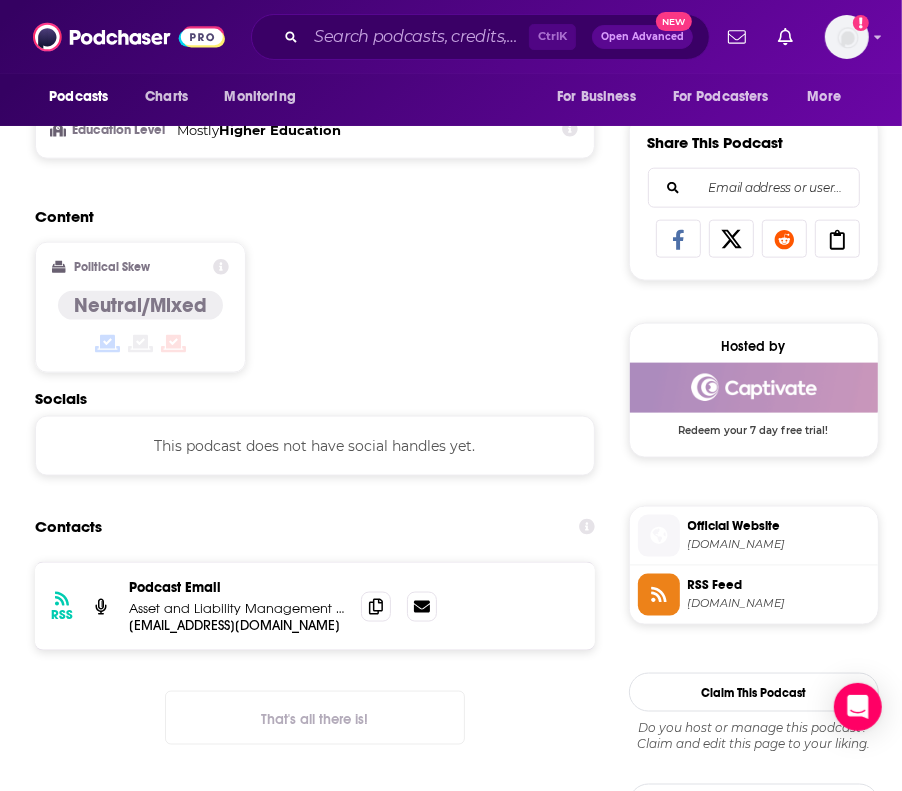 scroll, scrollTop: 1221, scrollLeft: 0, axis: vertical 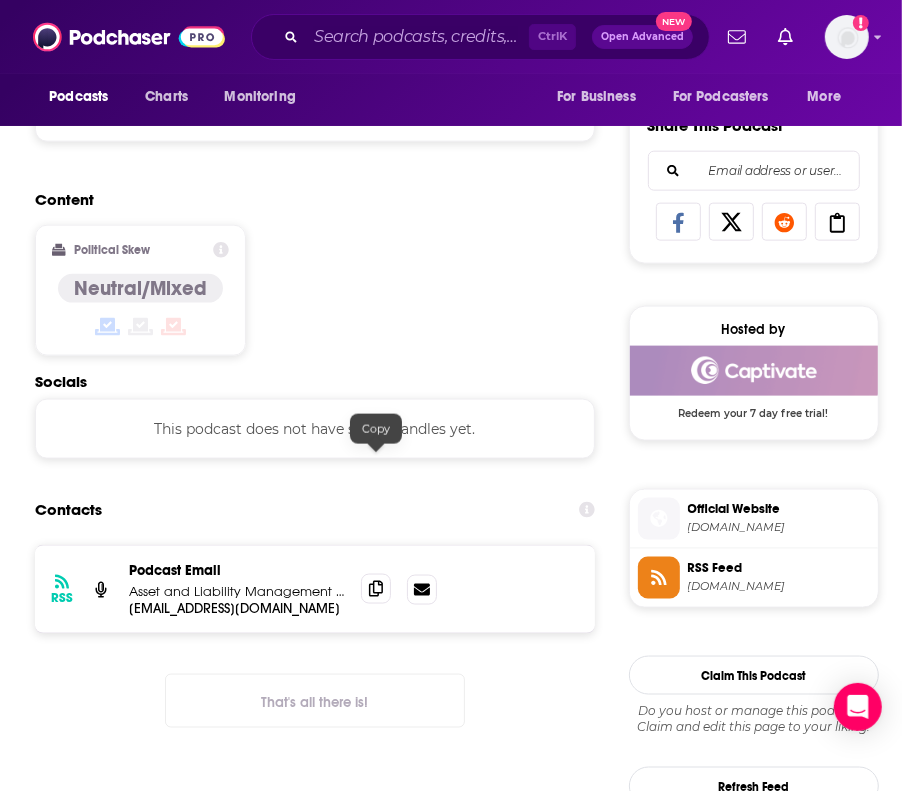 click 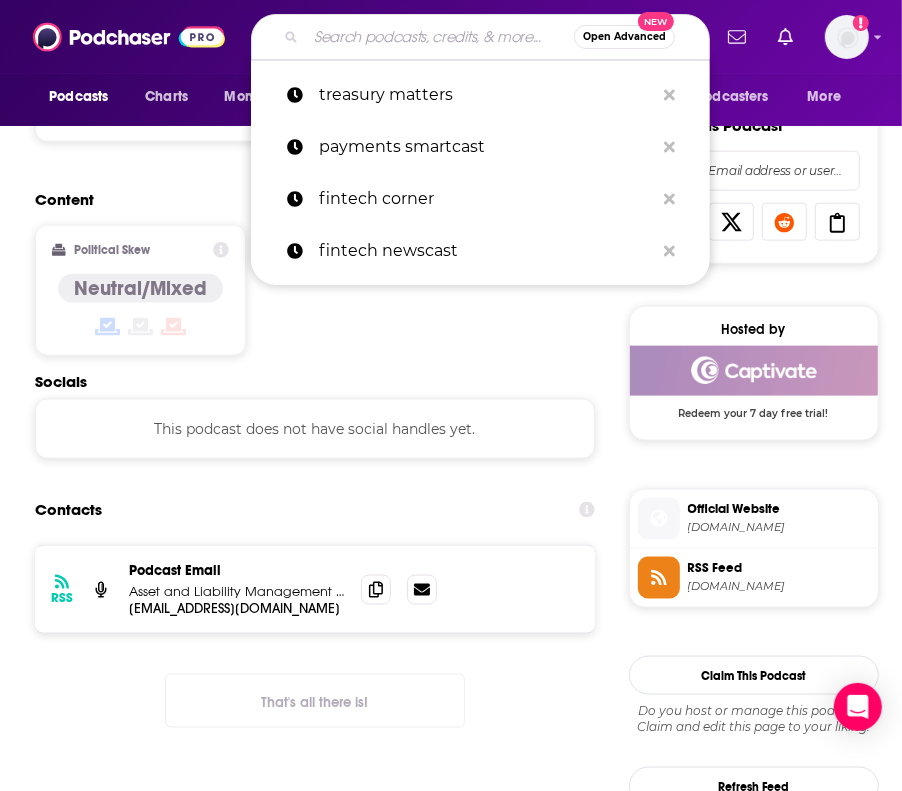 click at bounding box center [440, 37] 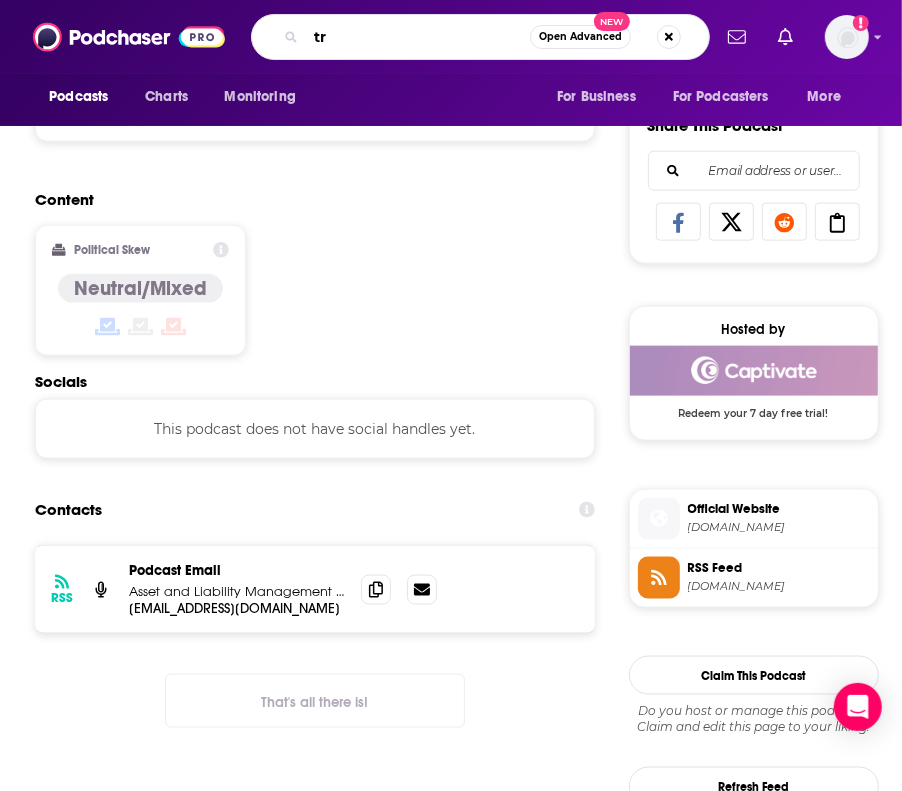 click on "tr" at bounding box center (418, 37) 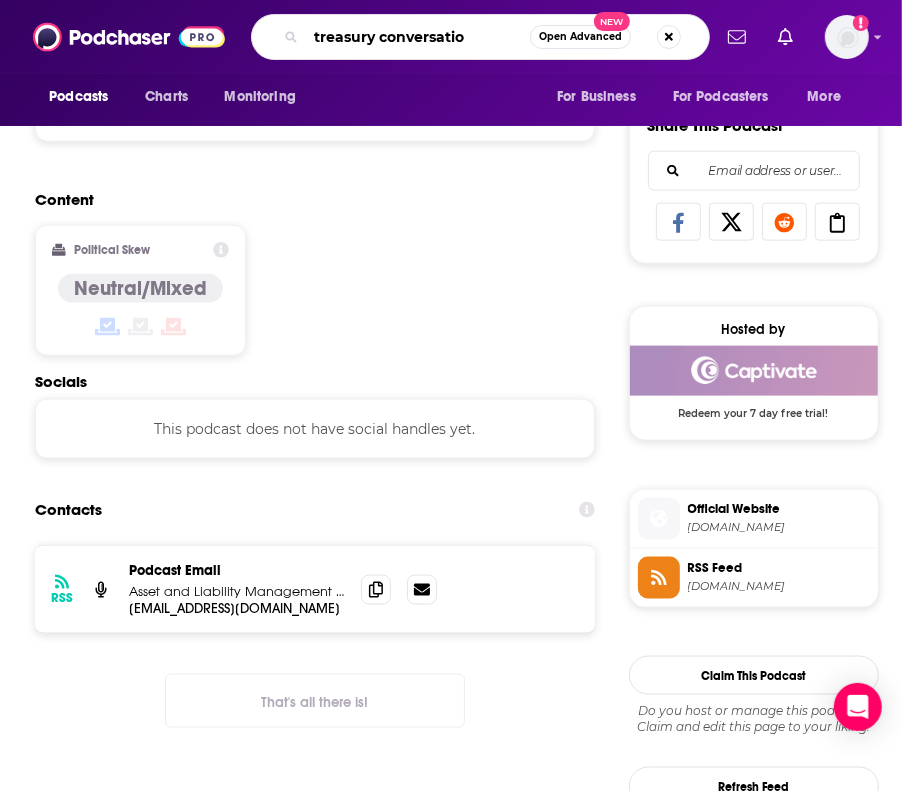 type on "treasury conversation" 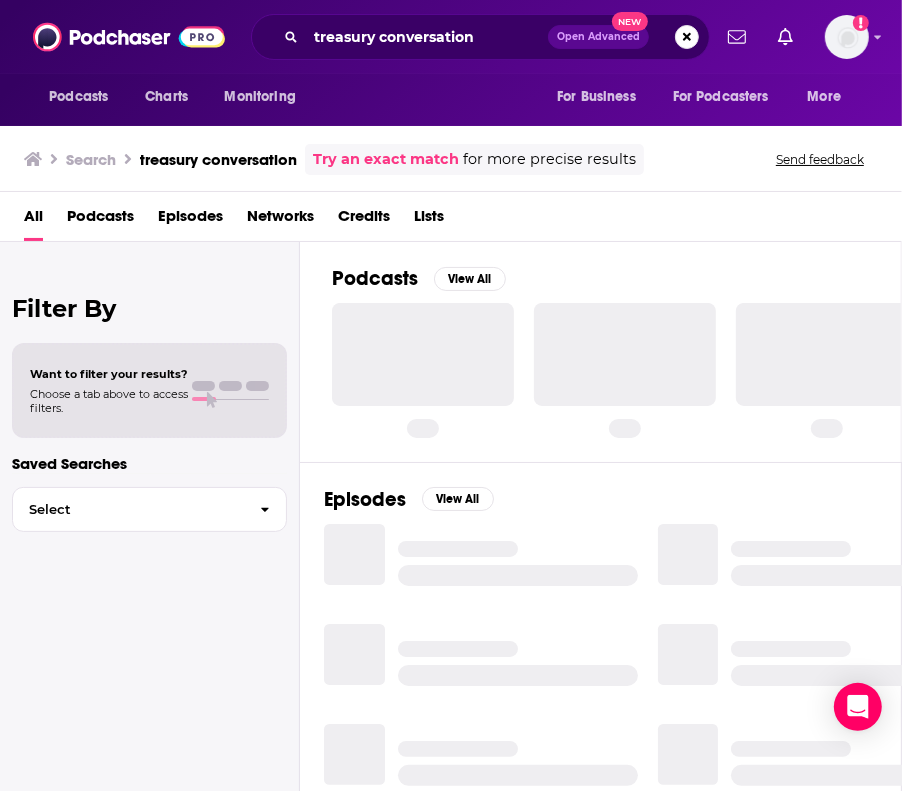 scroll, scrollTop: 0, scrollLeft: 0, axis: both 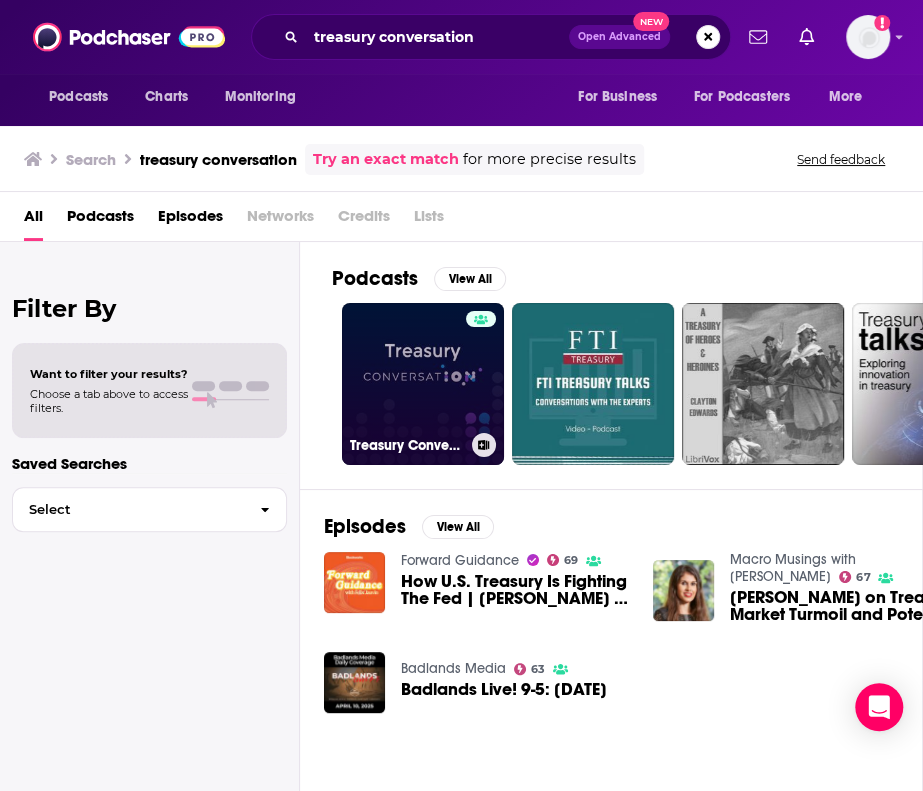 click on "Treasury ConversatION" at bounding box center (423, 384) 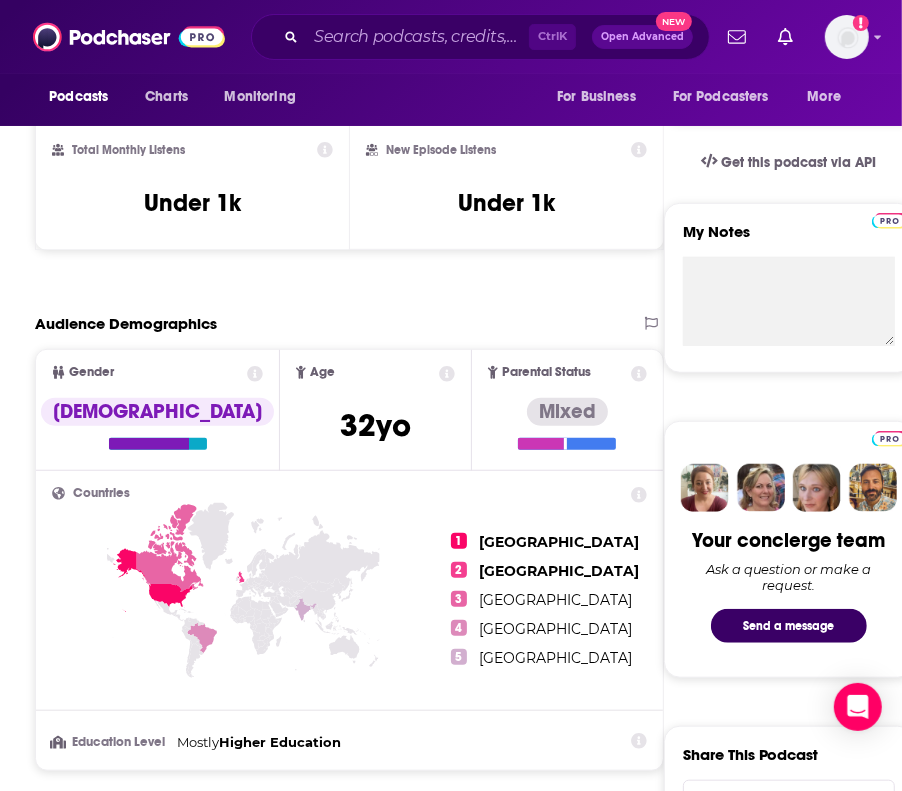 scroll, scrollTop: 1184, scrollLeft: 0, axis: vertical 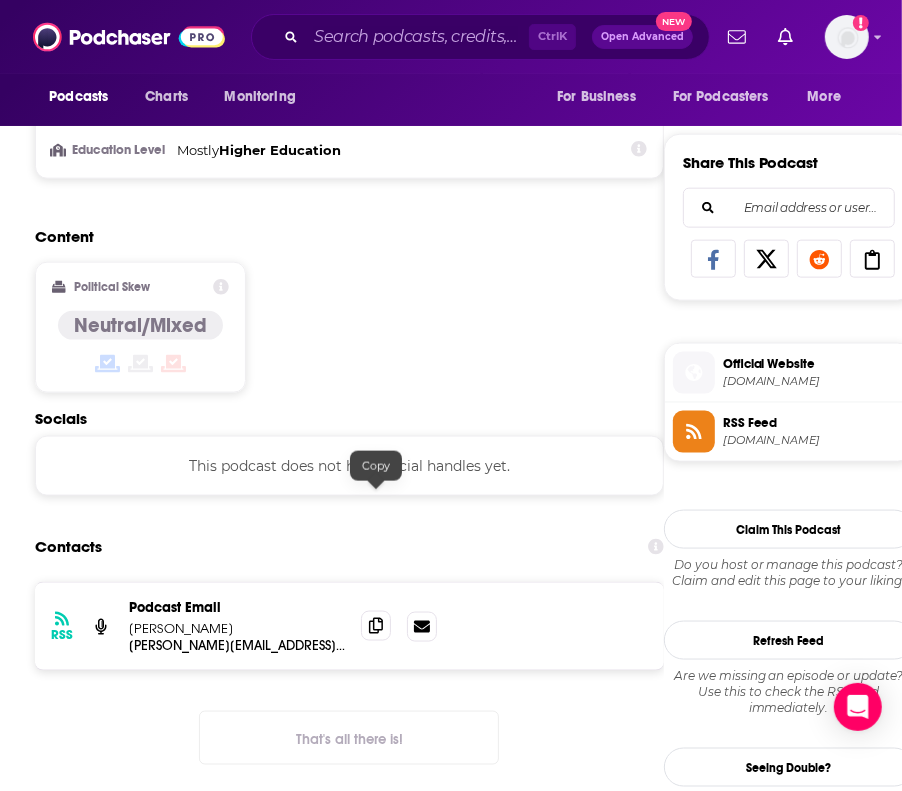 click 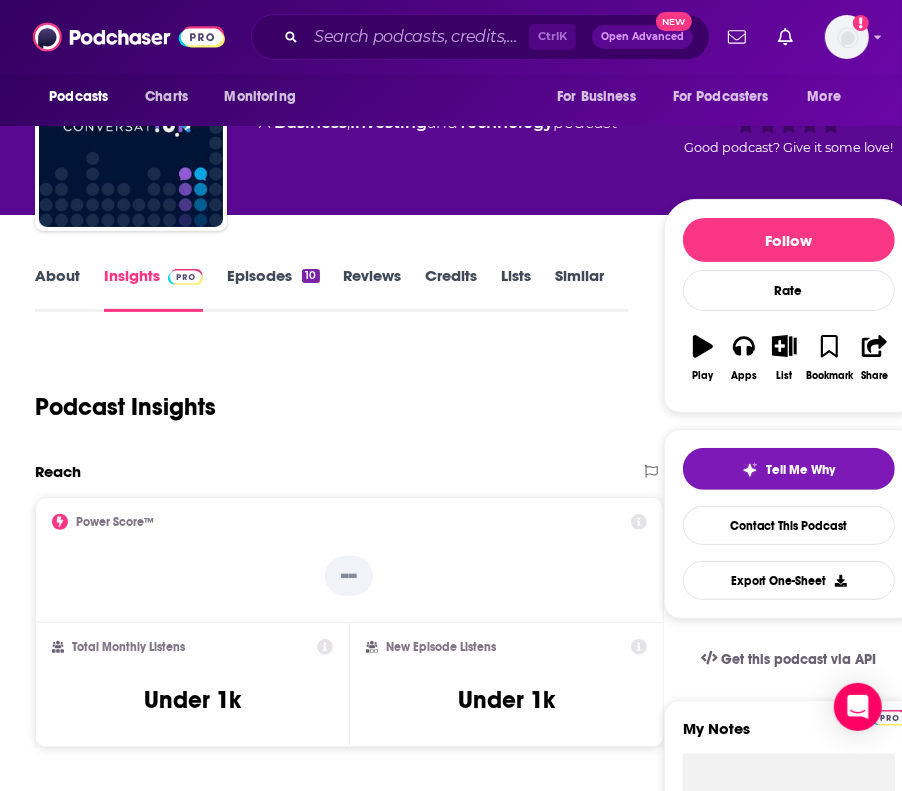 scroll, scrollTop: 0, scrollLeft: 0, axis: both 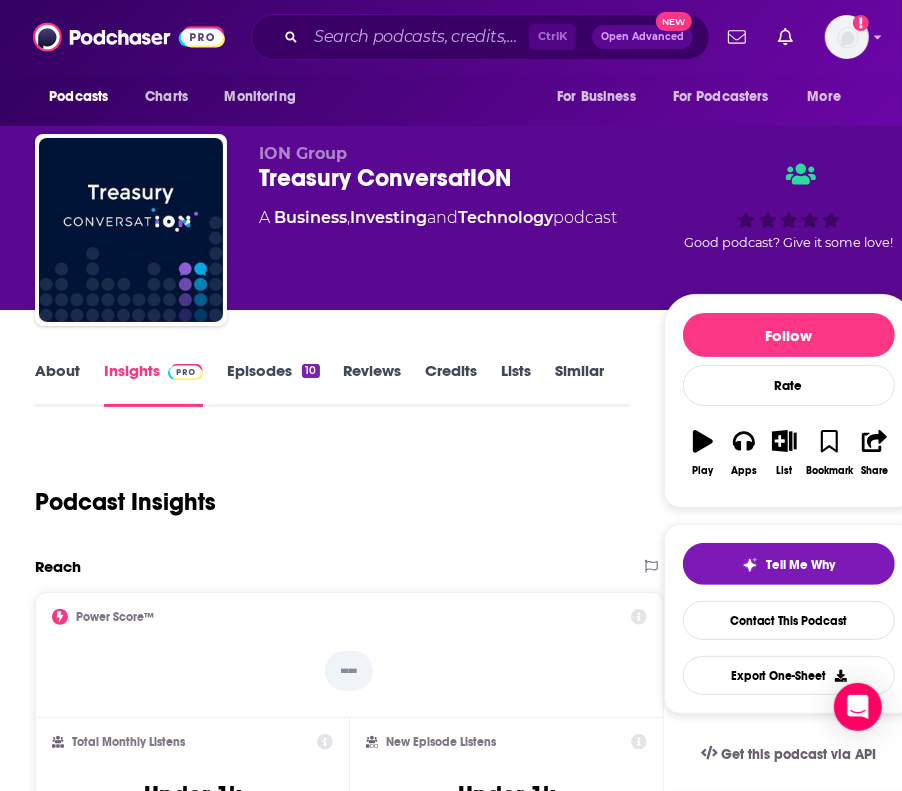 click on "Episodes 10" at bounding box center [273, 384] 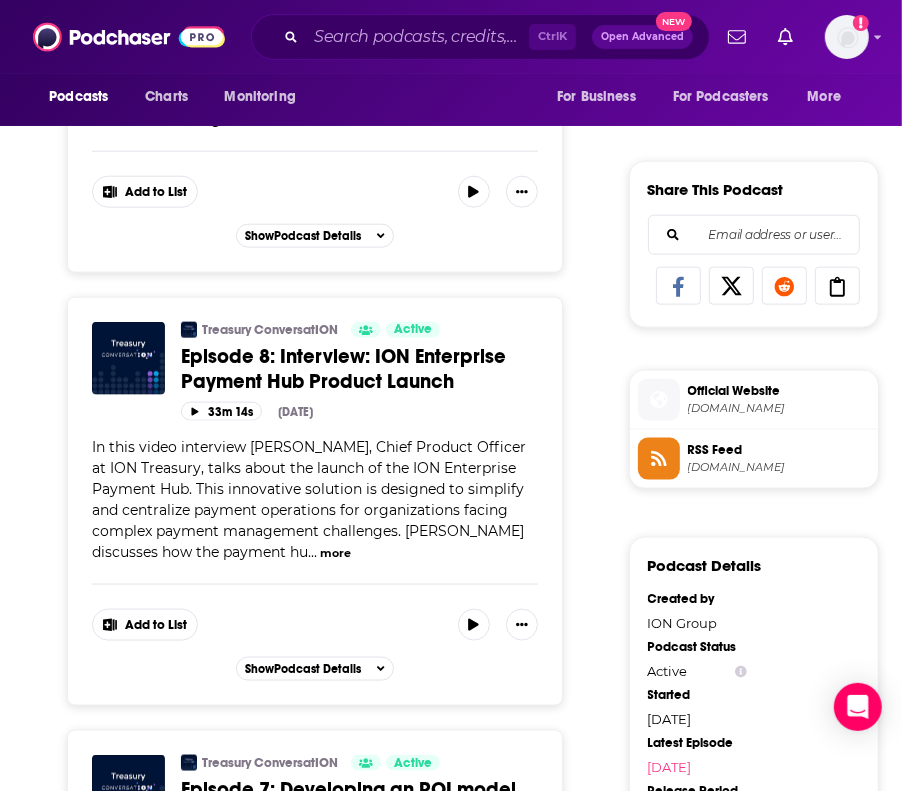 scroll, scrollTop: 1168, scrollLeft: 0, axis: vertical 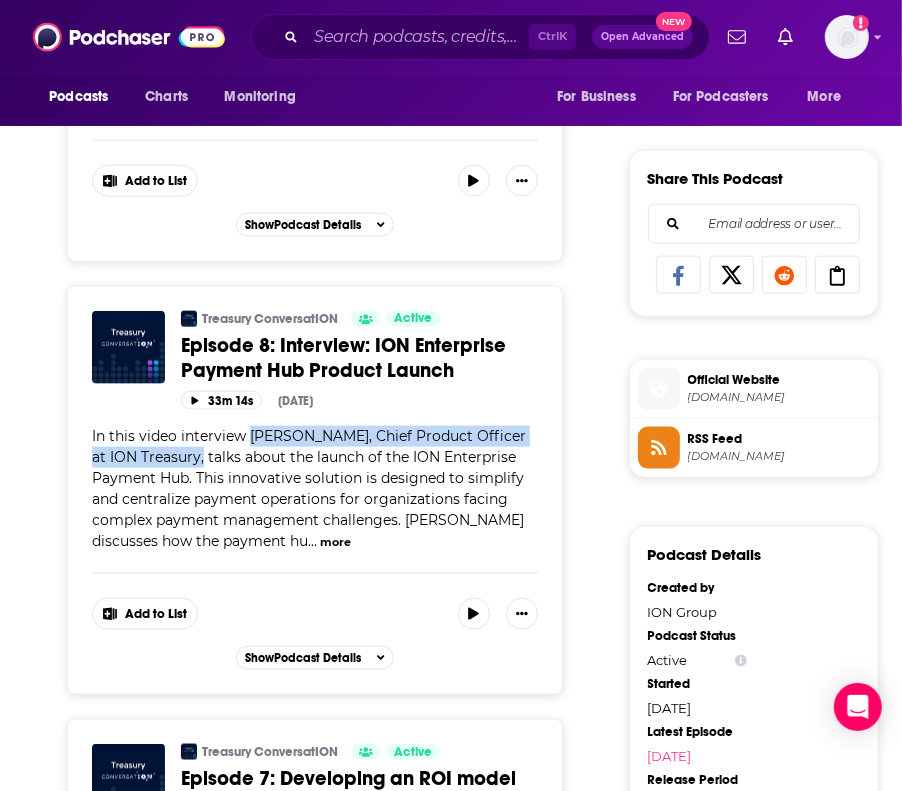 drag, startPoint x: 252, startPoint y: 429, endPoint x: 182, endPoint y: 451, distance: 73.37575 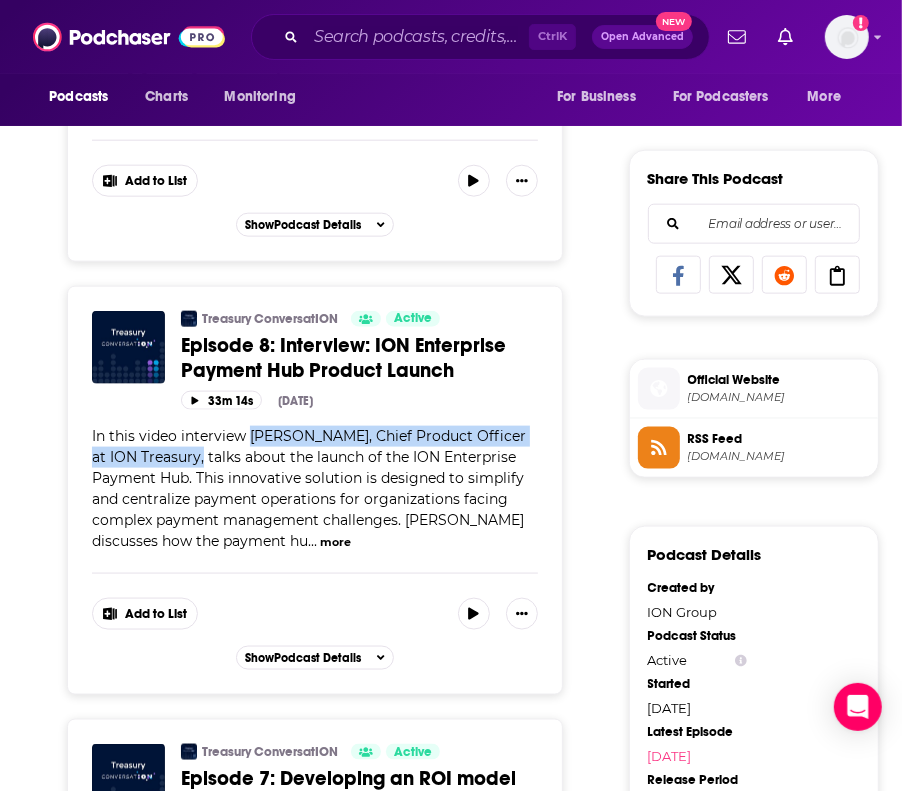 click on "In this video interview [PERSON_NAME], Chief Product Officer at ION Treasury, talks about the launch of the ION Enterprise Payment Hub. This innovative solution is designed to simplify and centralize payment operations for organizations facing complex payment management challenges.
[PERSON_NAME] discusses how the payment hu" at bounding box center (309, 488) 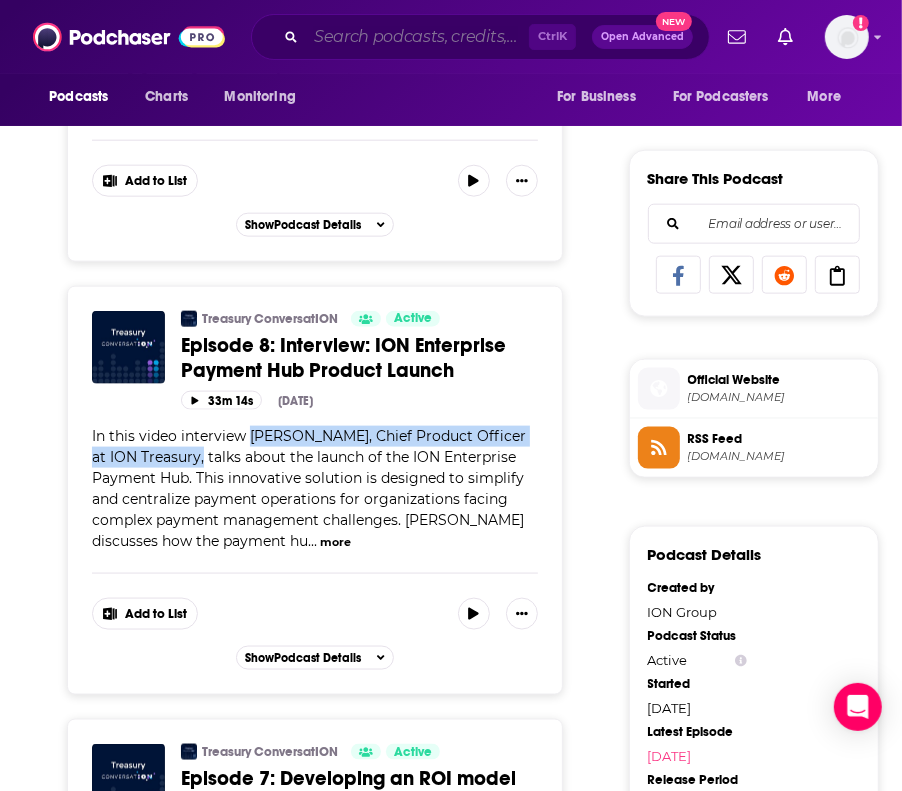 click at bounding box center [417, 37] 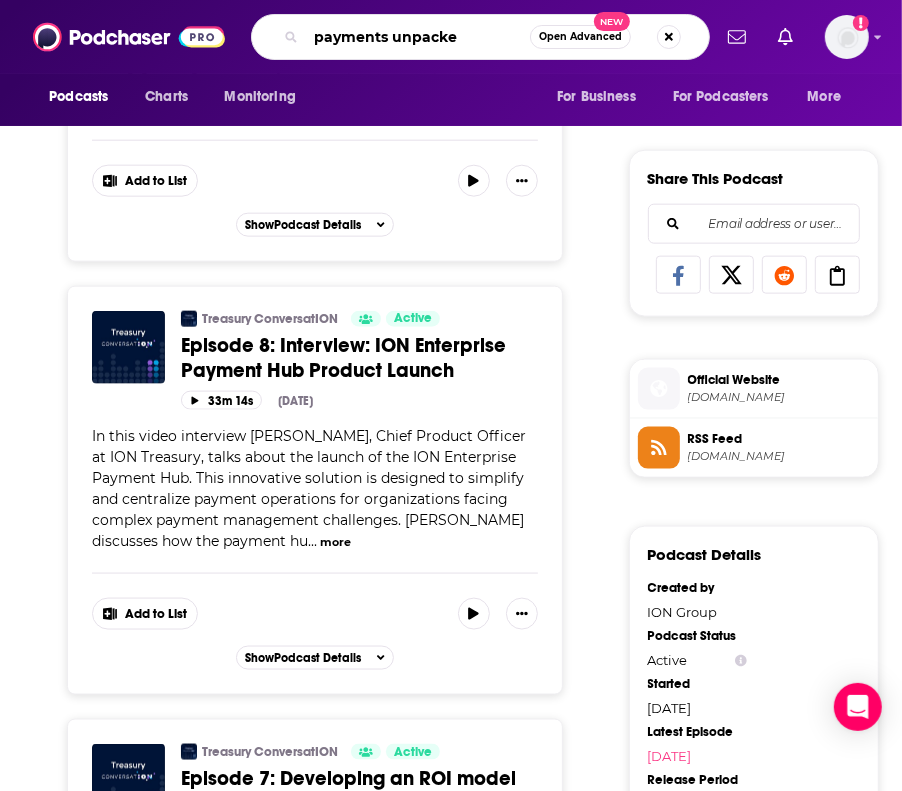 type on "payments unpacked" 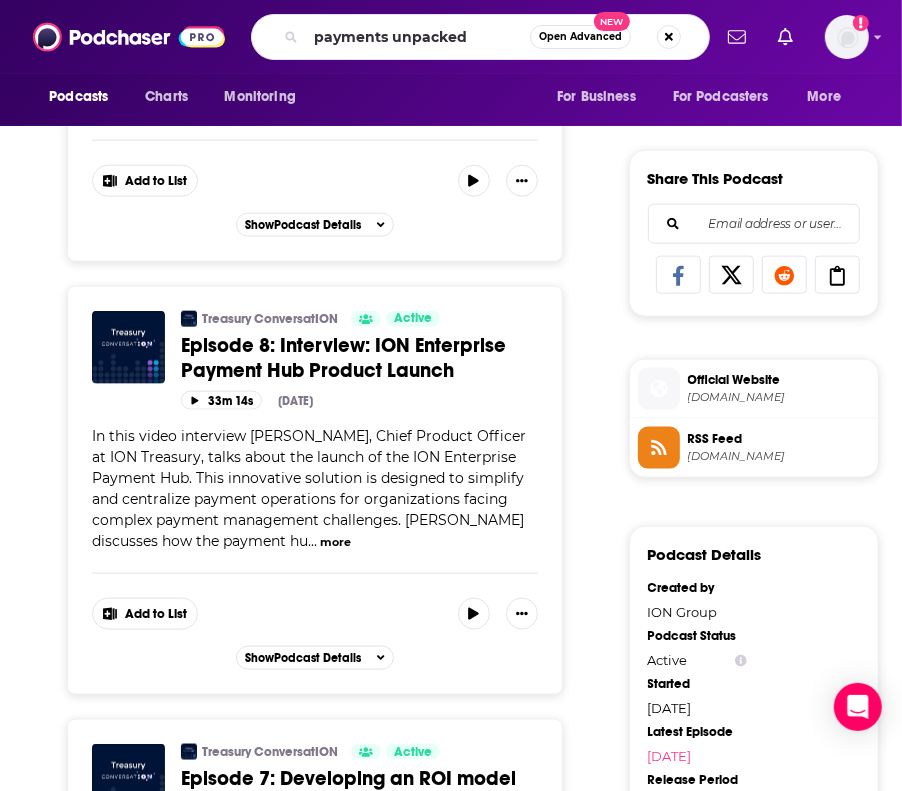scroll, scrollTop: 0, scrollLeft: 0, axis: both 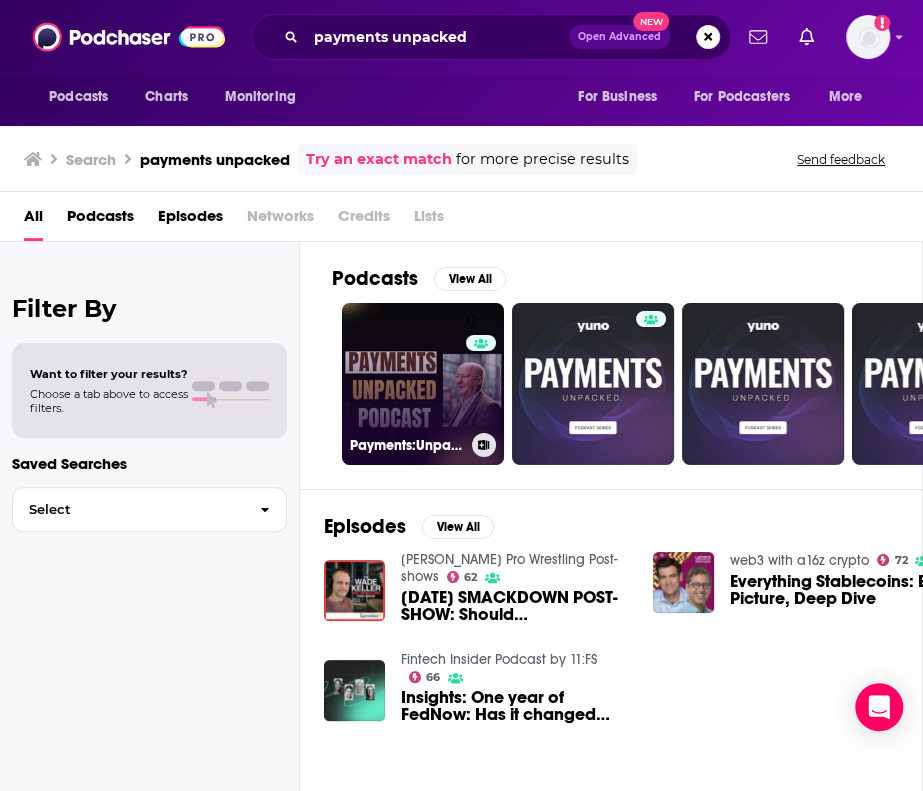 click on "0 Payments:Unpacked @ [PERSON_NAME]" at bounding box center [423, 384] 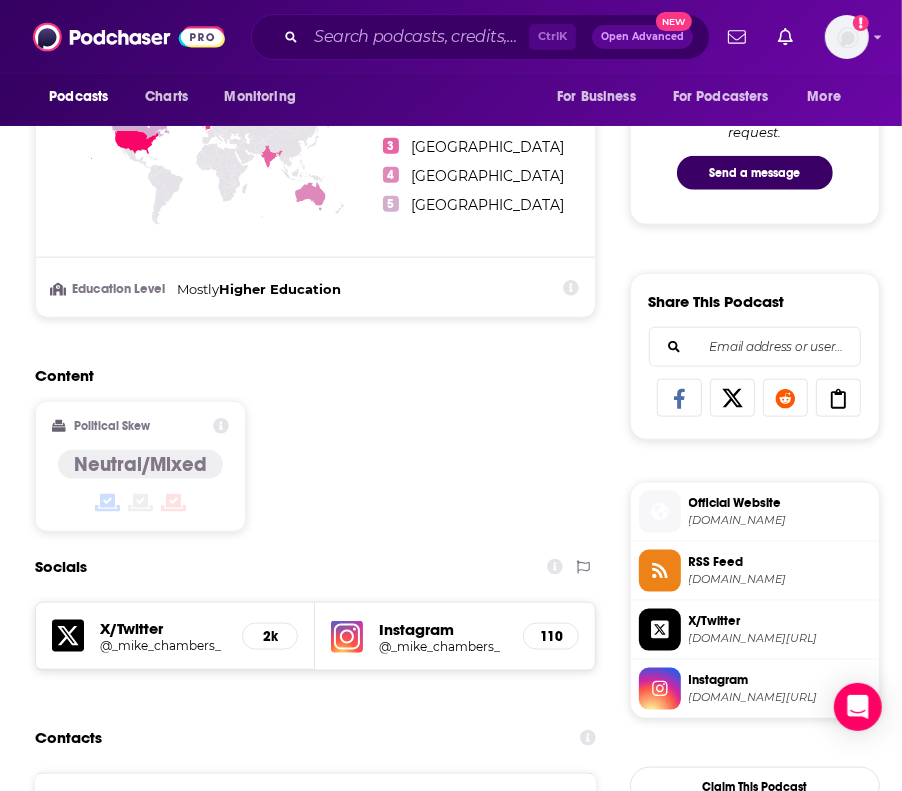 scroll, scrollTop: 1047, scrollLeft: 0, axis: vertical 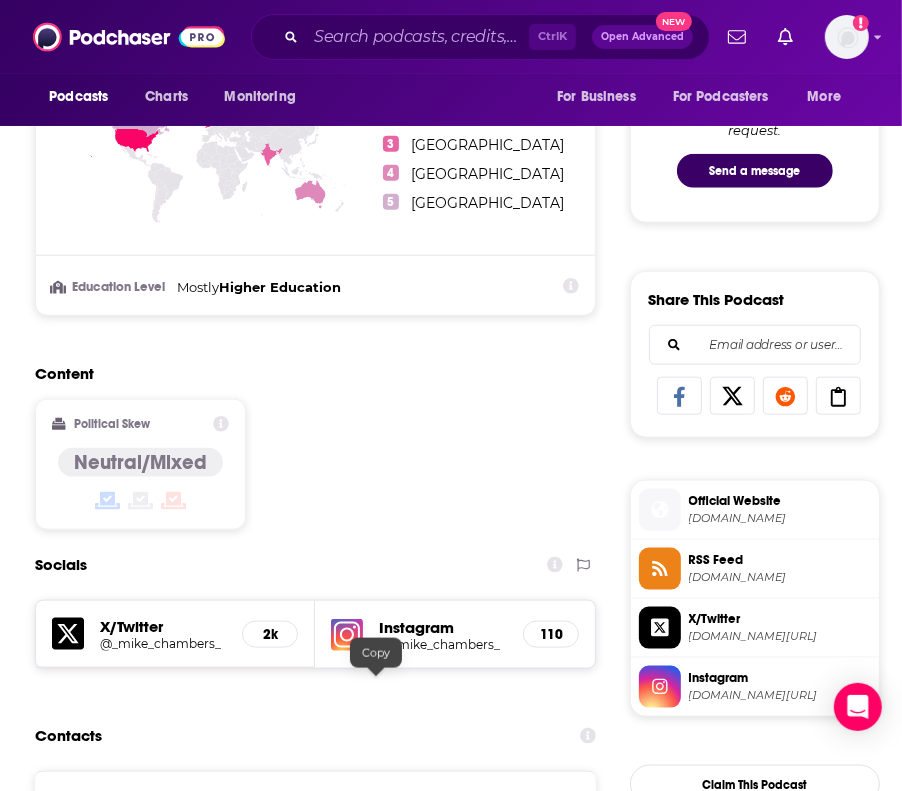 click 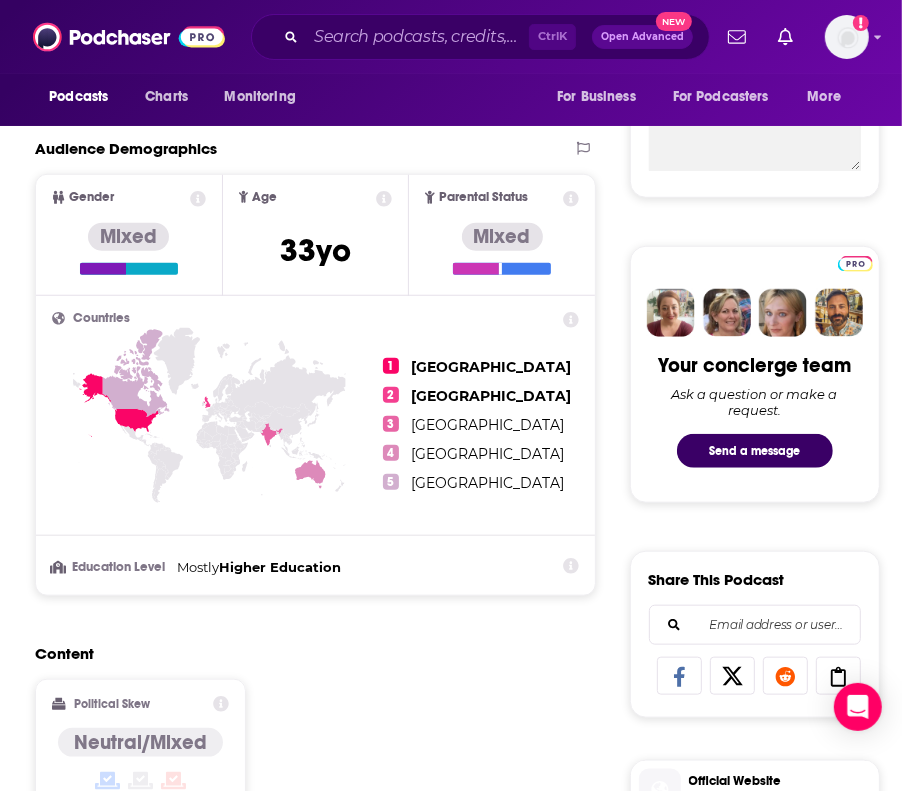 scroll, scrollTop: 0, scrollLeft: 0, axis: both 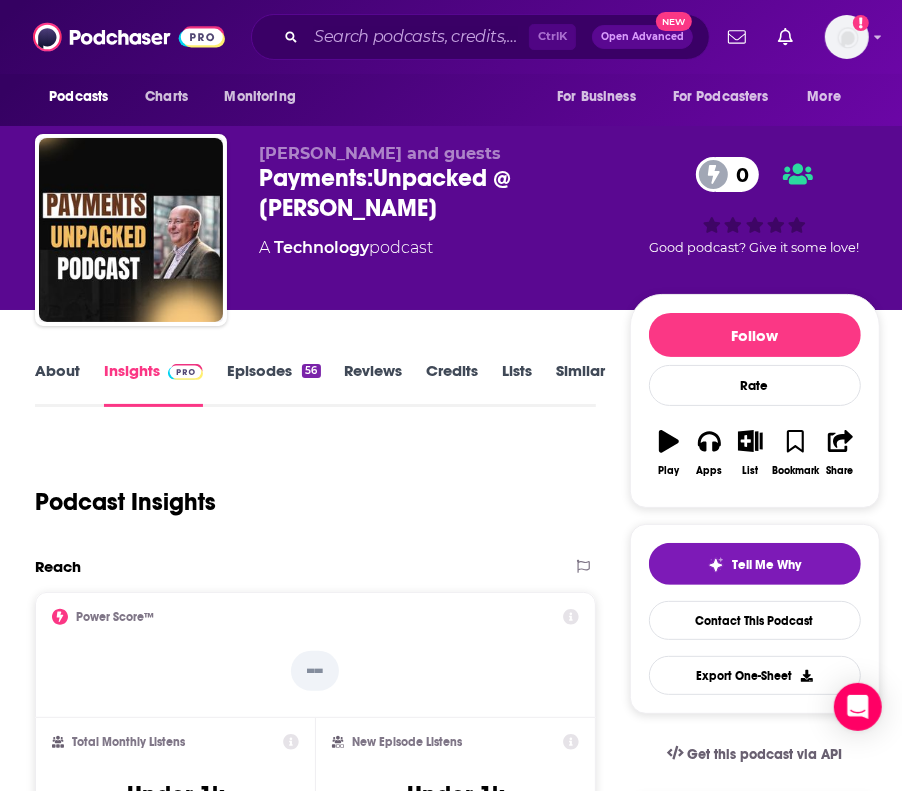 click on "Episodes 56" at bounding box center [273, 384] 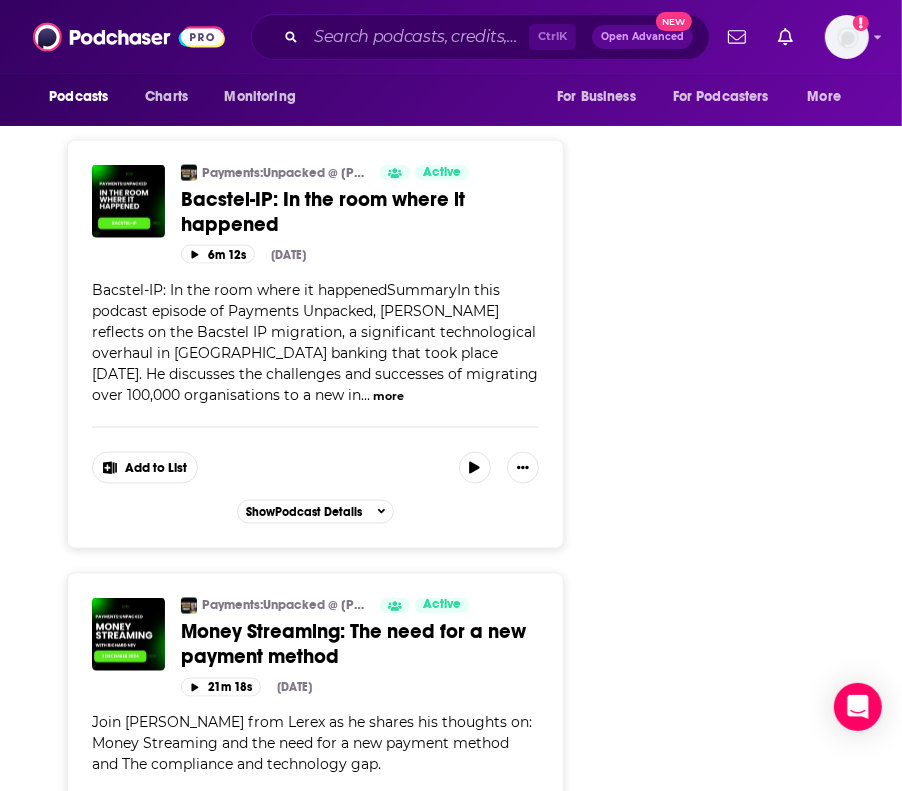 scroll, scrollTop: 5687, scrollLeft: 0, axis: vertical 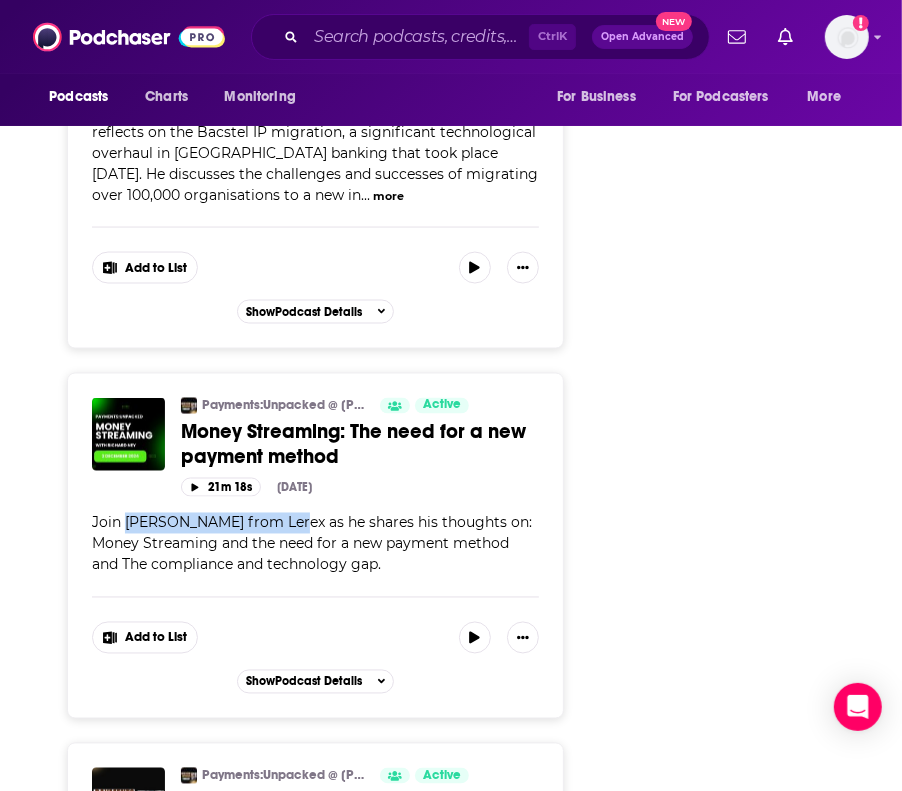 drag, startPoint x: 129, startPoint y: 533, endPoint x: 289, endPoint y: 540, distance: 160.15305 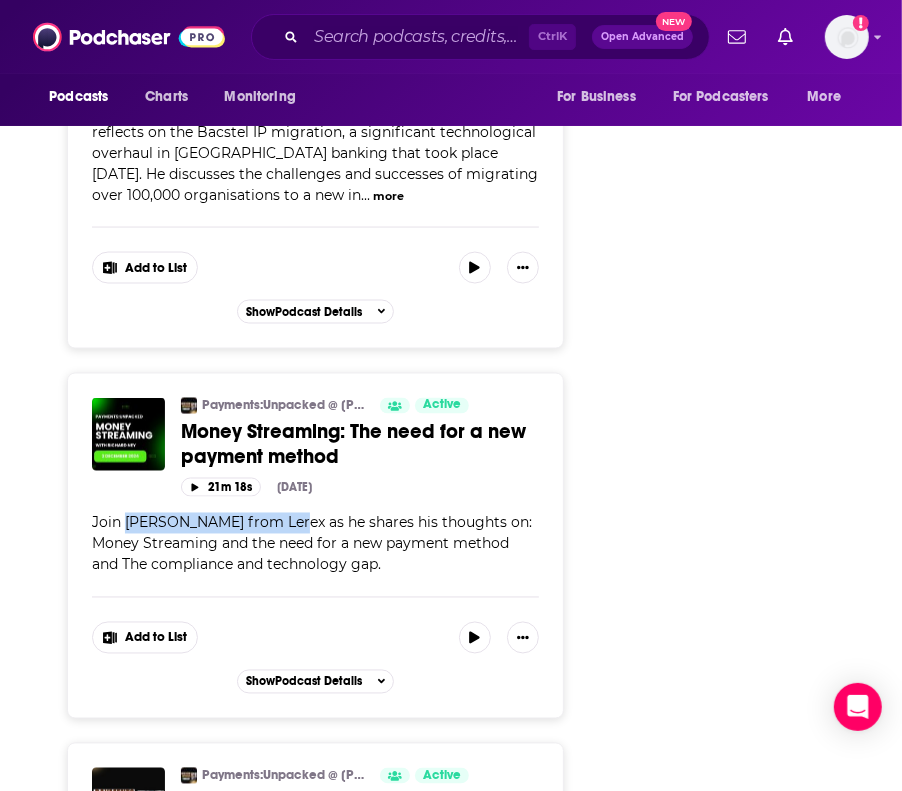 click on "Join [PERSON_NAME] from Lerex as he shares his thoughts on:
Money Streaming and the need for a new payment method
and
The compliance and technology gap." at bounding box center (312, 544) 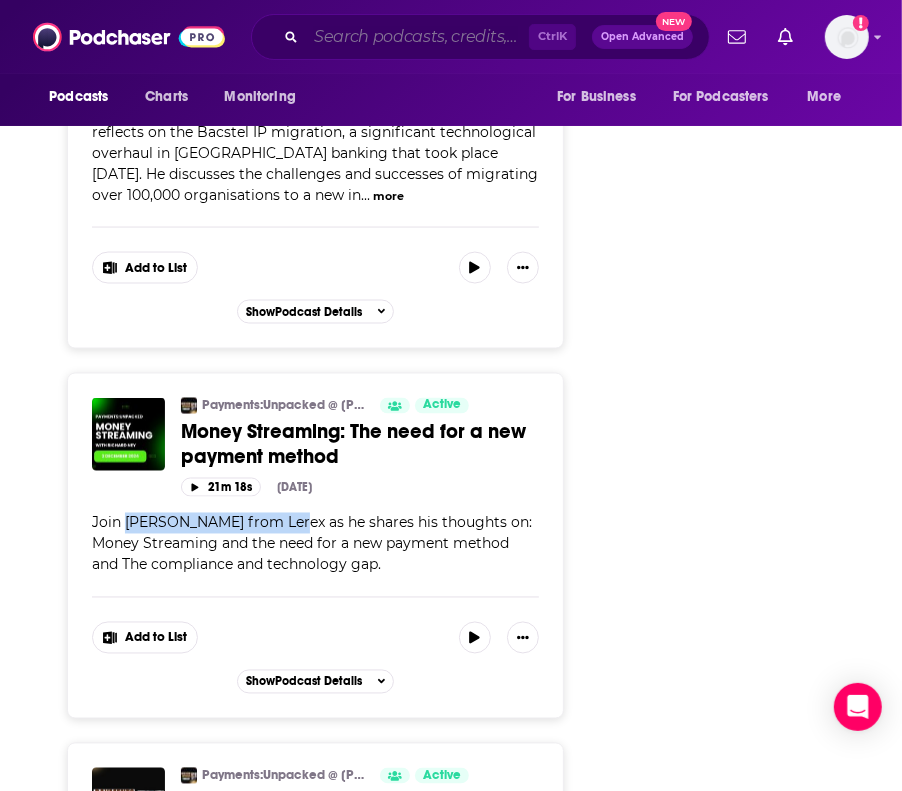 click at bounding box center (417, 37) 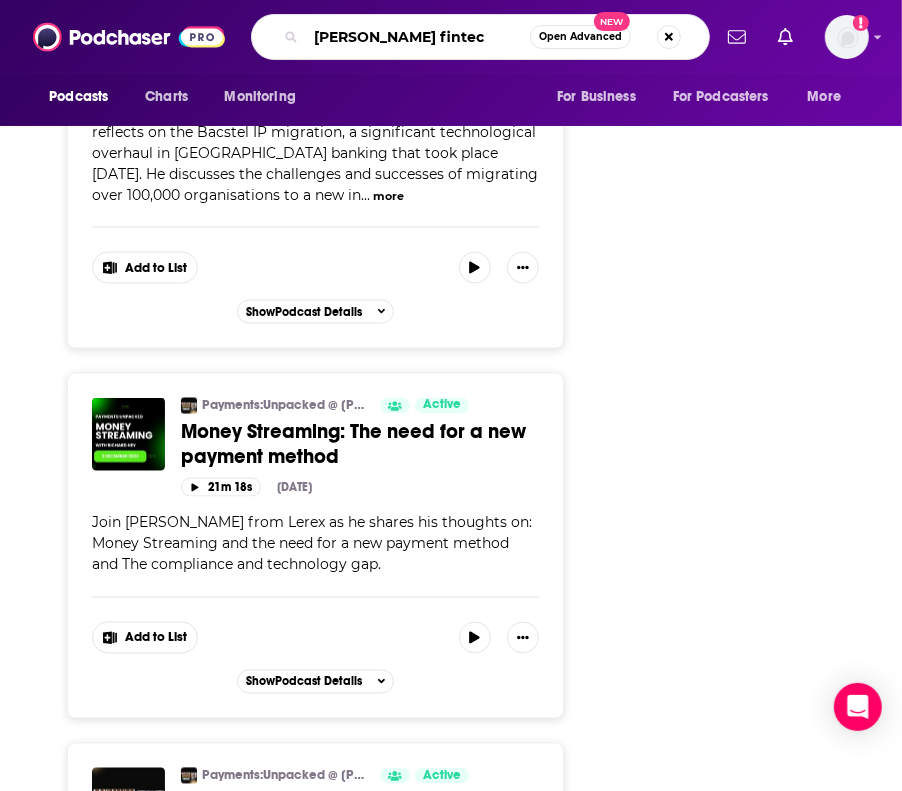 type on "[PERSON_NAME] fintech" 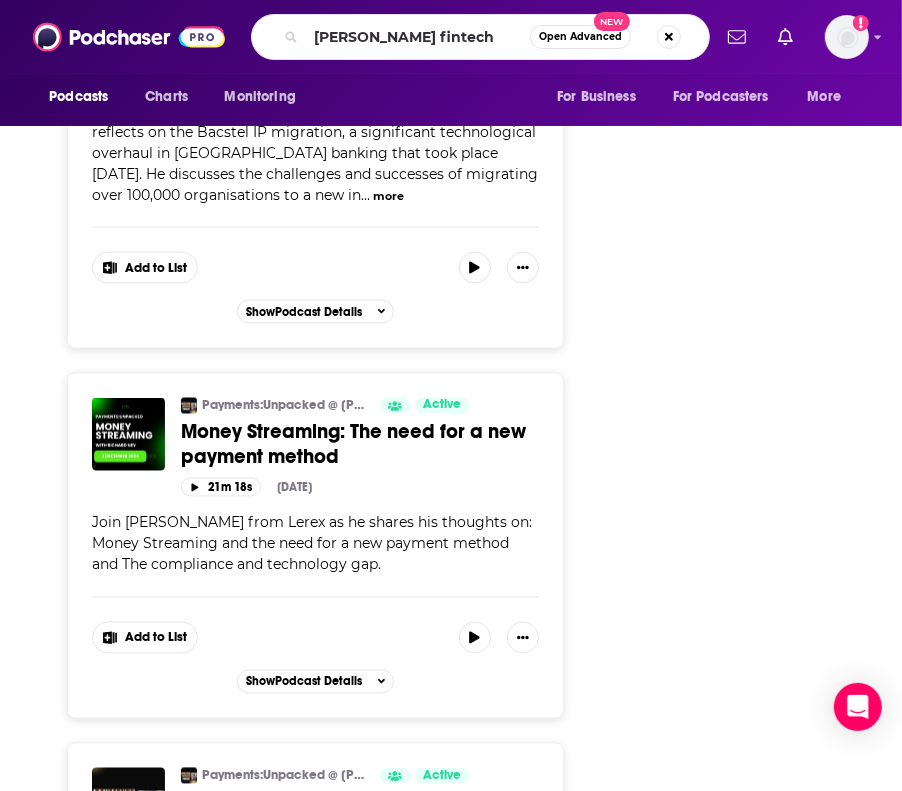 scroll, scrollTop: 0, scrollLeft: 0, axis: both 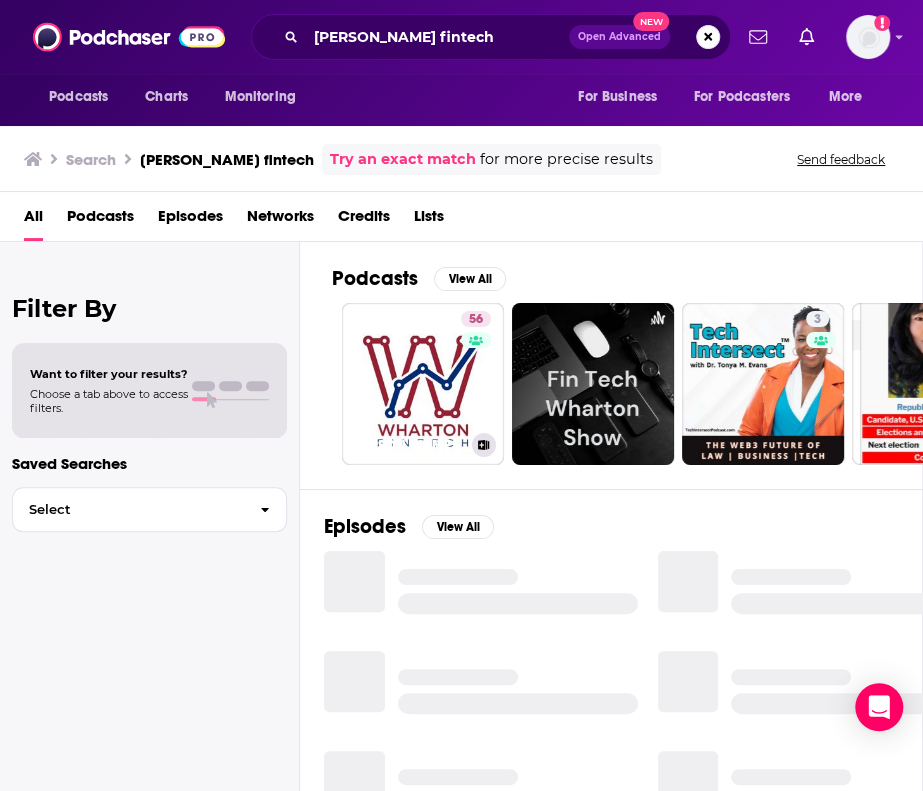 click on "[PERSON_NAME] FinTech Podcast" at bounding box center (423, 445) 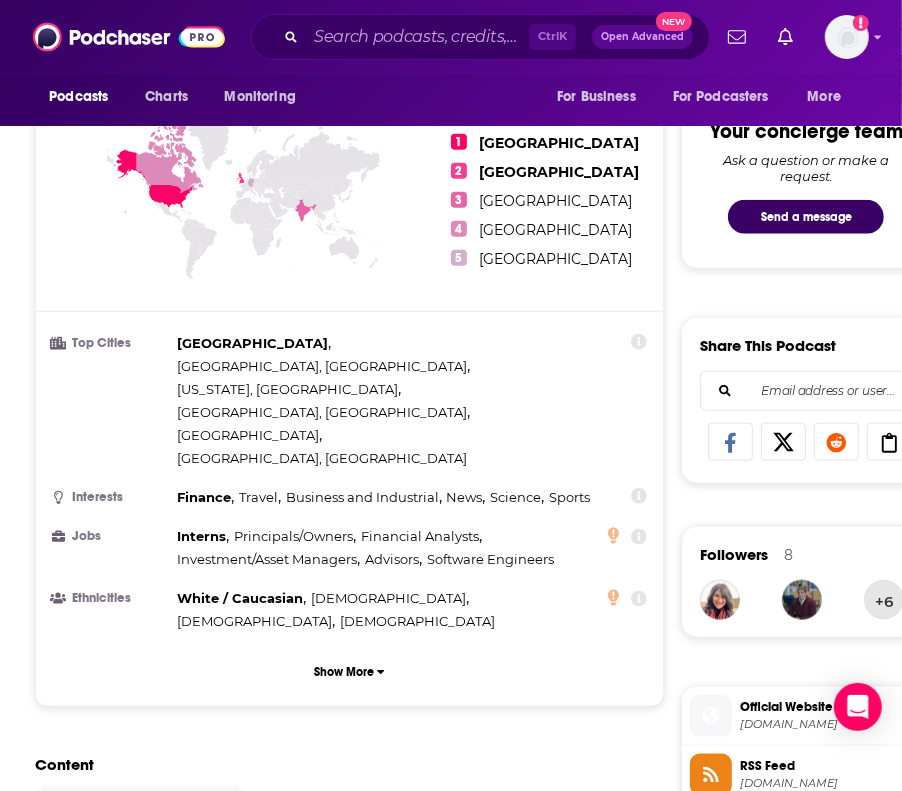 scroll, scrollTop: 1439, scrollLeft: 0, axis: vertical 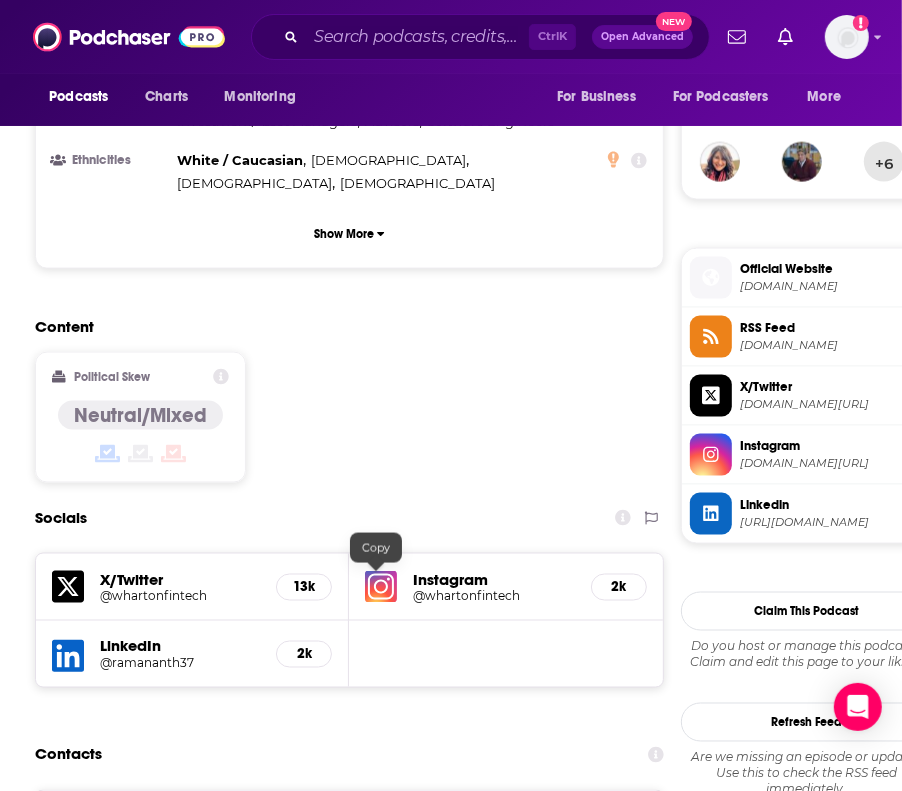 click 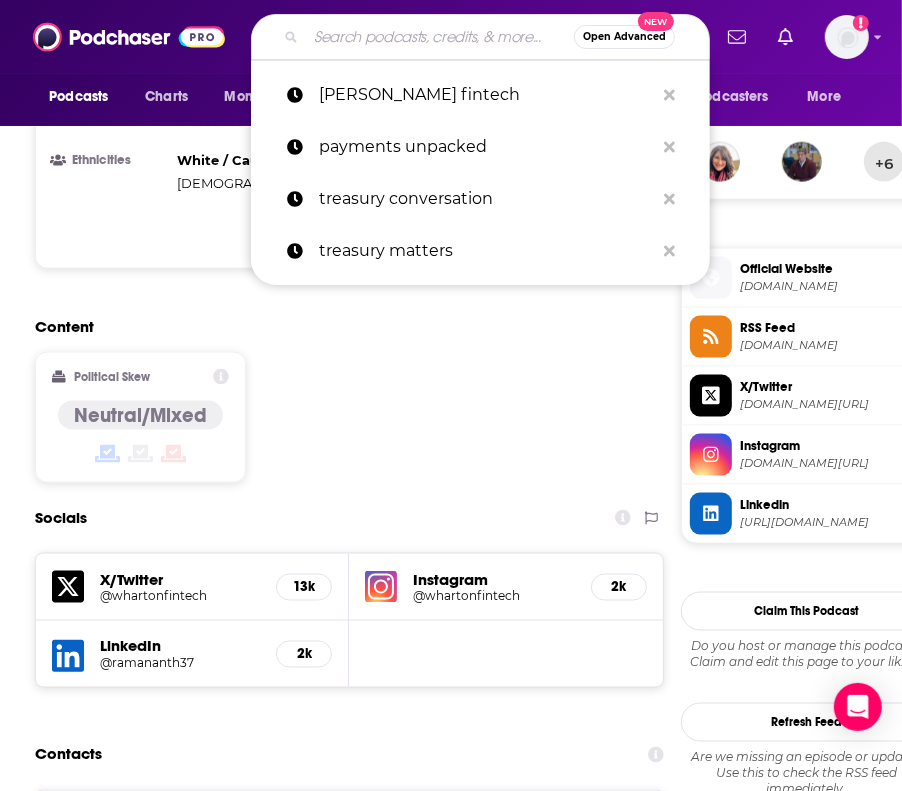 click at bounding box center [440, 37] 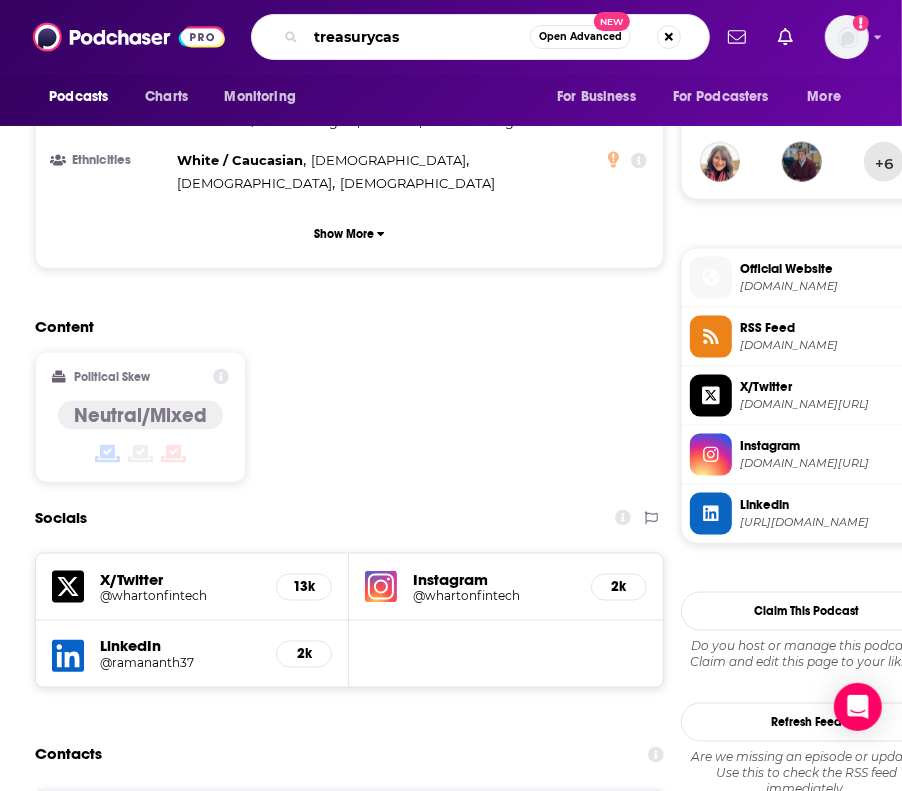 type on "treasurycast" 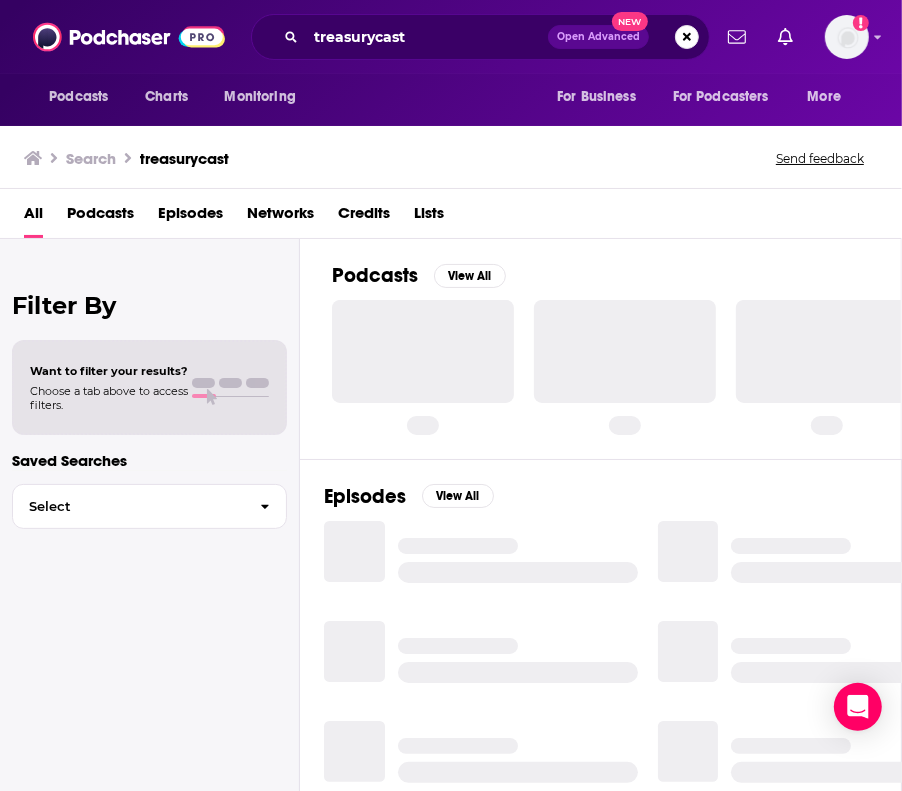 scroll, scrollTop: 0, scrollLeft: 0, axis: both 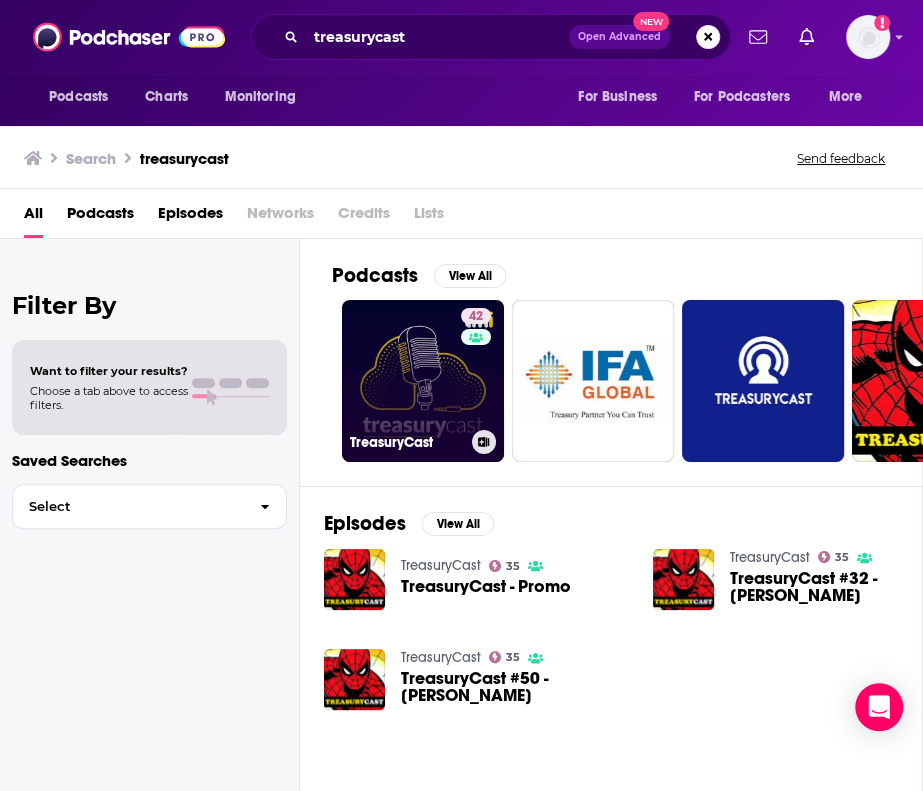 click on "42 TreasuryCast" at bounding box center (423, 381) 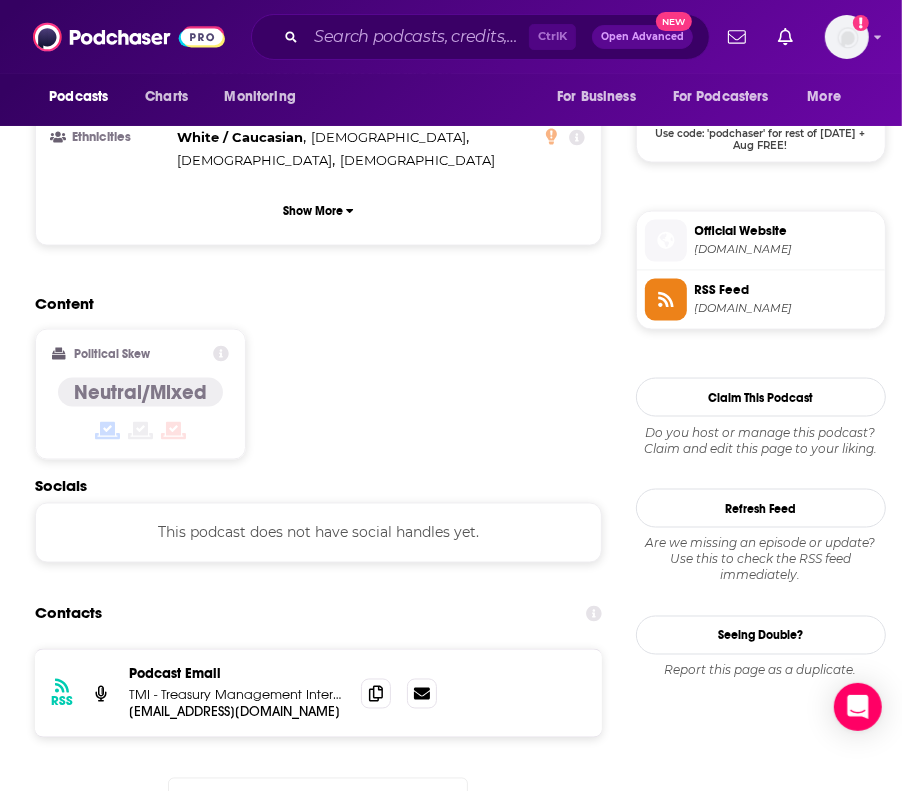 scroll, scrollTop: 1503, scrollLeft: 0, axis: vertical 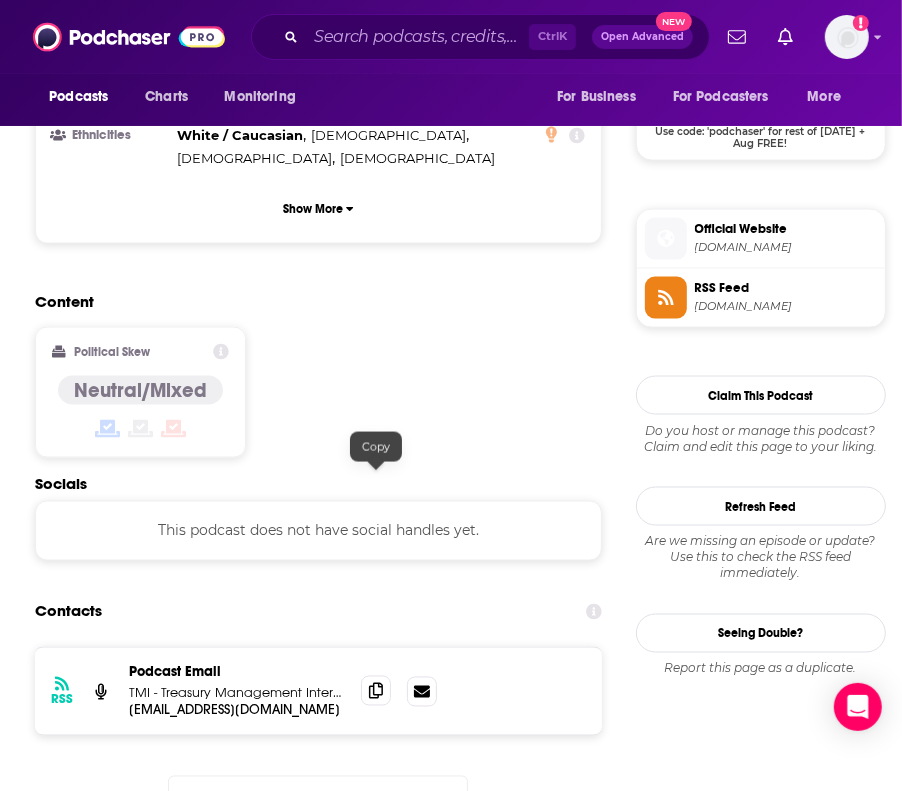 click 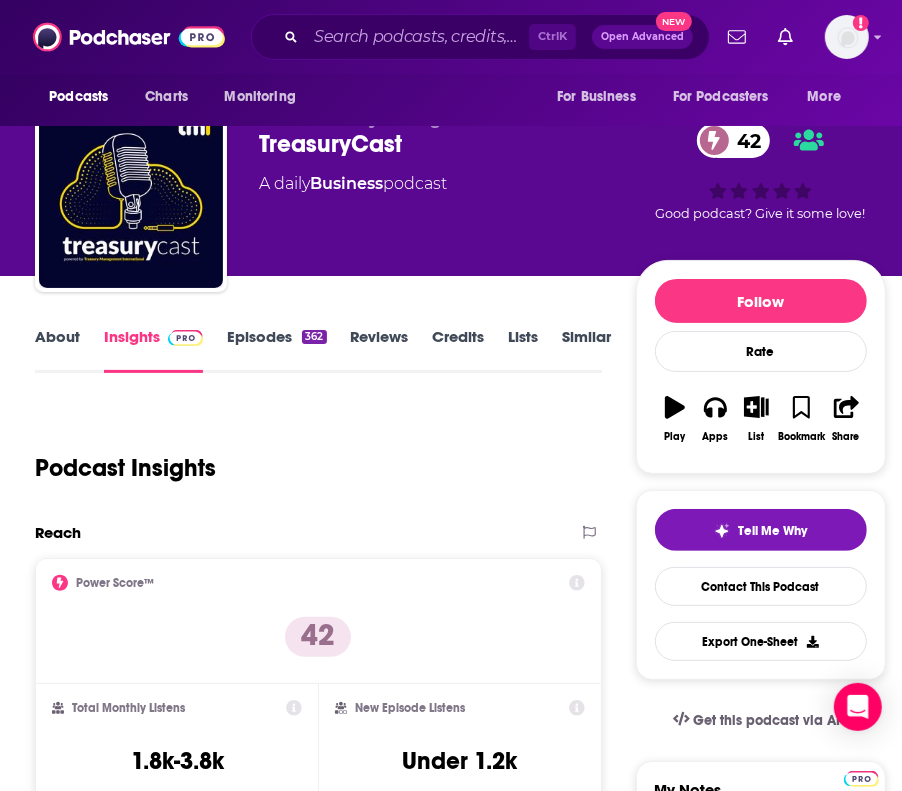 scroll, scrollTop: 0, scrollLeft: 0, axis: both 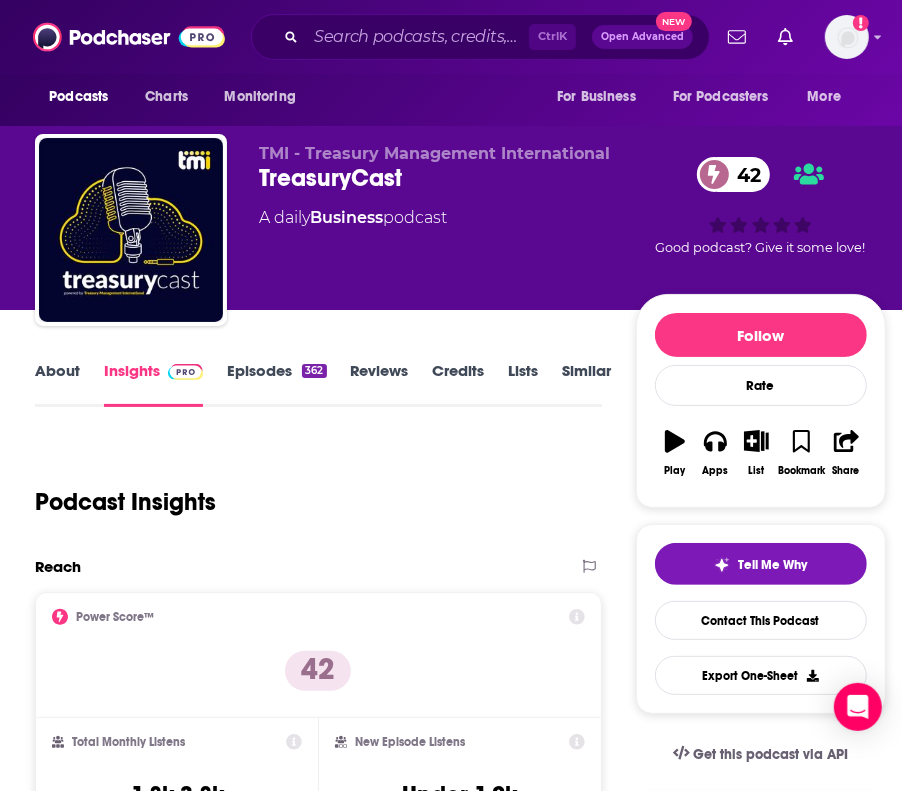 click on "About Insights Episodes 362 Reviews Credits Lists Similar" at bounding box center [318, 382] 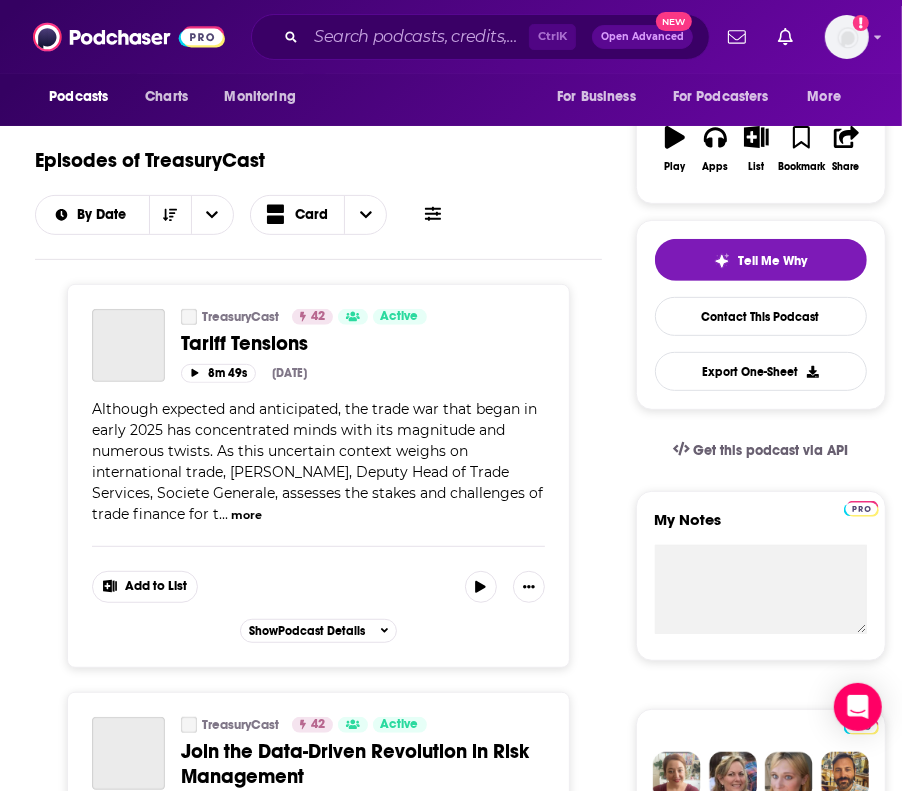 scroll, scrollTop: 311, scrollLeft: 0, axis: vertical 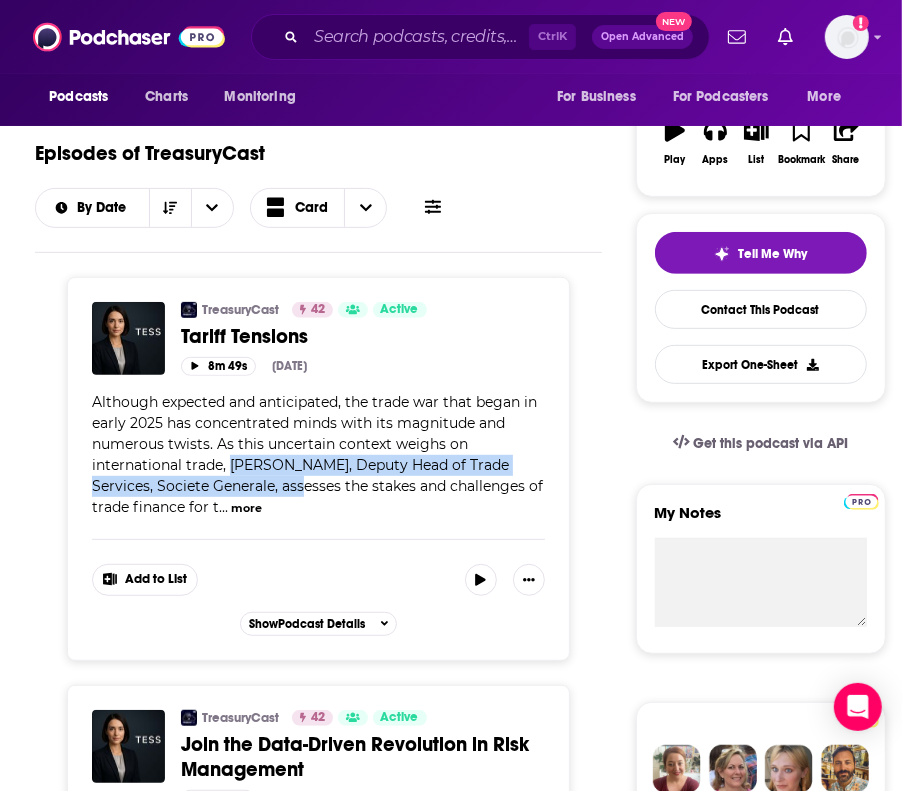drag, startPoint x: 232, startPoint y: 463, endPoint x: 275, endPoint y: 484, distance: 47.853943 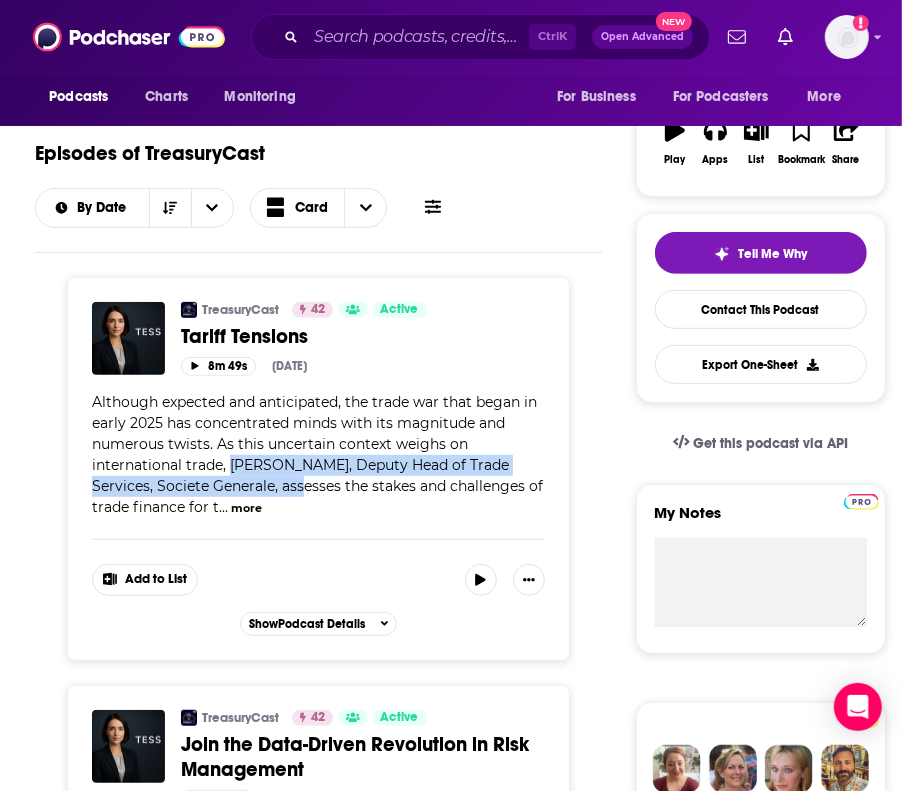 click on "Although expected and anticipated, the trade war that began in early 2025 has concentrated minds with its magnitude and numerous twists. As this uncertain context weighs on international trade, [PERSON_NAME], Deputy Head of Trade Services, Societe Generale, assesses the stakes and challenges of trade finance for t" at bounding box center (317, 454) 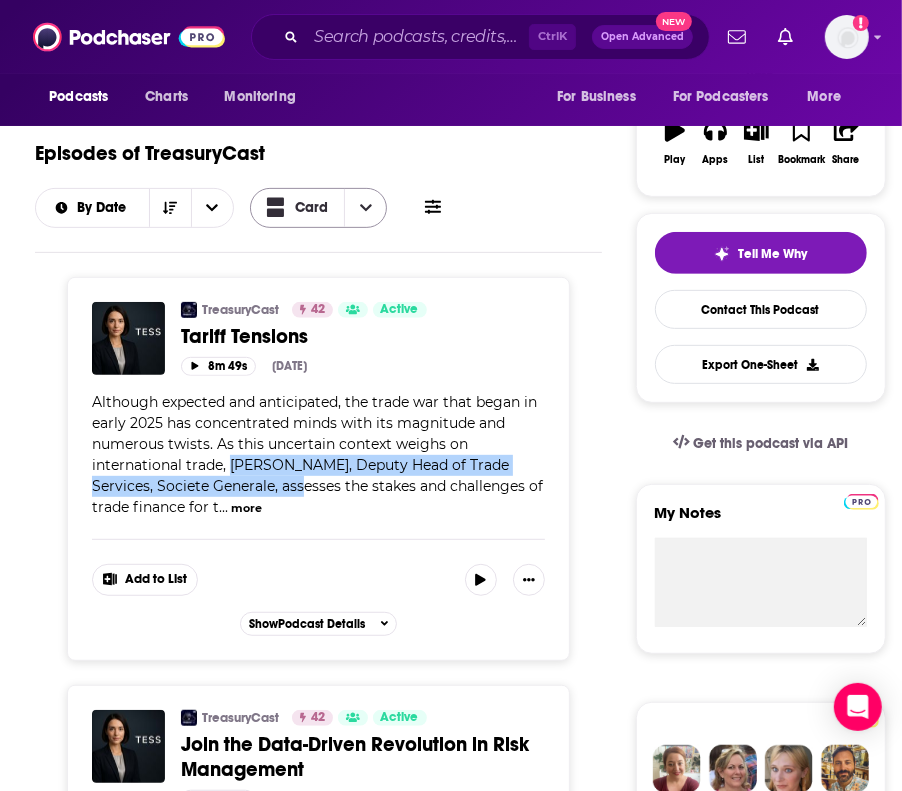 scroll, scrollTop: 0, scrollLeft: 0, axis: both 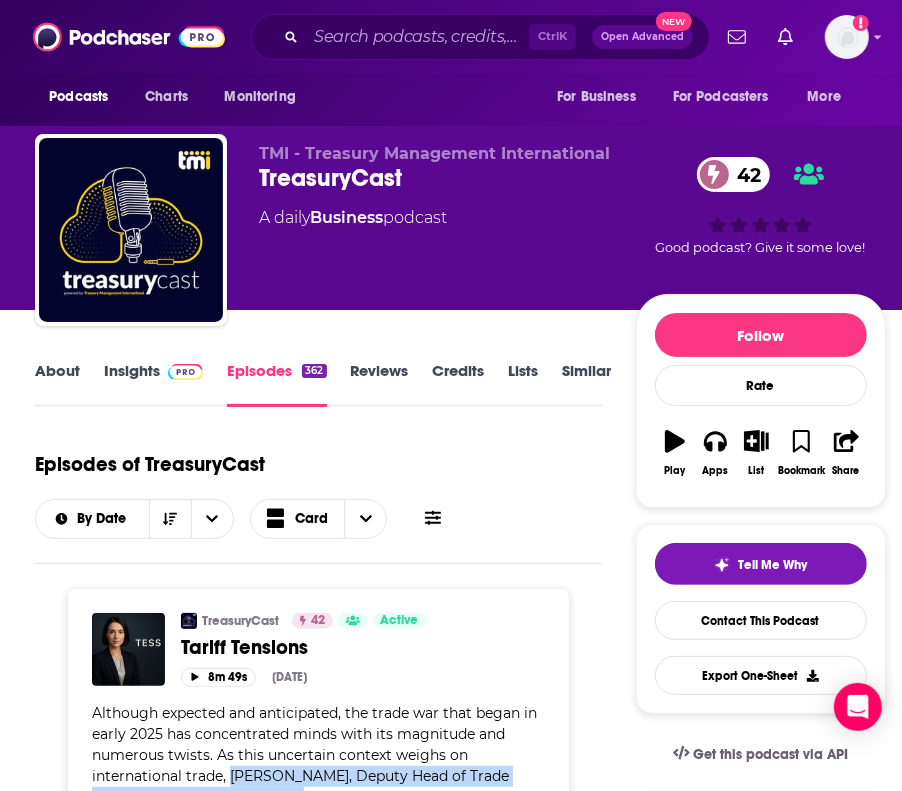 click at bounding box center [181, 370] 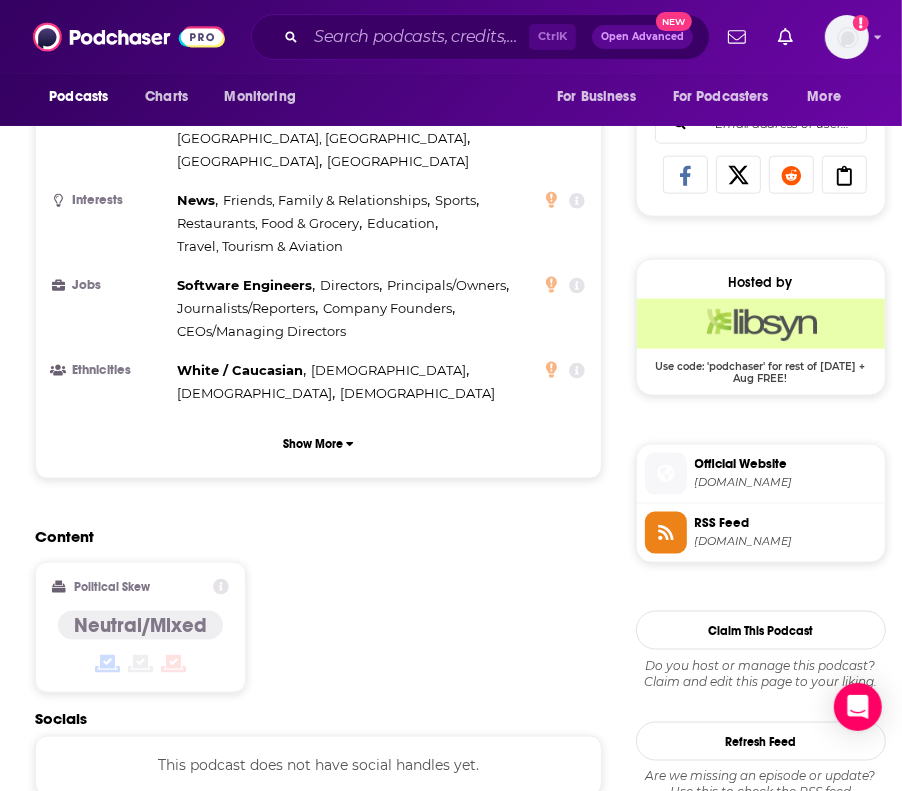 scroll, scrollTop: 1368, scrollLeft: 0, axis: vertical 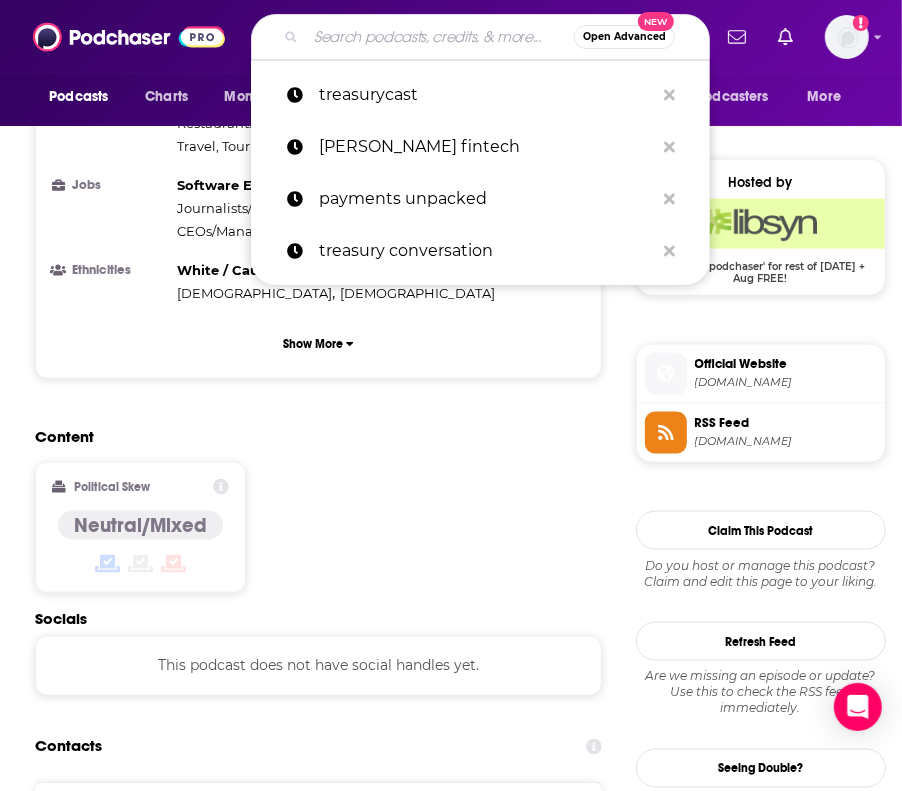 click at bounding box center (440, 37) 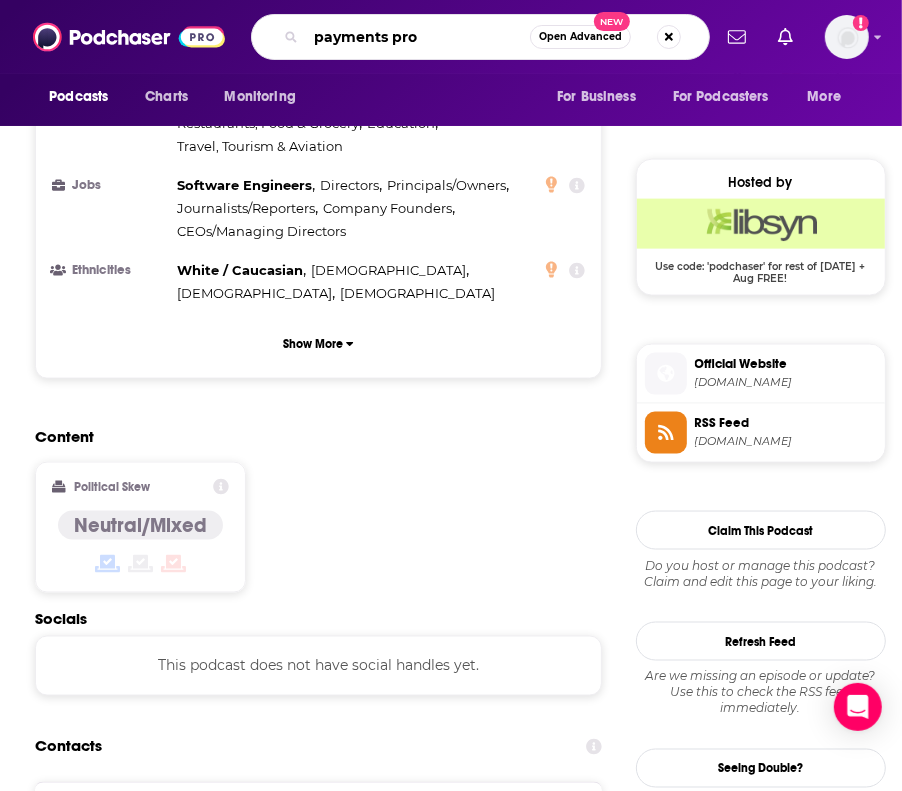 type on "payments pros" 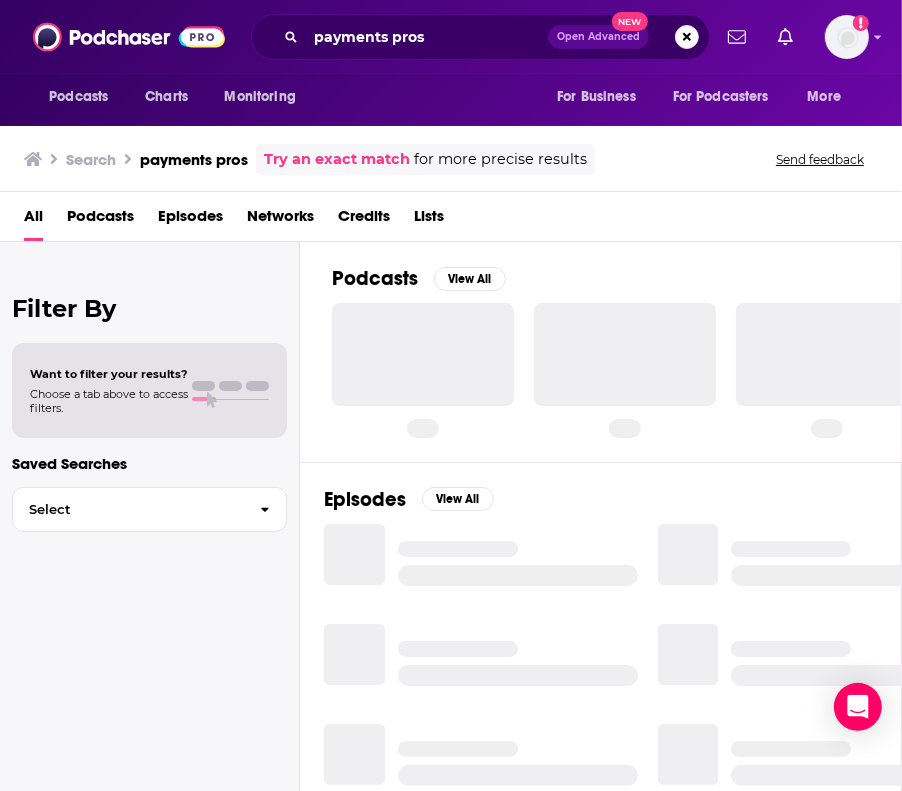 scroll, scrollTop: 0, scrollLeft: 0, axis: both 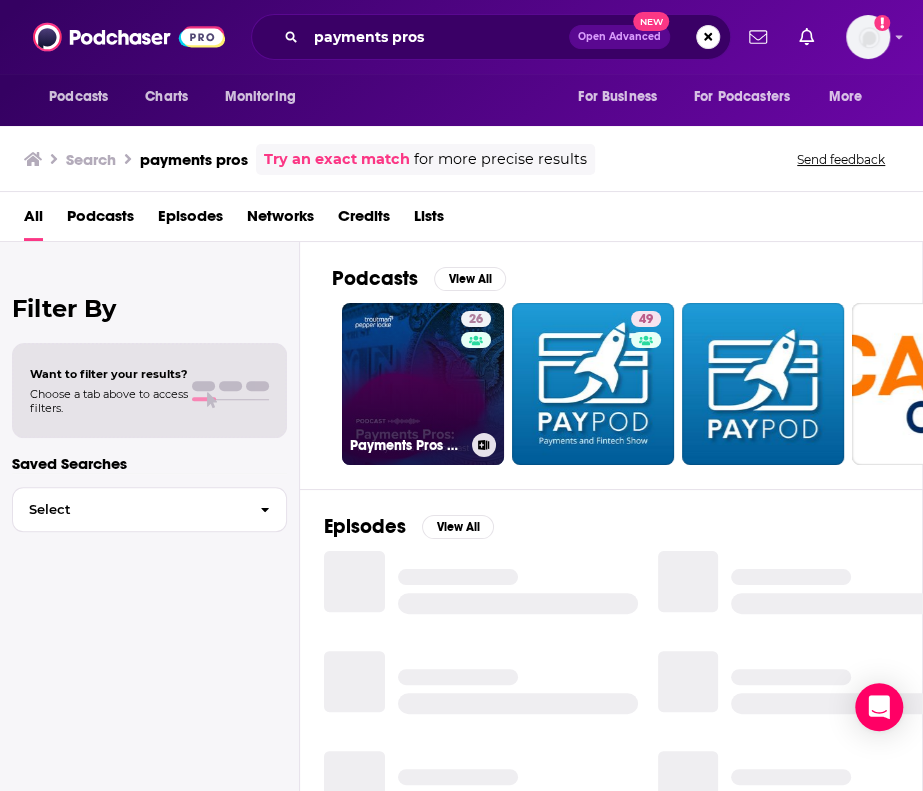 click on "26 Payments Pros – The Payments Law Podcast" at bounding box center [423, 384] 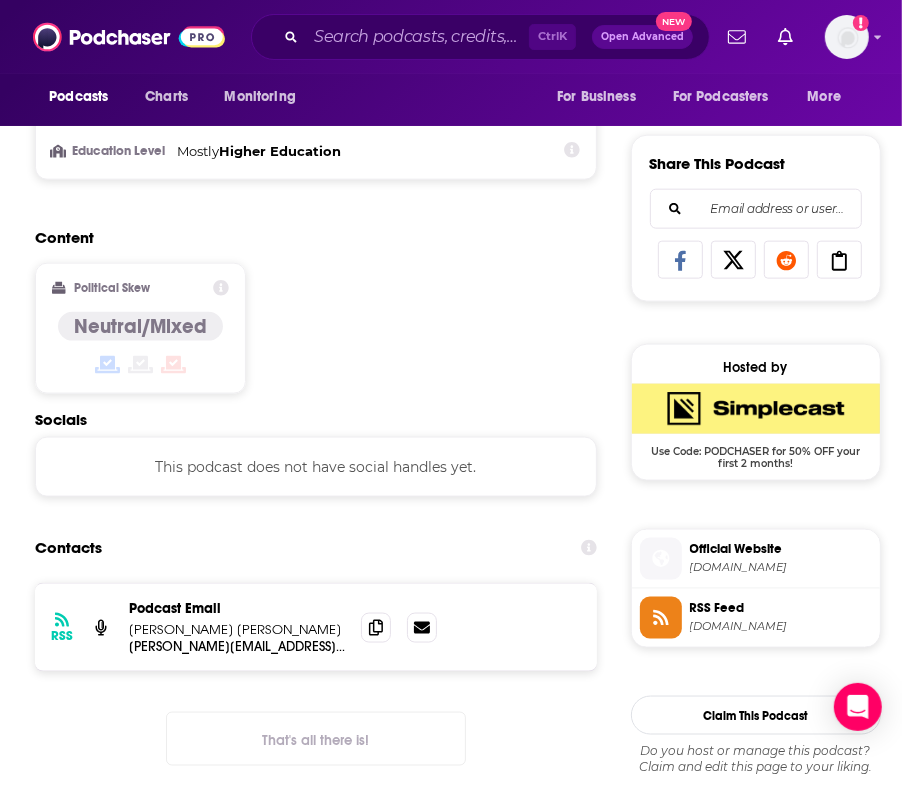 scroll, scrollTop: 1184, scrollLeft: 0, axis: vertical 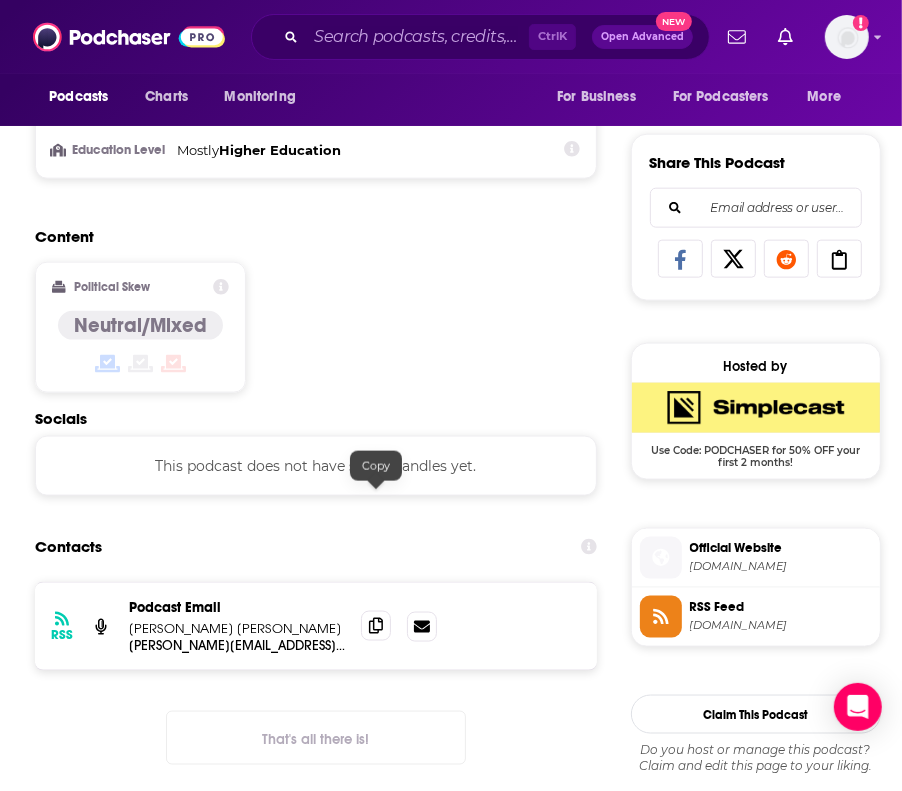 click at bounding box center (376, 626) 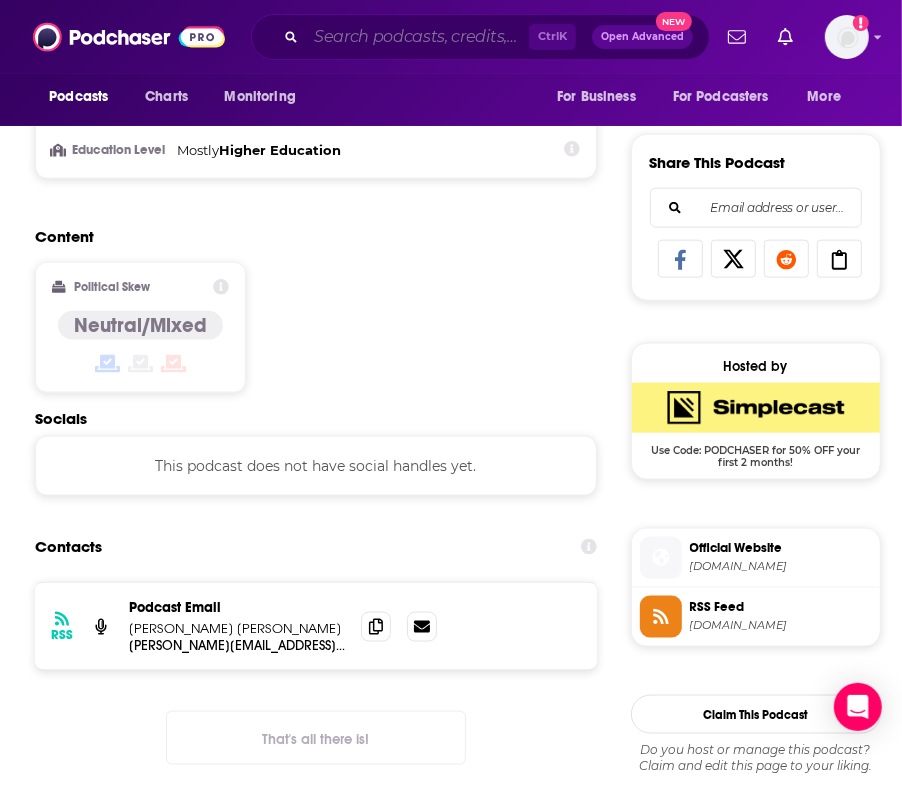 click at bounding box center [417, 37] 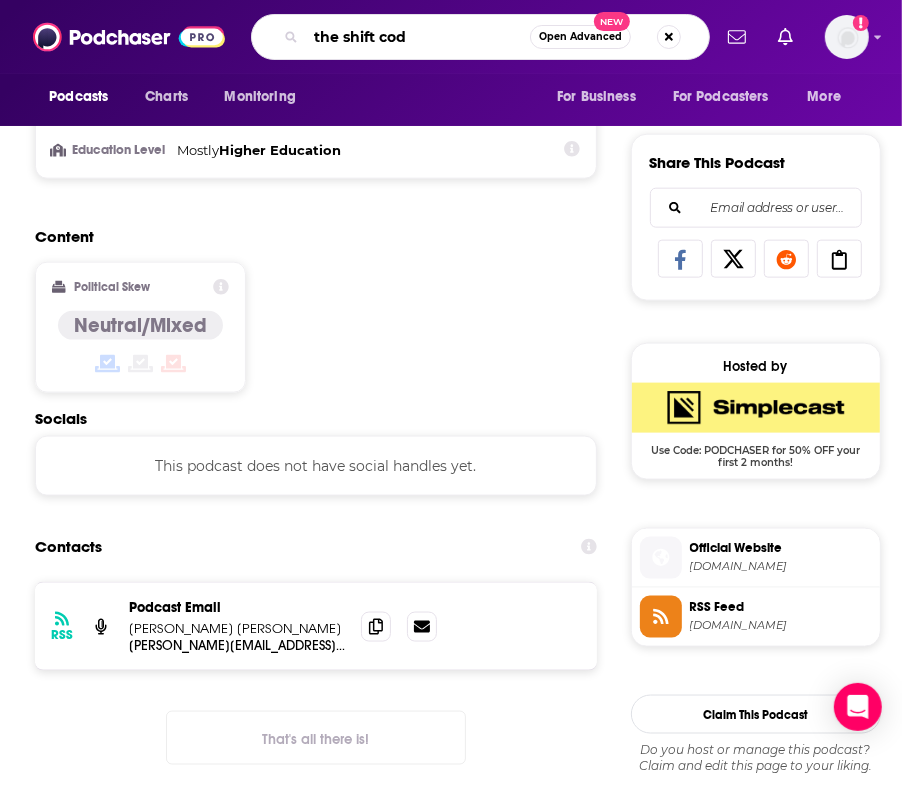 type on "the shift code" 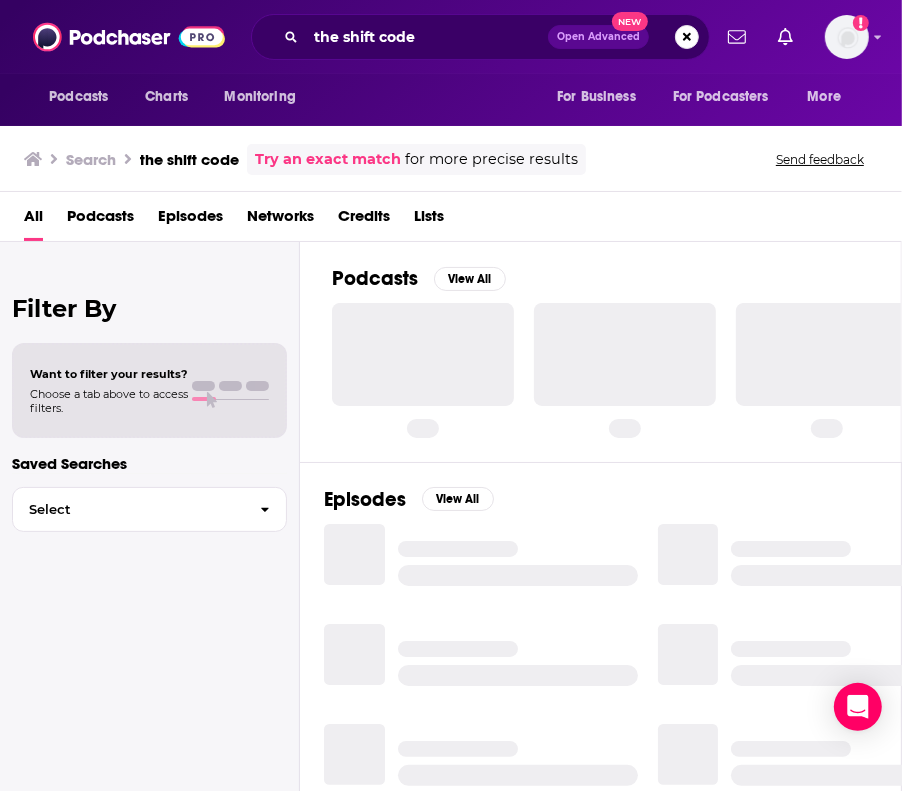 scroll, scrollTop: 0, scrollLeft: 0, axis: both 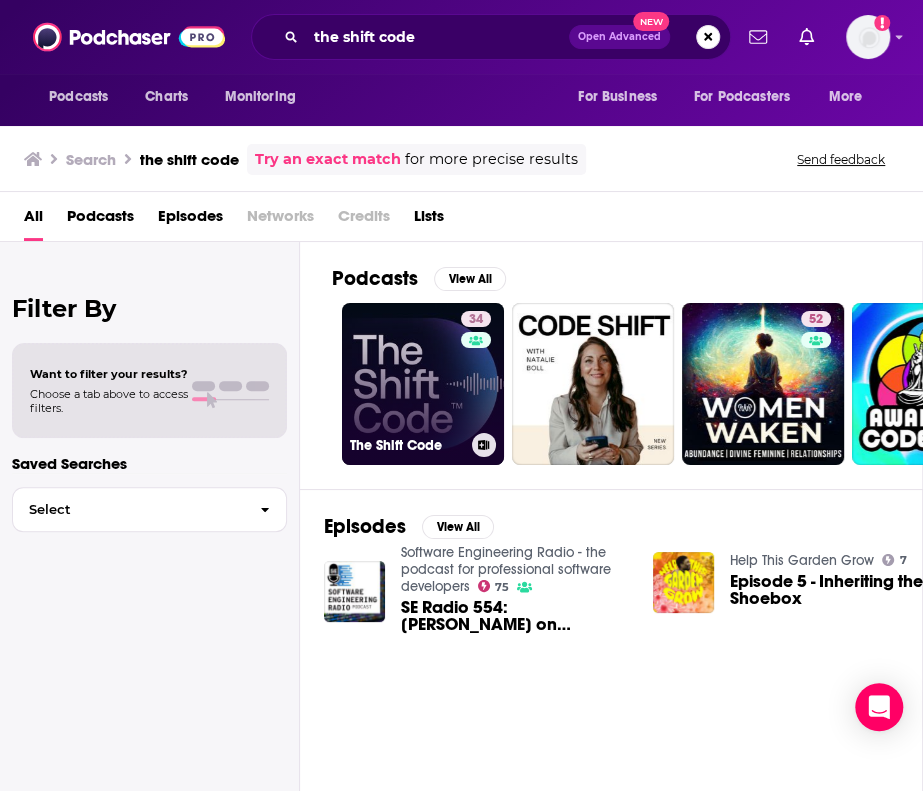 click on "34 The Shift Code" at bounding box center [423, 384] 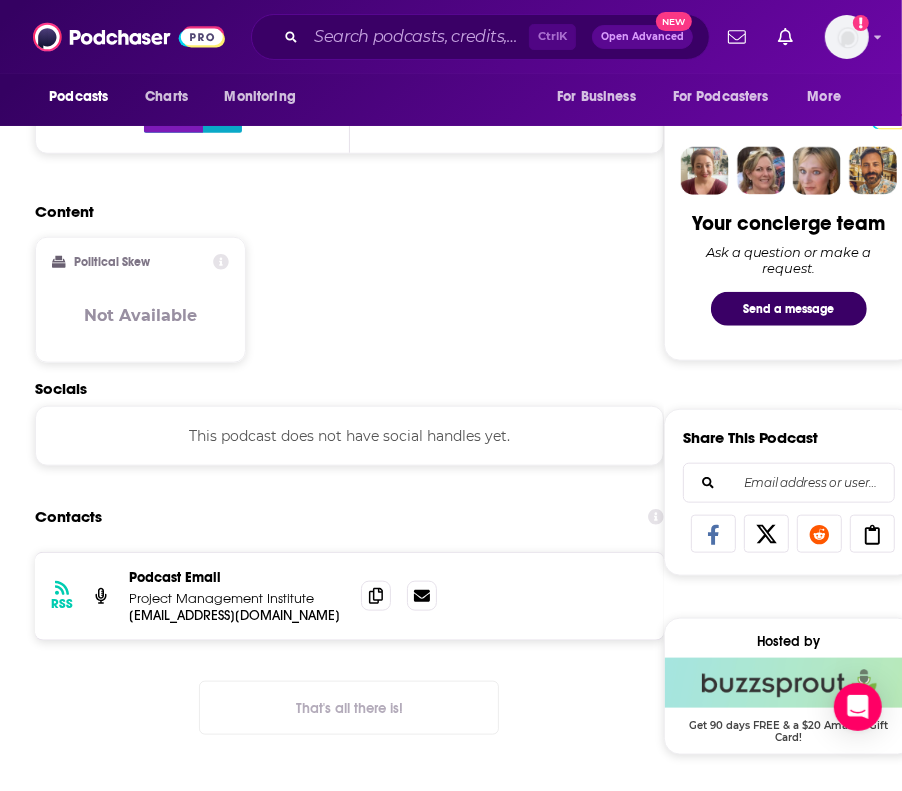 scroll, scrollTop: 922, scrollLeft: 0, axis: vertical 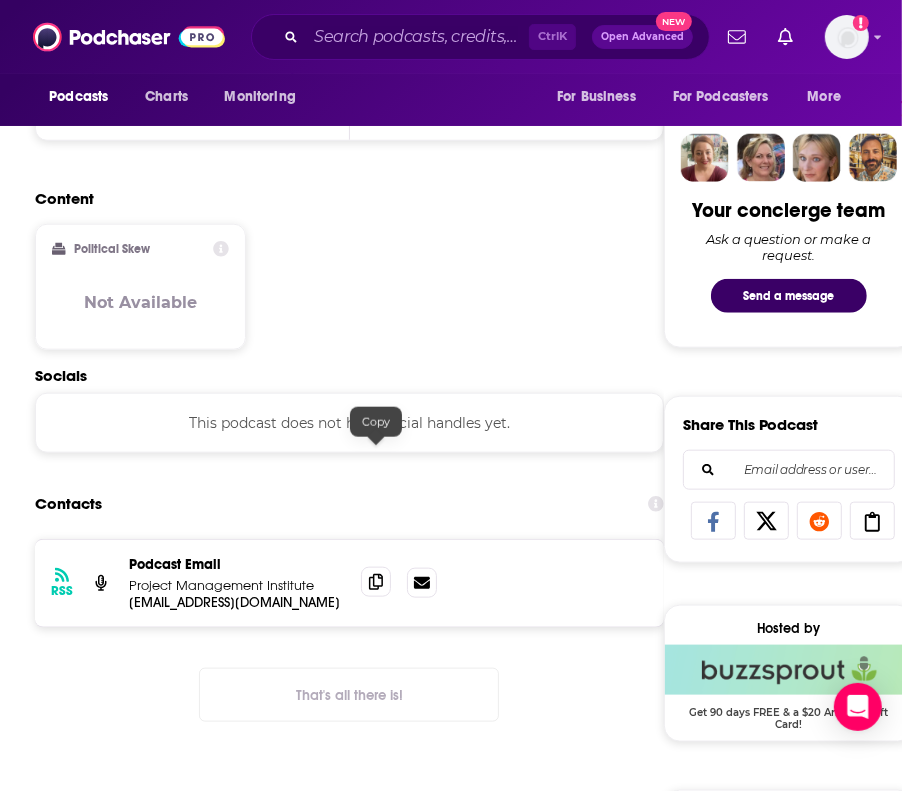 click at bounding box center [376, 582] 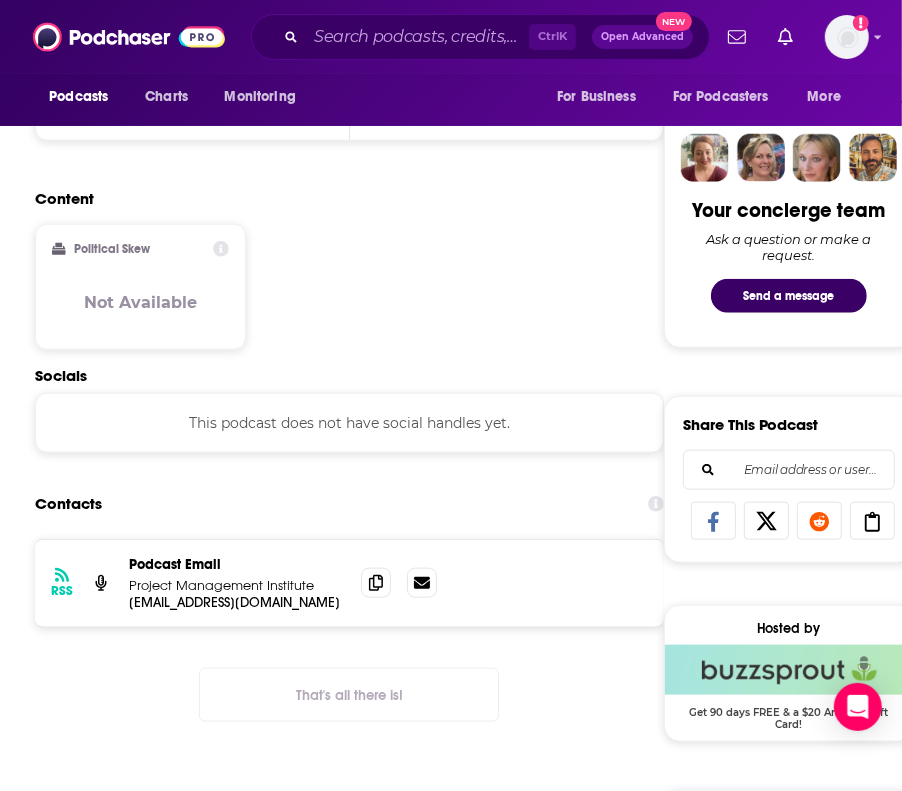 scroll, scrollTop: 0, scrollLeft: 0, axis: both 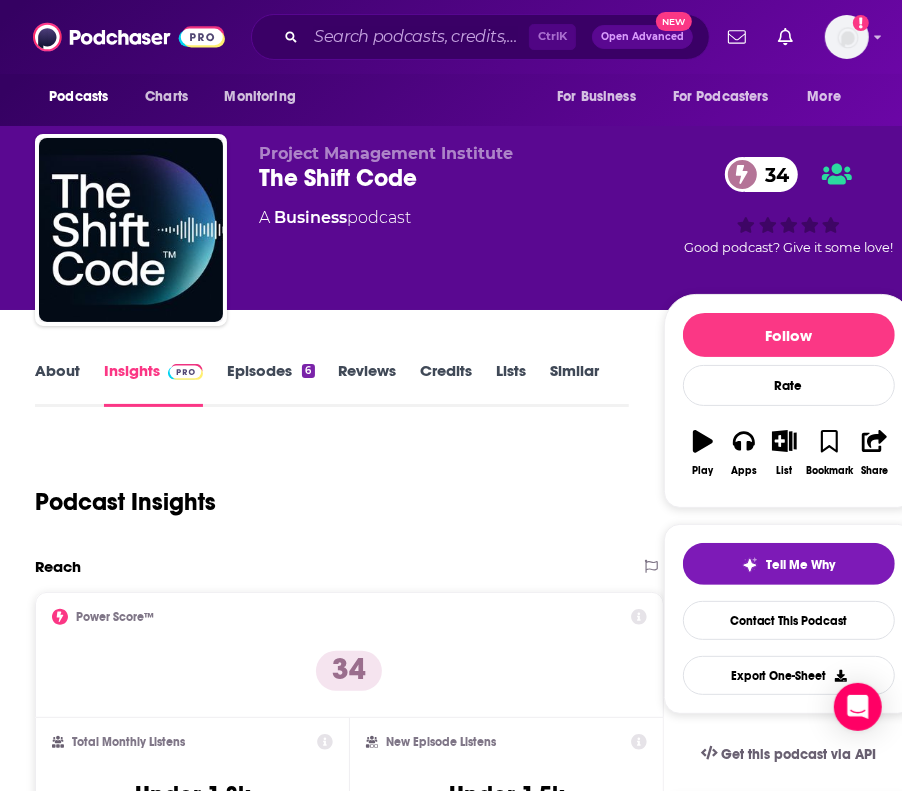 click on "Episodes 6" at bounding box center [270, 384] 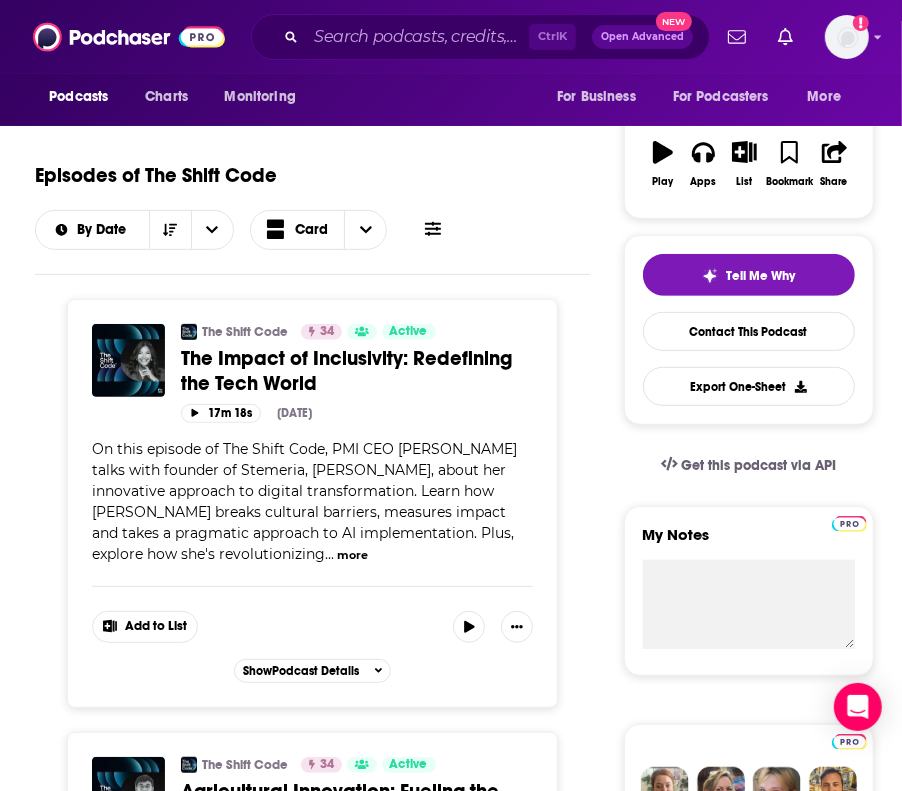 scroll, scrollTop: 293, scrollLeft: 0, axis: vertical 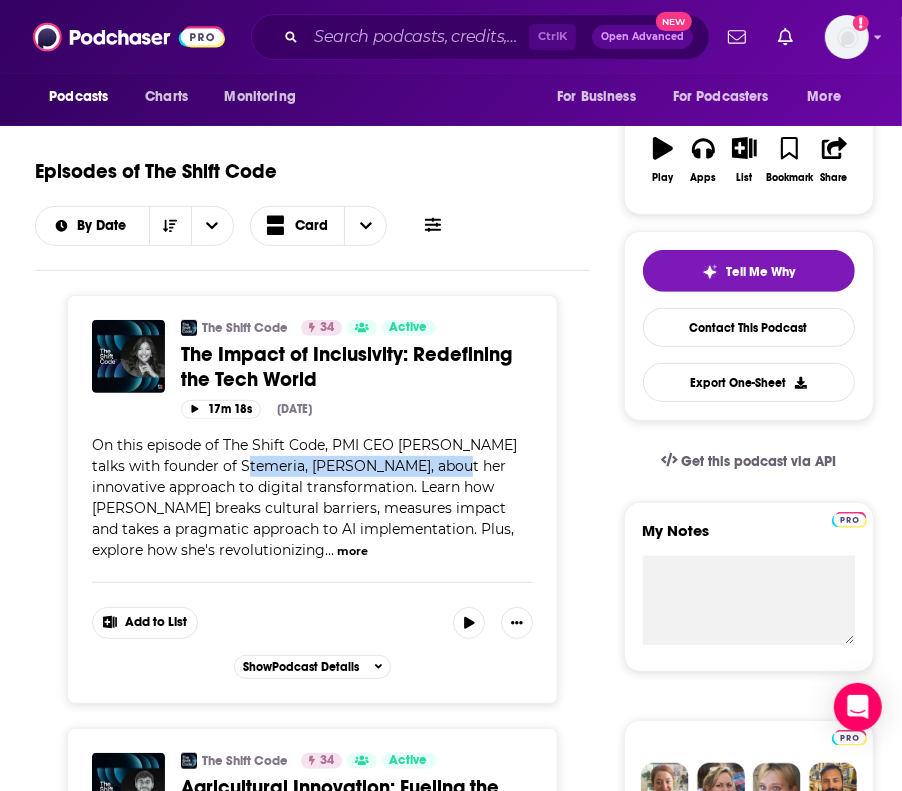 drag, startPoint x: 242, startPoint y: 463, endPoint x: 442, endPoint y: 462, distance: 200.0025 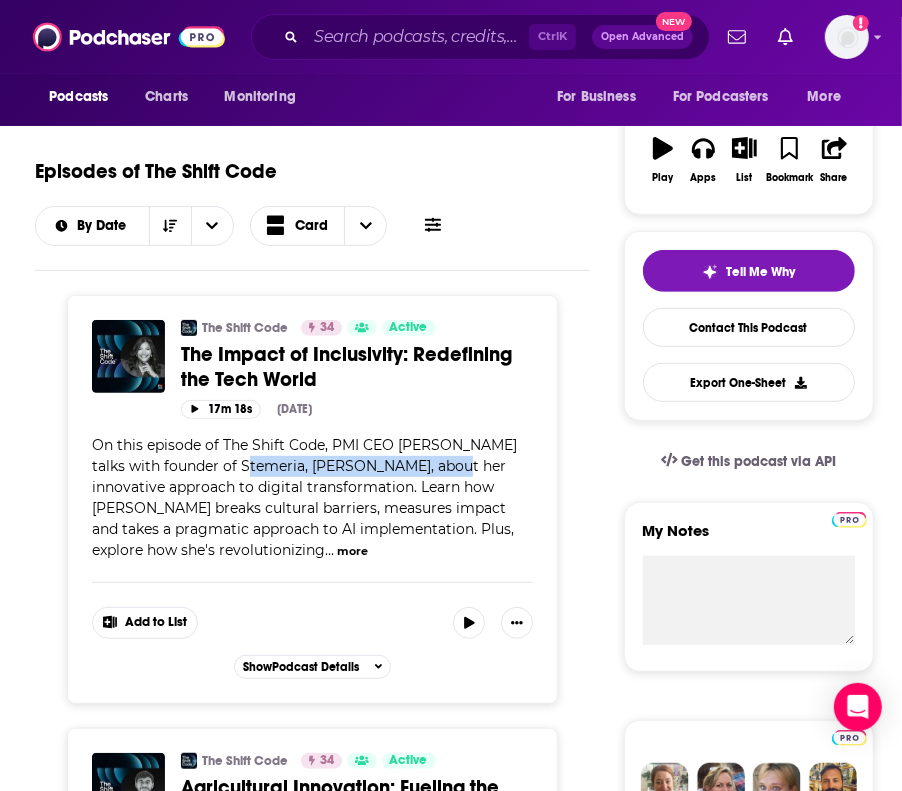click on "On this episode of The Shift Code, PMI CEO [PERSON_NAME] talks with founder of Stemeria, [PERSON_NAME], about her innovative approach to digital transformation. Learn how [PERSON_NAME] breaks cultural barriers, measures impact and takes a pragmatic approach to AI implementation. Plus, explore how she's revolutionizing" at bounding box center [304, 497] 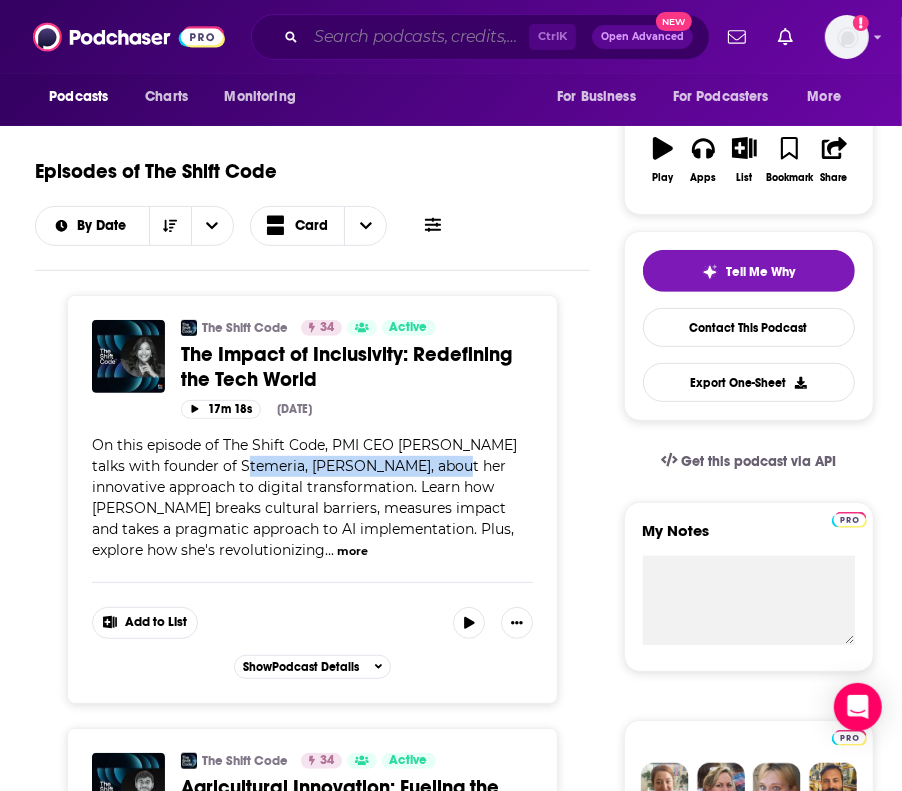 click at bounding box center [417, 37] 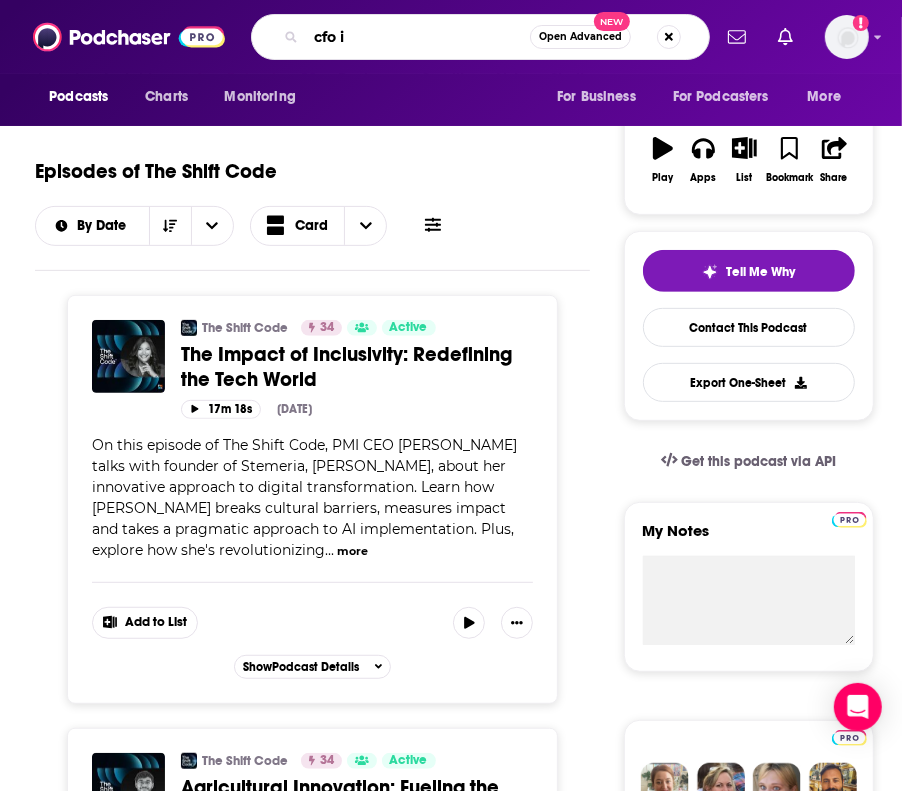 type on "cfo iq" 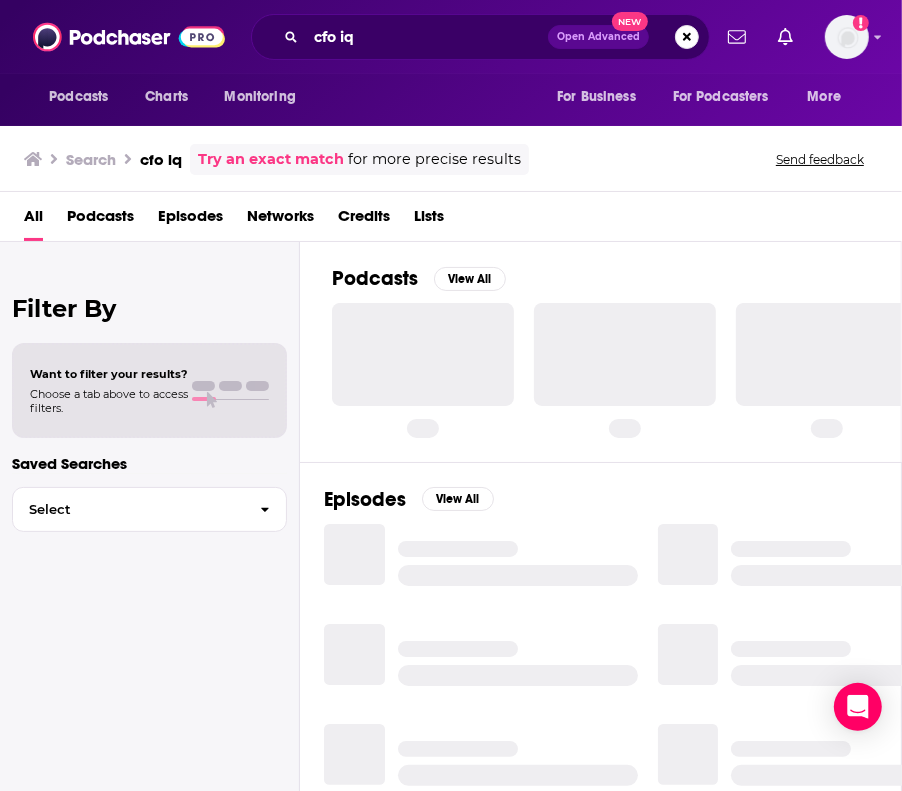 scroll, scrollTop: 0, scrollLeft: 0, axis: both 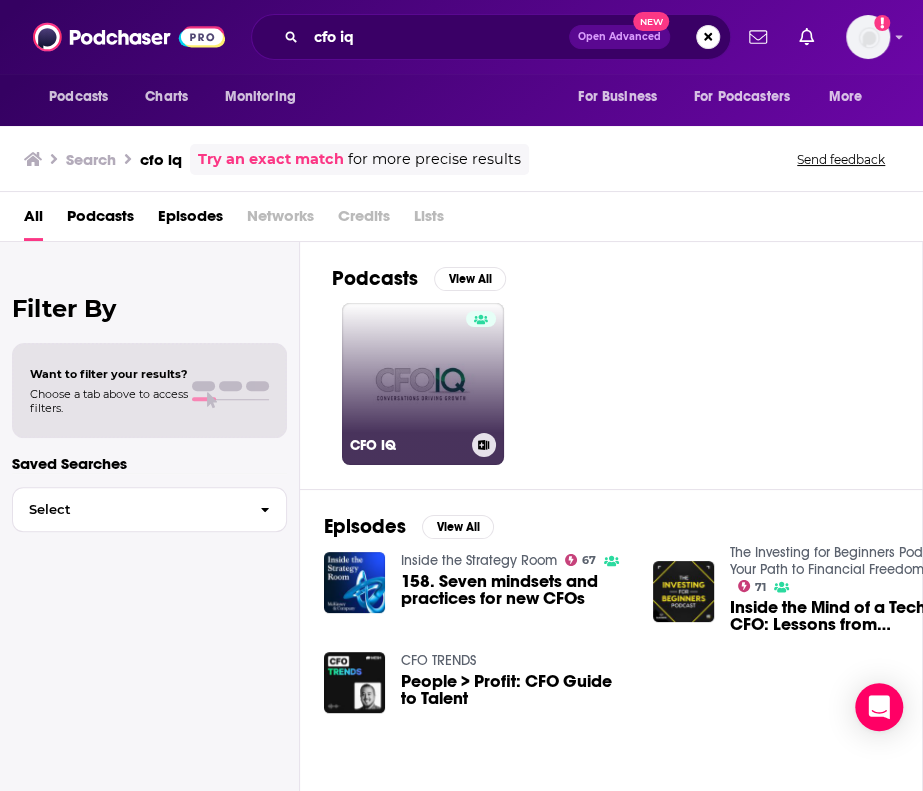 click on "CFO IQ" at bounding box center (423, 384) 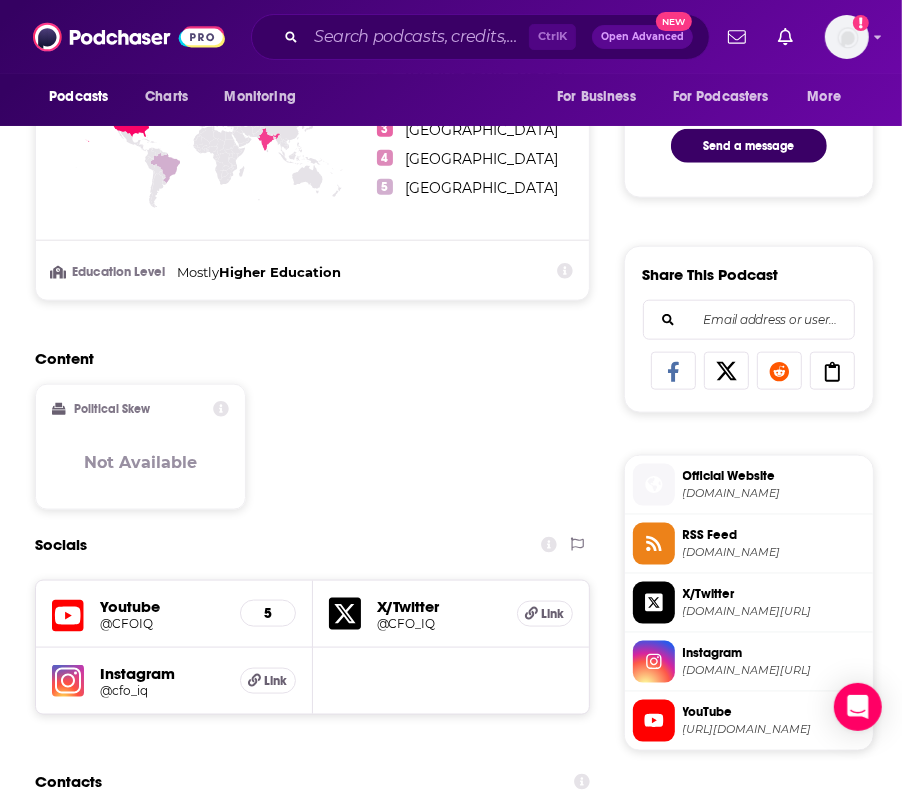scroll, scrollTop: 1253, scrollLeft: 0, axis: vertical 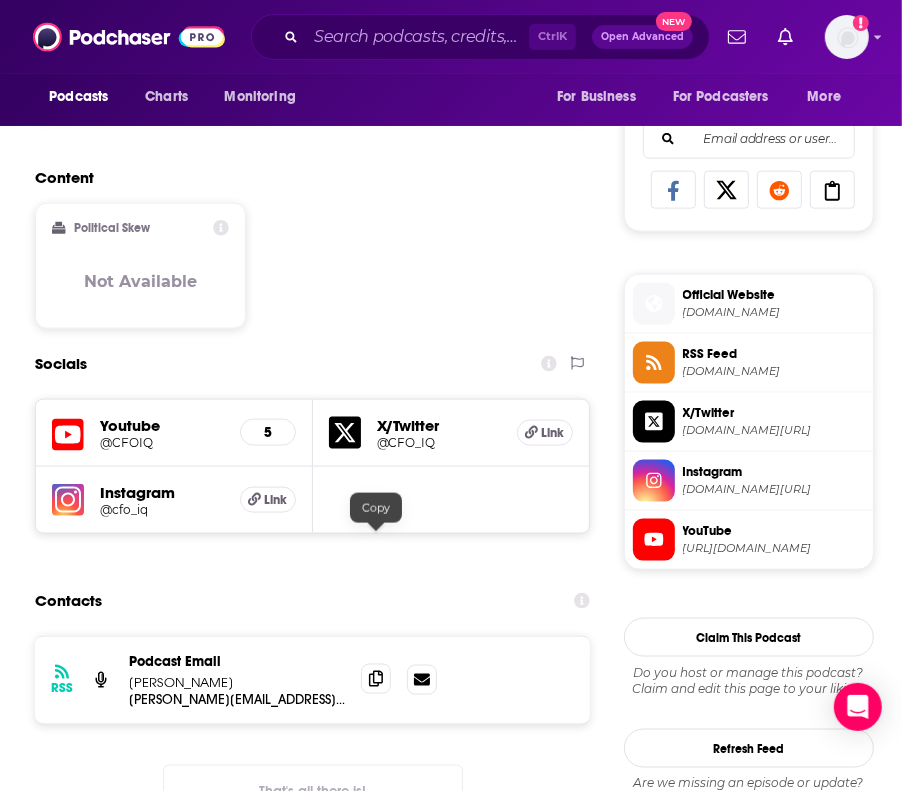 click 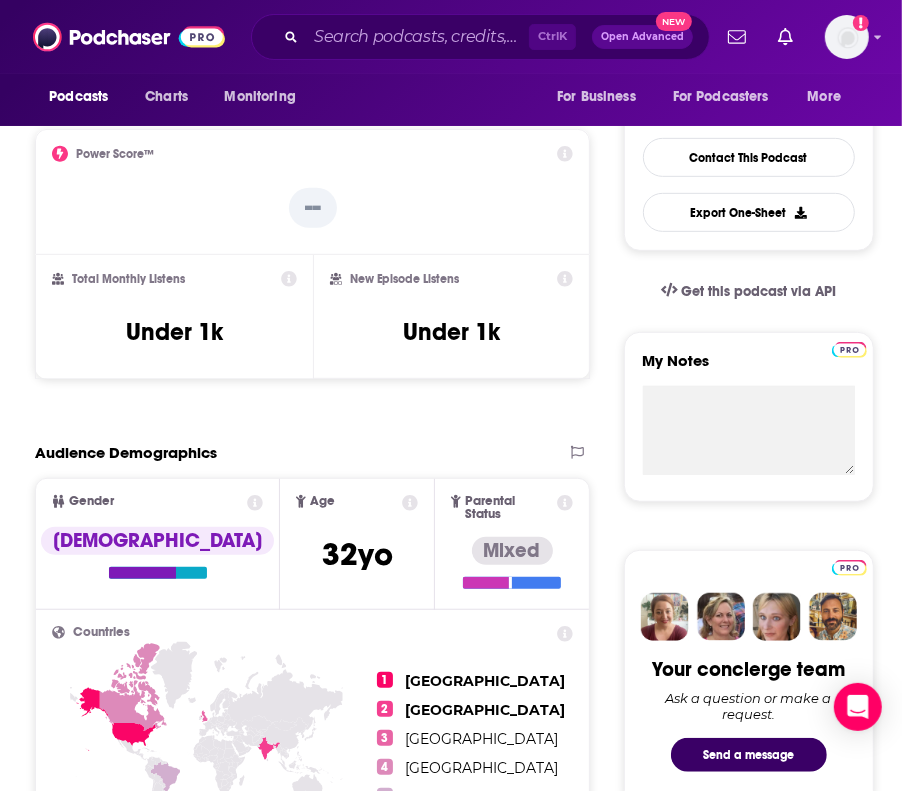 scroll, scrollTop: 388, scrollLeft: 0, axis: vertical 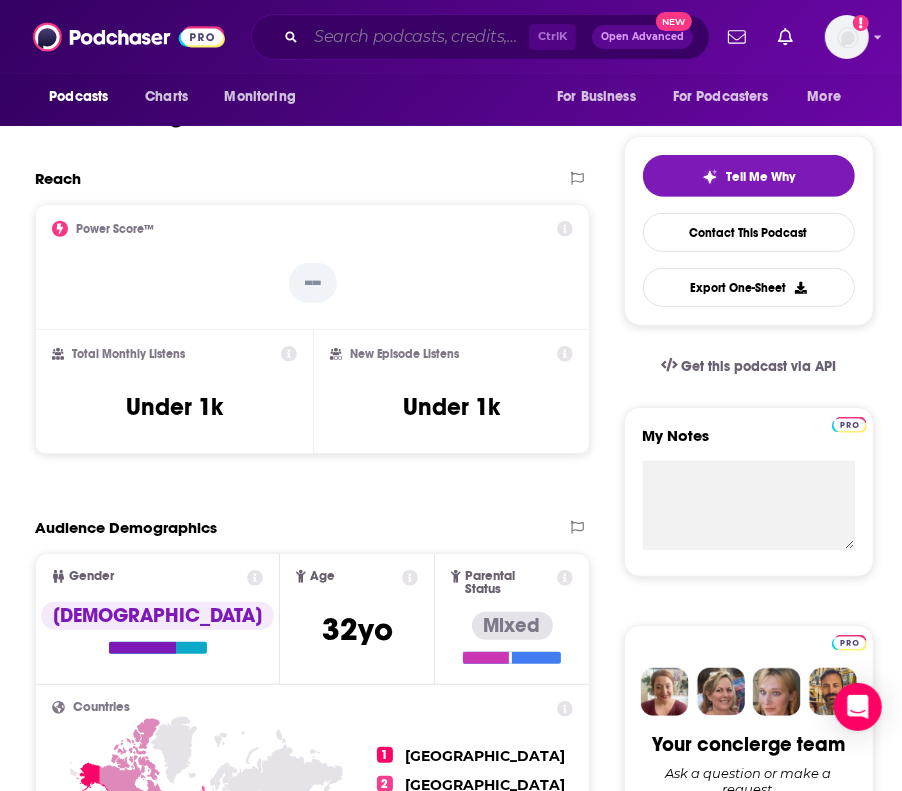 click at bounding box center [417, 37] 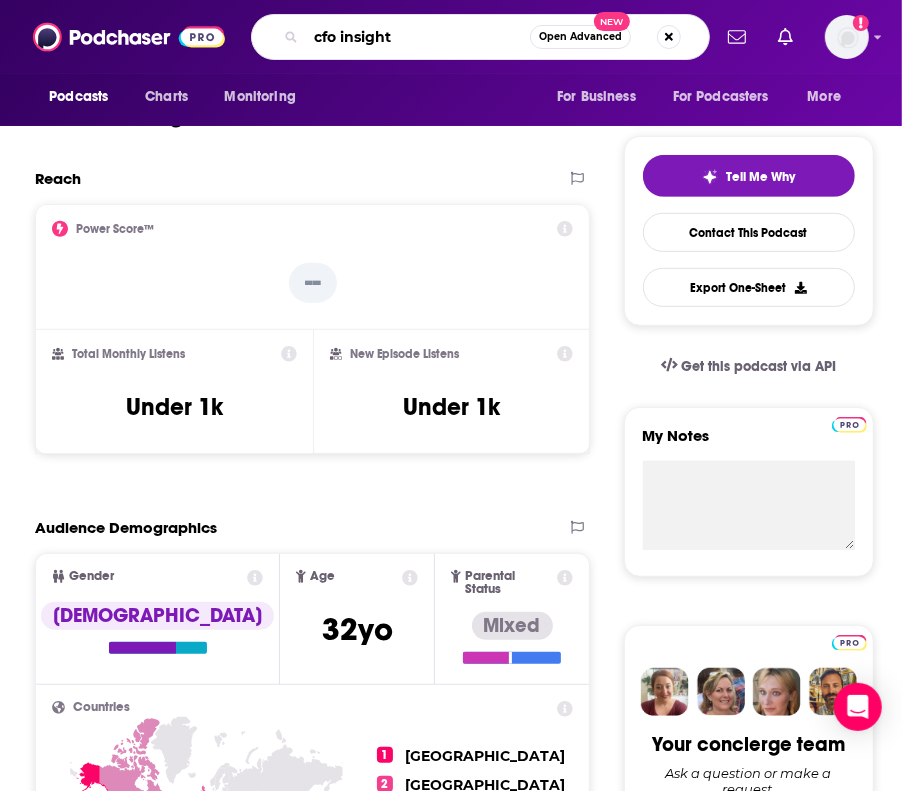 type on "cfo insights" 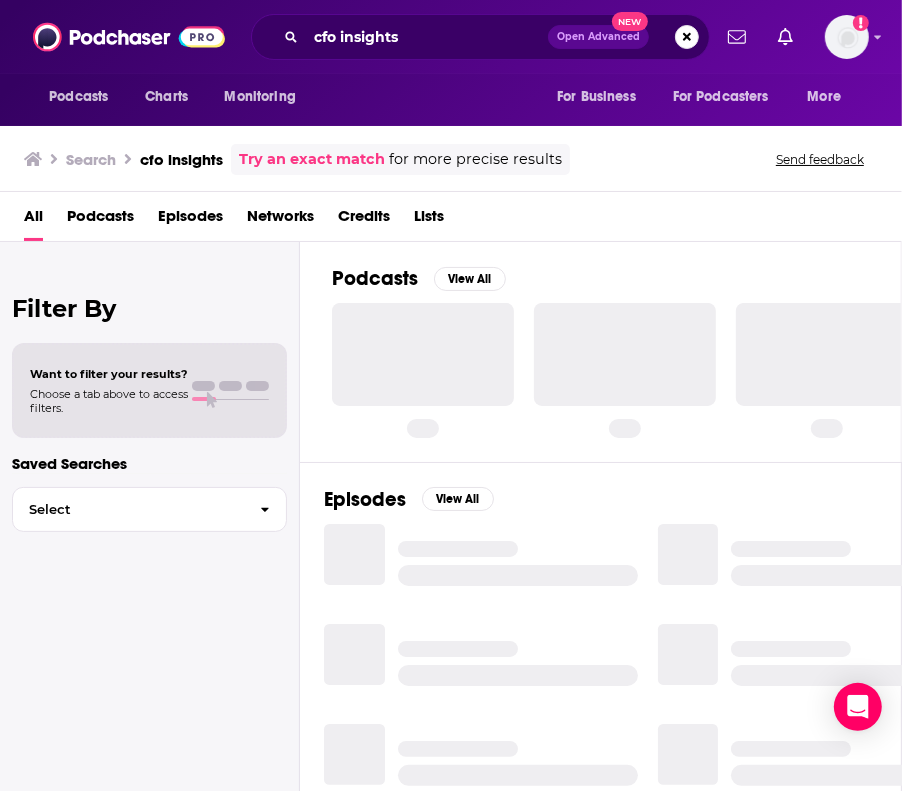 scroll, scrollTop: 0, scrollLeft: 0, axis: both 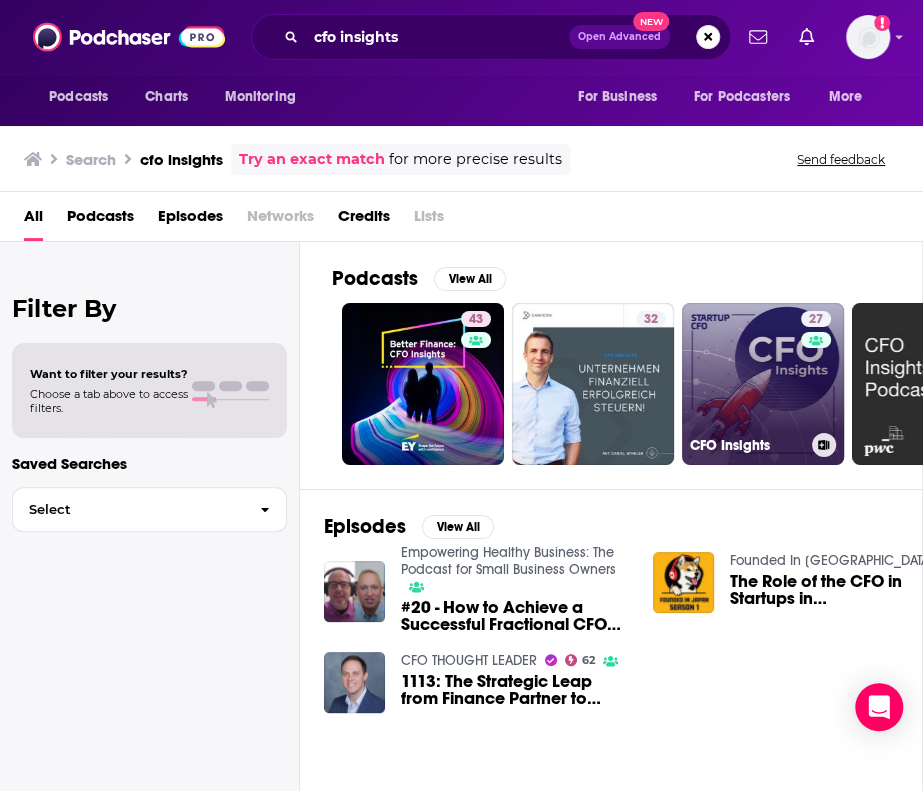 click on "27 CFO Insights" at bounding box center [763, 384] 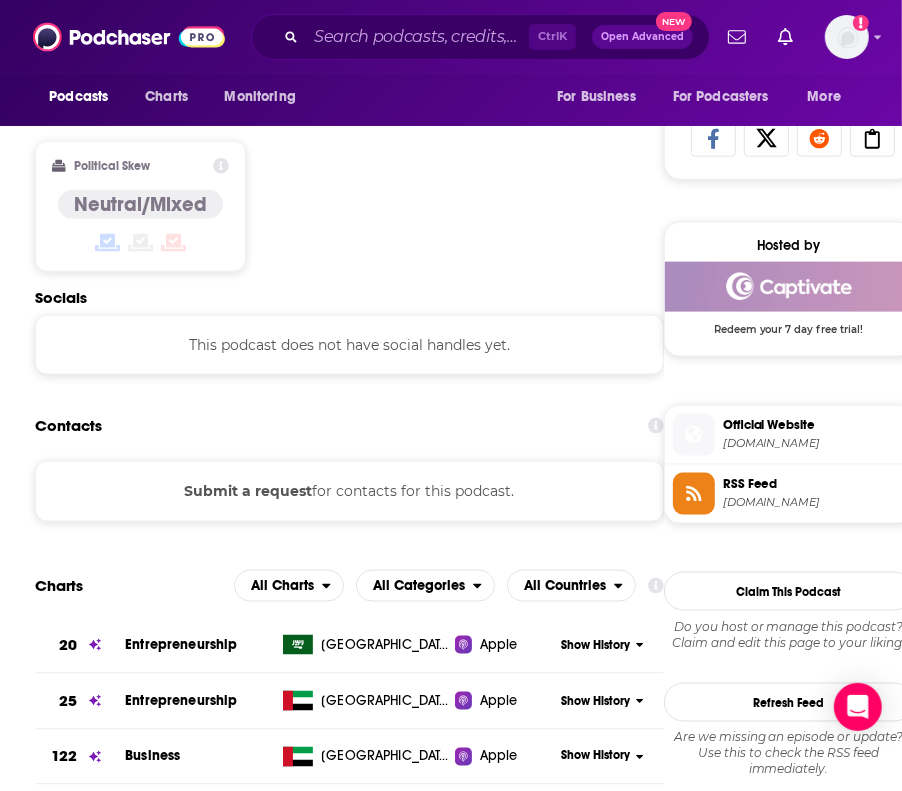 scroll, scrollTop: 1304, scrollLeft: 0, axis: vertical 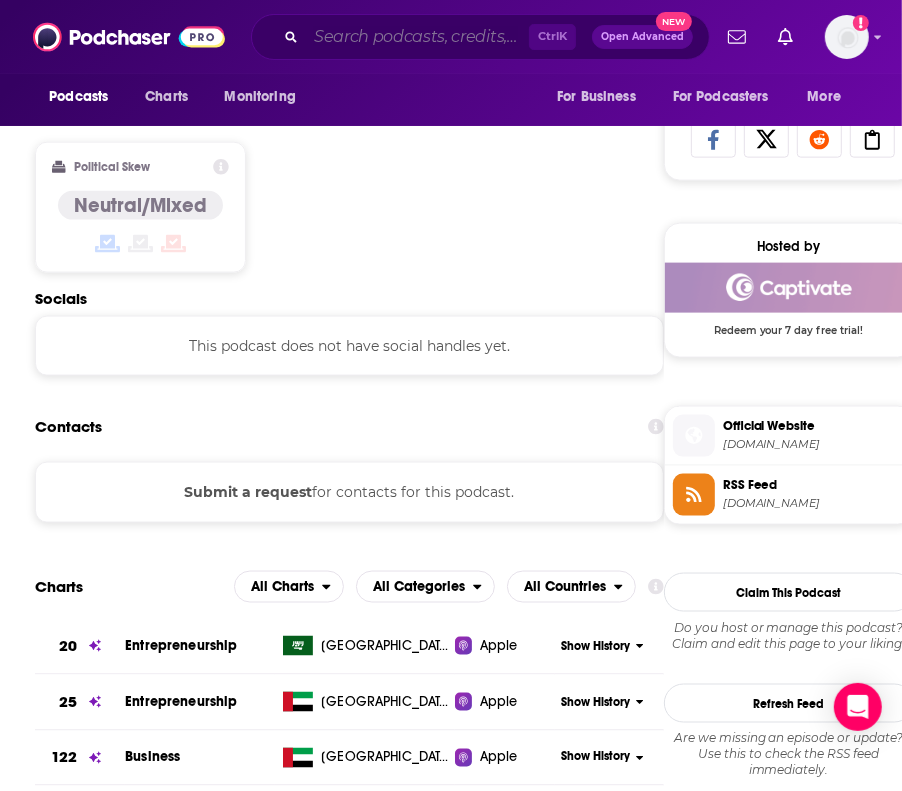 click at bounding box center (417, 37) 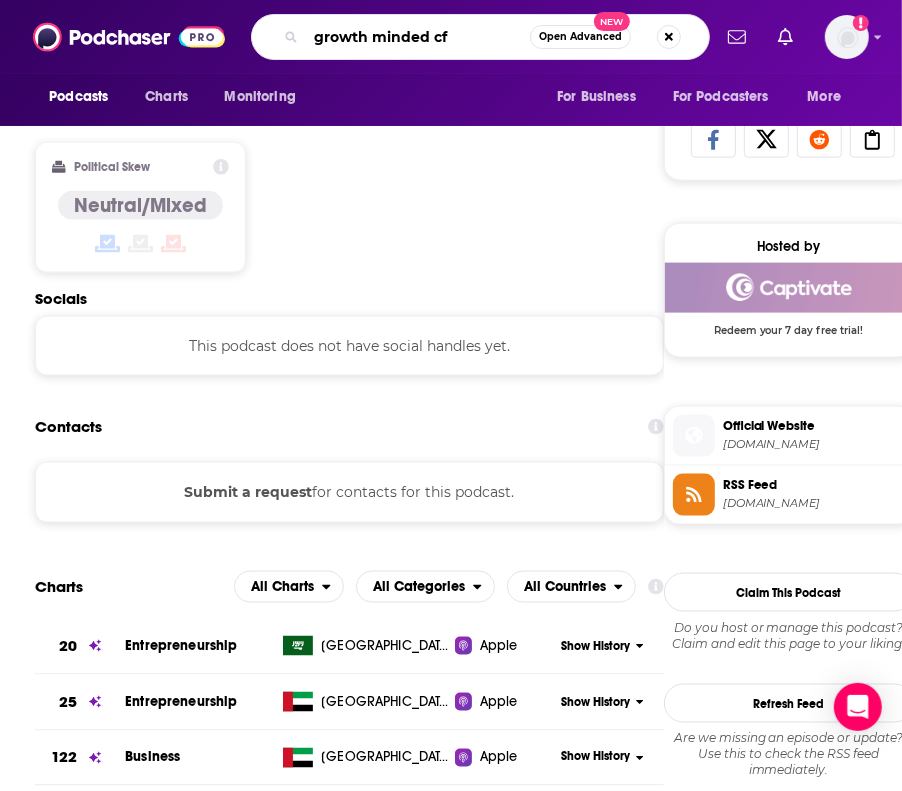 type on "growth minded cfo" 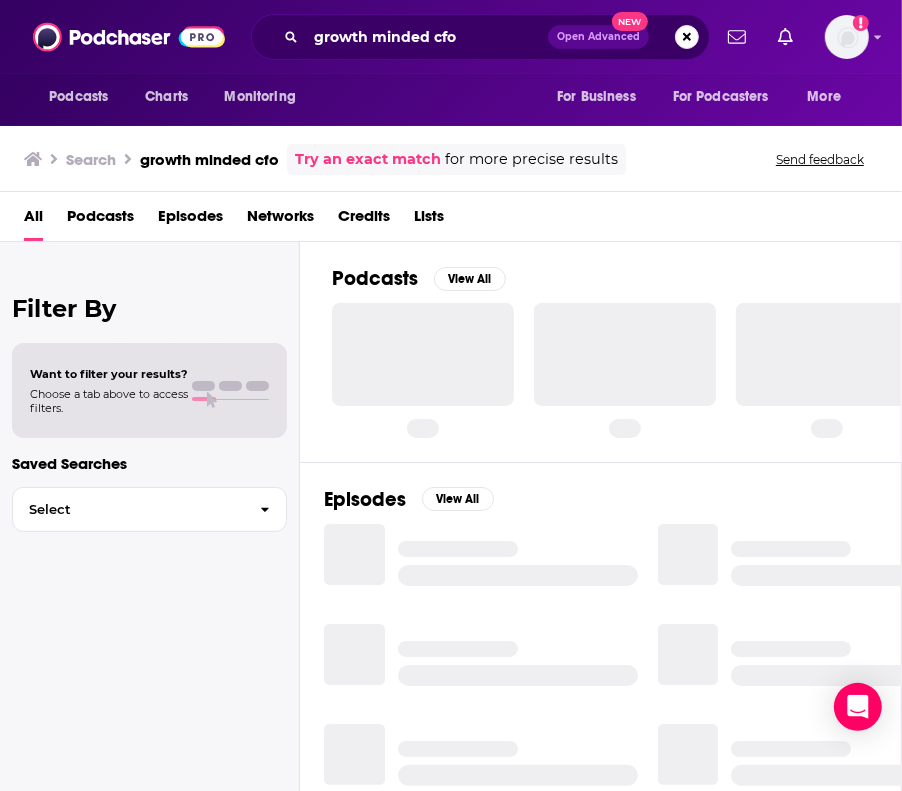 scroll, scrollTop: 0, scrollLeft: 0, axis: both 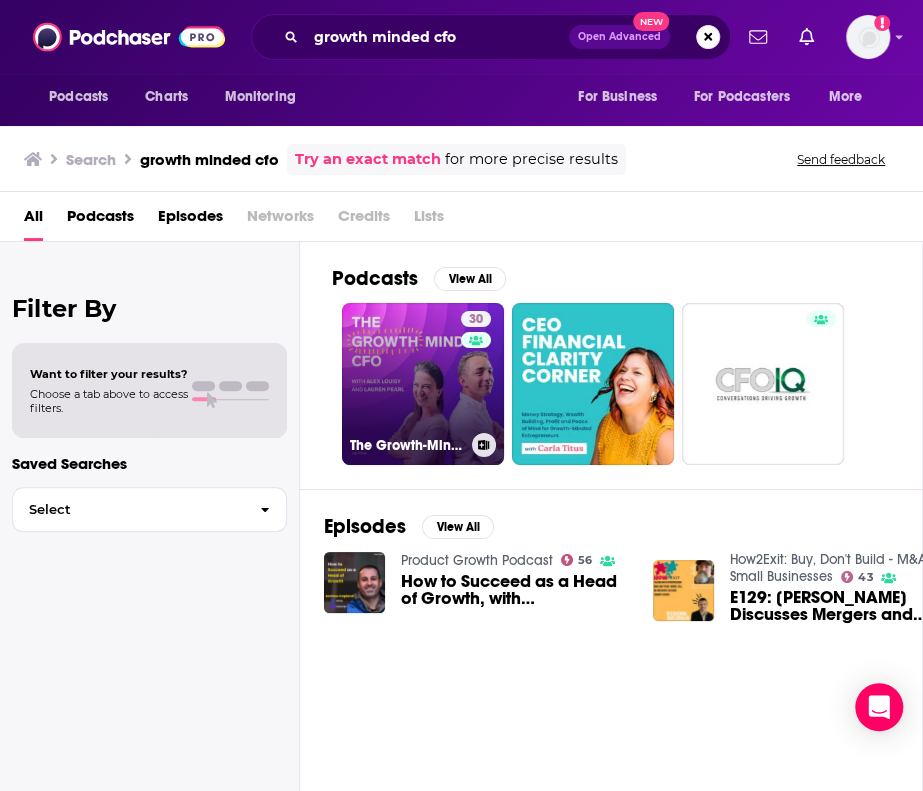 click on "30 The Growth-Minded CFO" at bounding box center [423, 384] 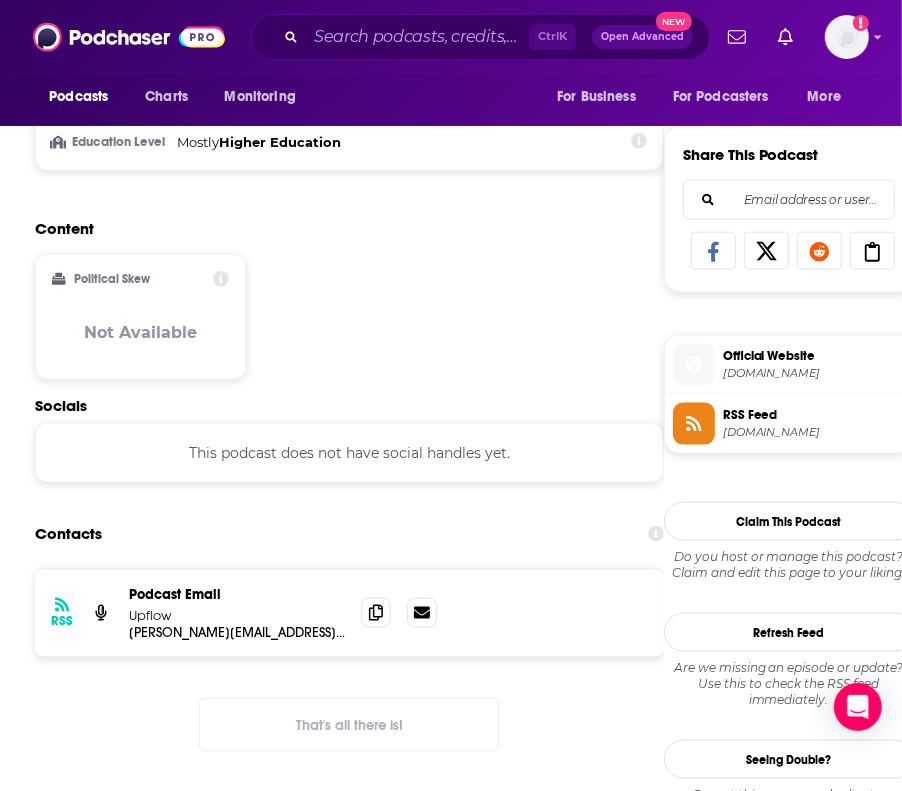 scroll, scrollTop: 1193, scrollLeft: 0, axis: vertical 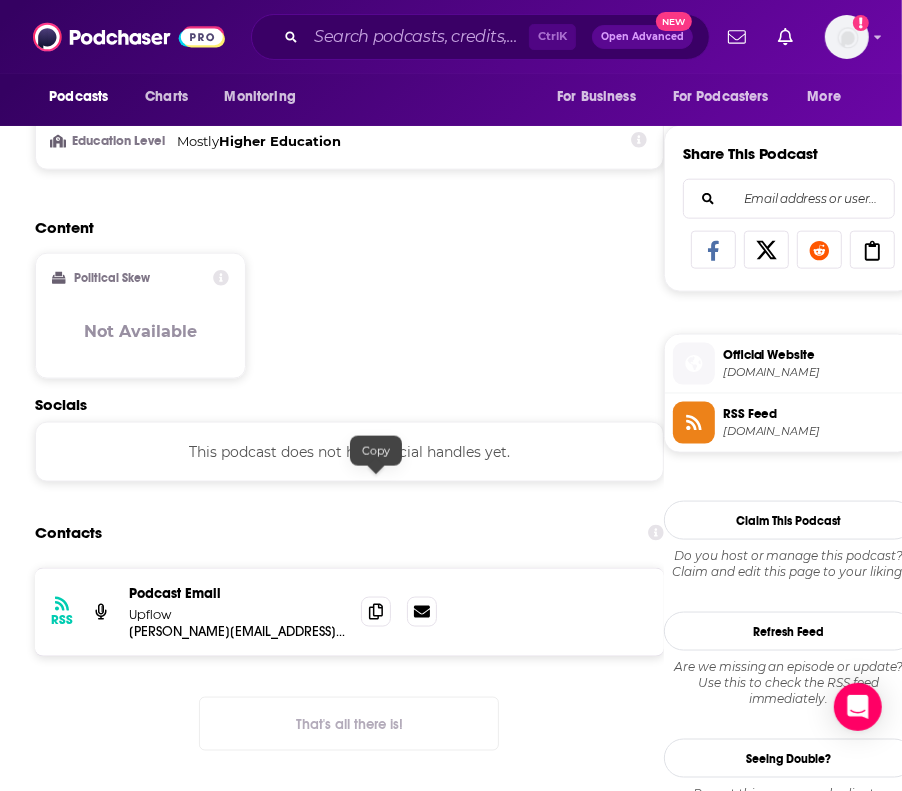 drag, startPoint x: 374, startPoint y: 489, endPoint x: -6, endPoint y: 580, distance: 390.74417 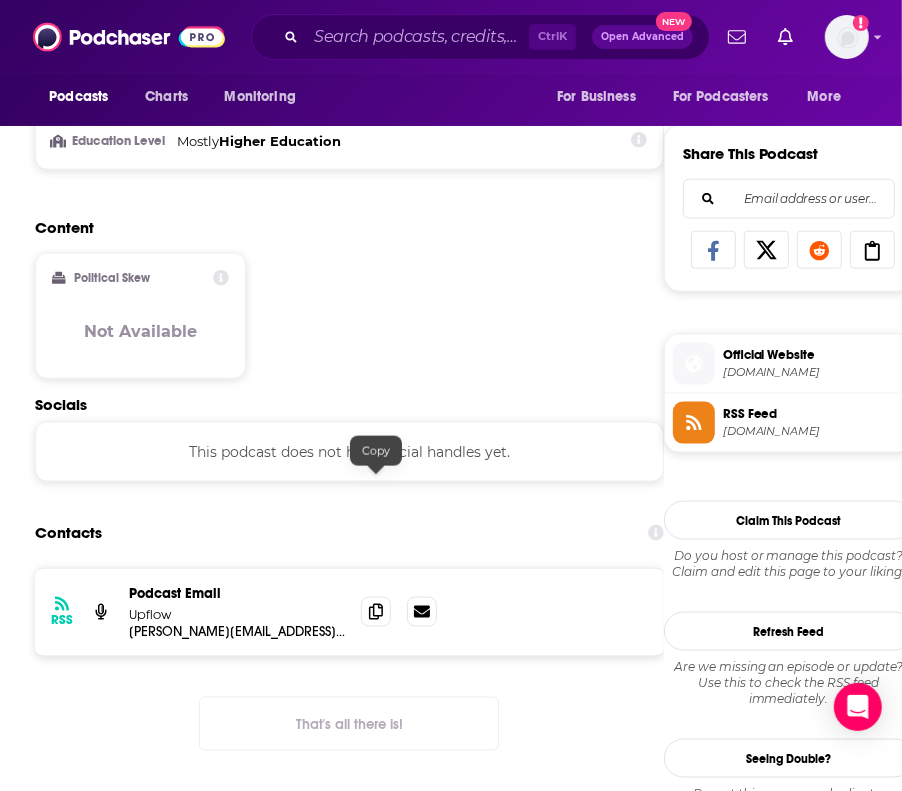 click on "Podcasts Charts Monitoring Ctrl  K Open Advanced New For Business For Podcasters More Add a profile image Podcasts Charts Monitoring For Business For Podcasters More Upflow   The Growth-Minded CFO 30 A   Business  and  Careers  podcast 30 Good podcast? Give it some love! Message your Concierge Team Send a message Upflow   The Growth-Minded CFO 30 Insights Upflow   The Growth-Minded CFO 30 A   Business  and  Careers  podcast 30 Good podcast? Give it some love! Follow Rate Podcast Play Apps List Bookmark Share About Insights Episodes 20 Reviews Credits Lists Similar Podcast Insights Reach & Audience Content Social Contacts Charts Sponsors Details Similar Contact Podcast Open Website  Reach Power Score™ 30 Total Monthly Listens Under 1.4k New Episode Listens Under 1.2k Export One-Sheet Audience Demographics Gender [DEMOGRAPHIC_DATA] Age [DEMOGRAPHIC_DATA] yo Parental Status Not Parents Countries 1 [GEOGRAPHIC_DATA] 2 [GEOGRAPHIC_DATA] 3 [GEOGRAPHIC_DATA] 4 [GEOGRAPHIC_DATA] Education Level Mostly  Higher Education Content Political Skew Not Available Socials Contacts" at bounding box center (451, -798) 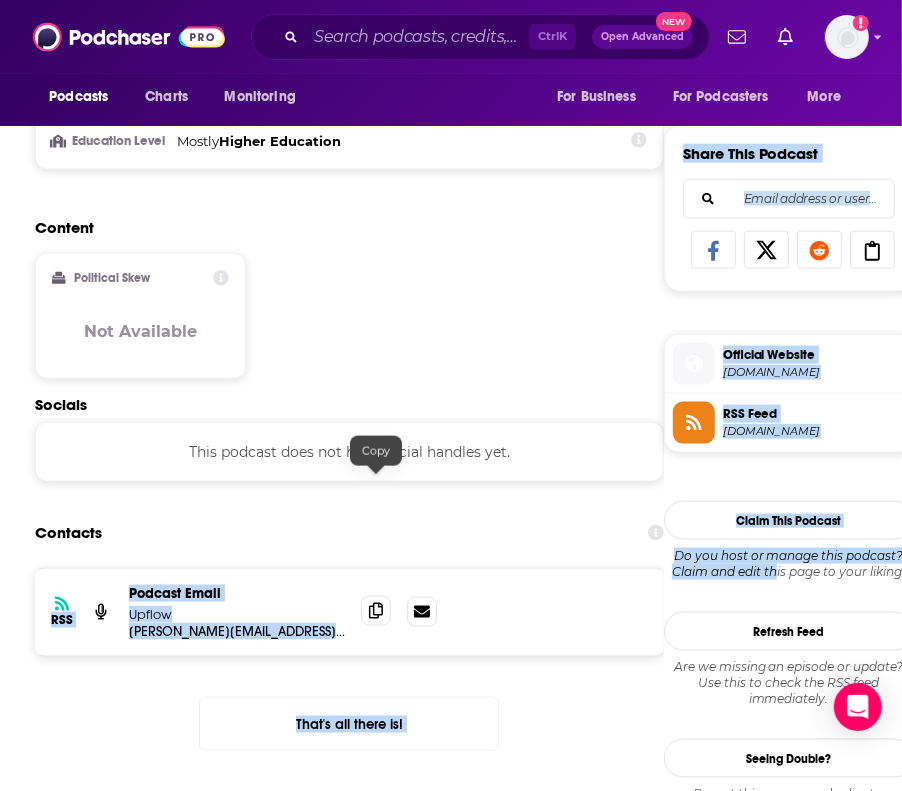 click at bounding box center [376, 611] 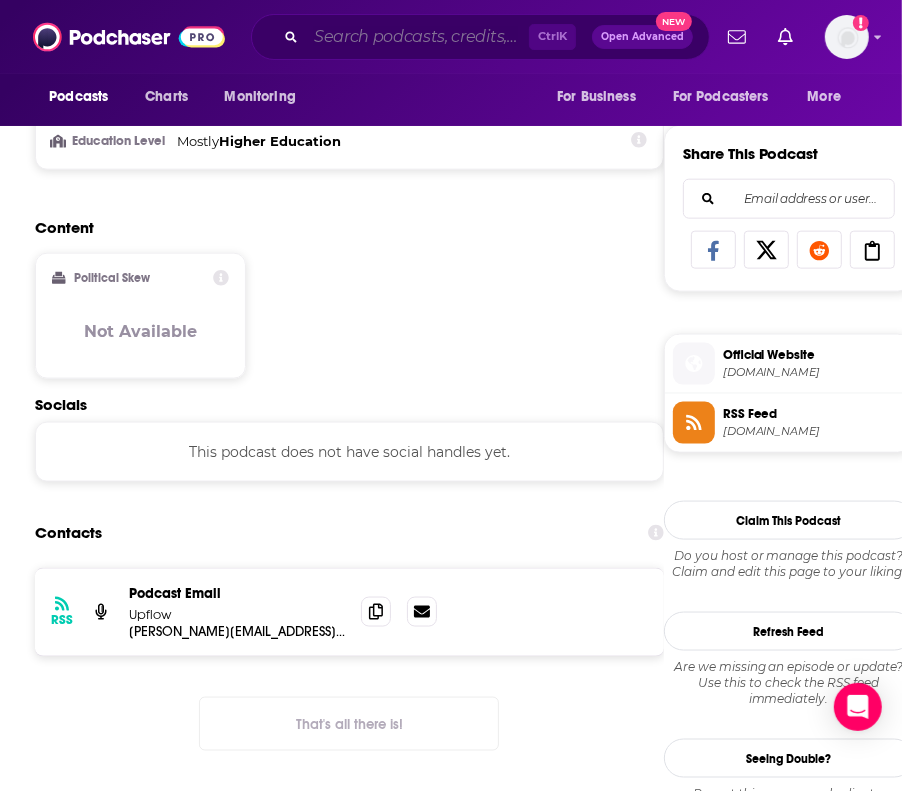 click at bounding box center [417, 37] 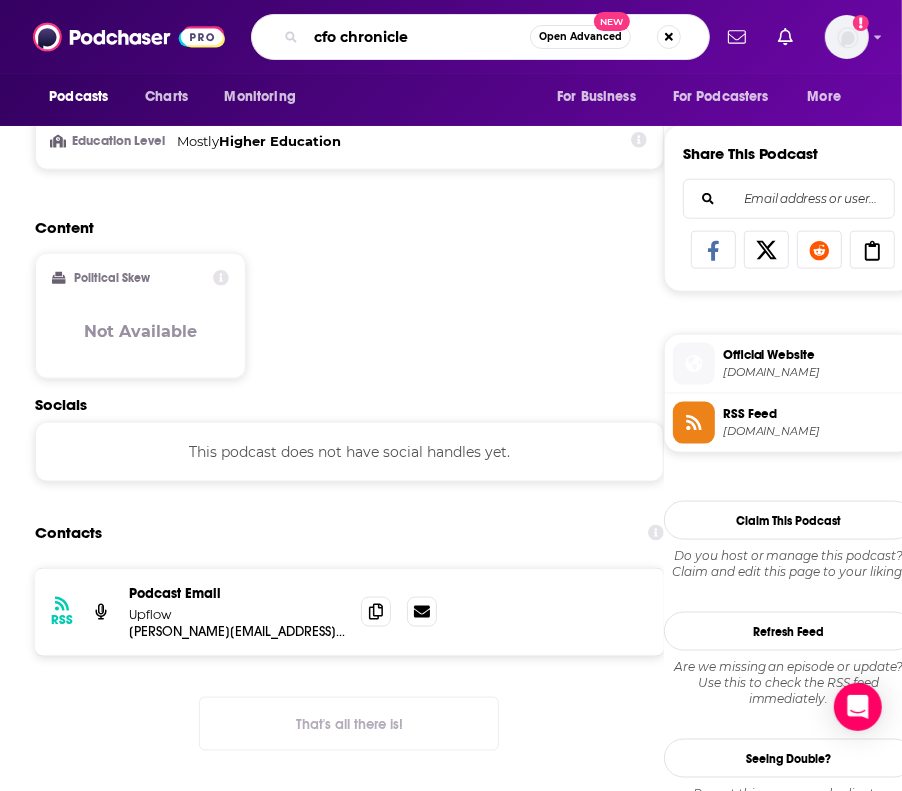 type on "cfo chronicles" 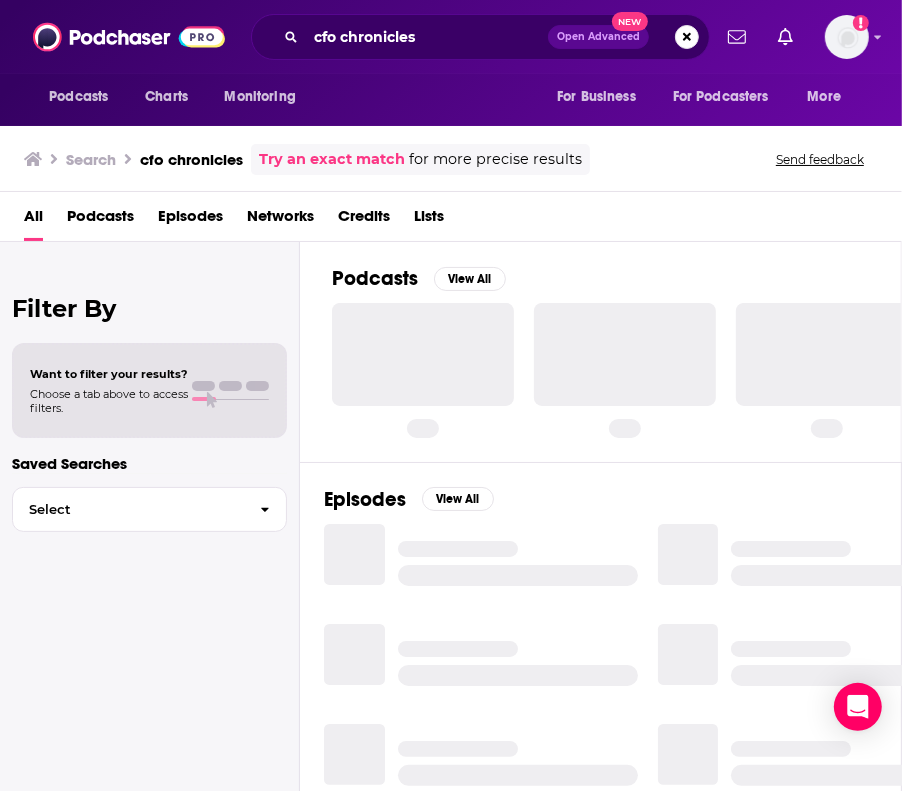 scroll, scrollTop: 0, scrollLeft: 0, axis: both 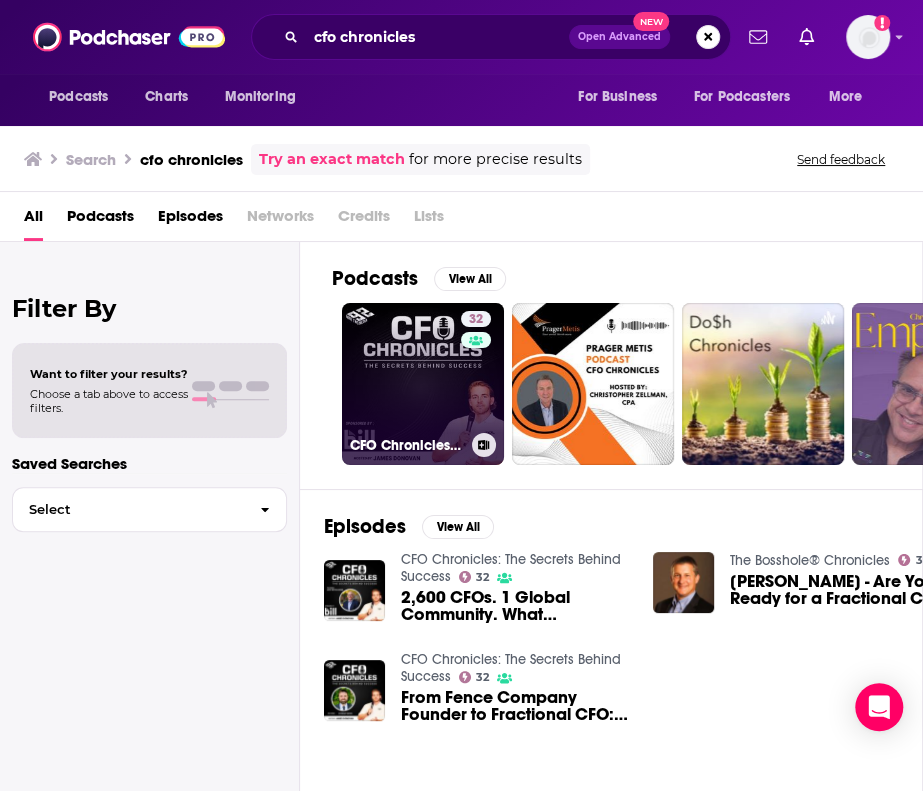 click on "32 CFO Chronicles: The Secrets Behind Success" at bounding box center (423, 384) 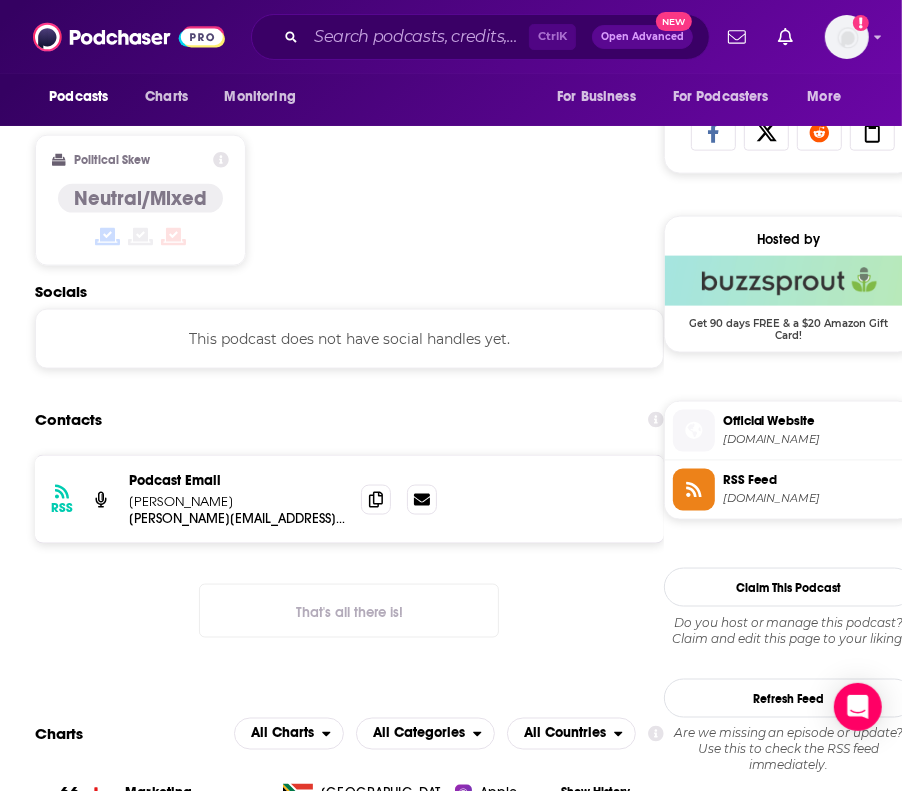 scroll, scrollTop: 1357, scrollLeft: 0, axis: vertical 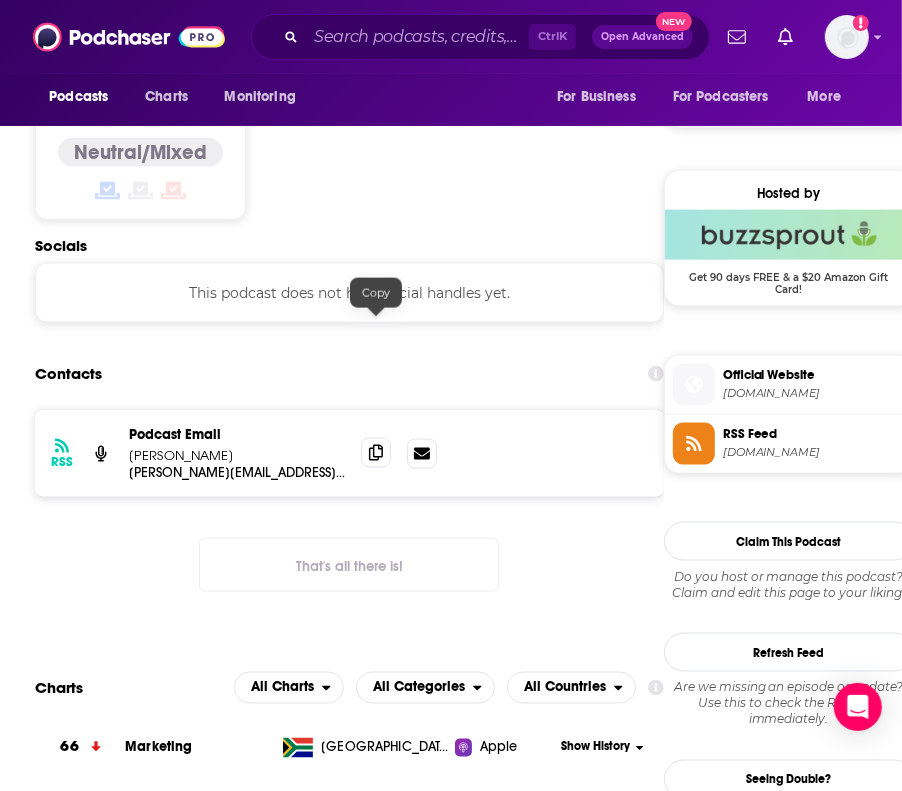 click at bounding box center (376, 453) 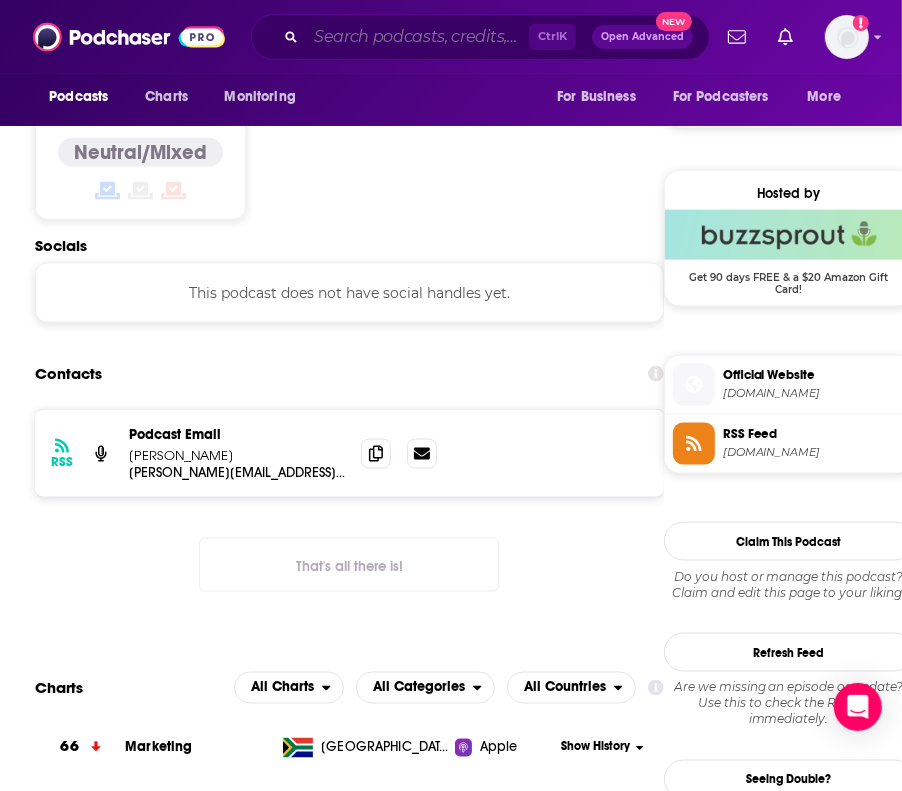 click at bounding box center (417, 37) 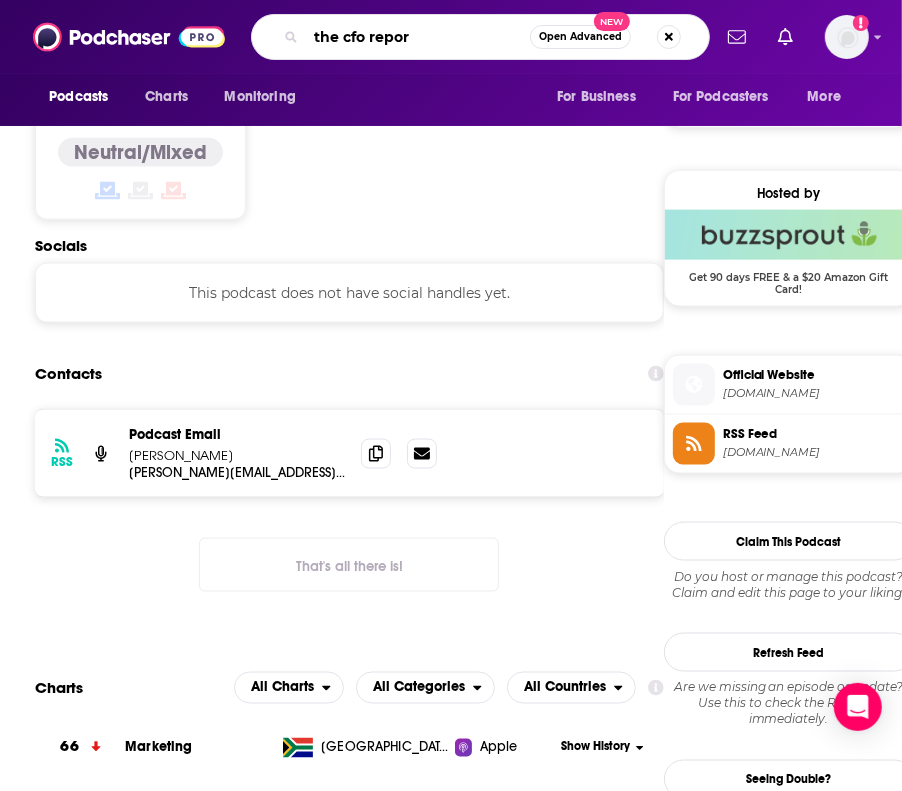 type on "the cfo report" 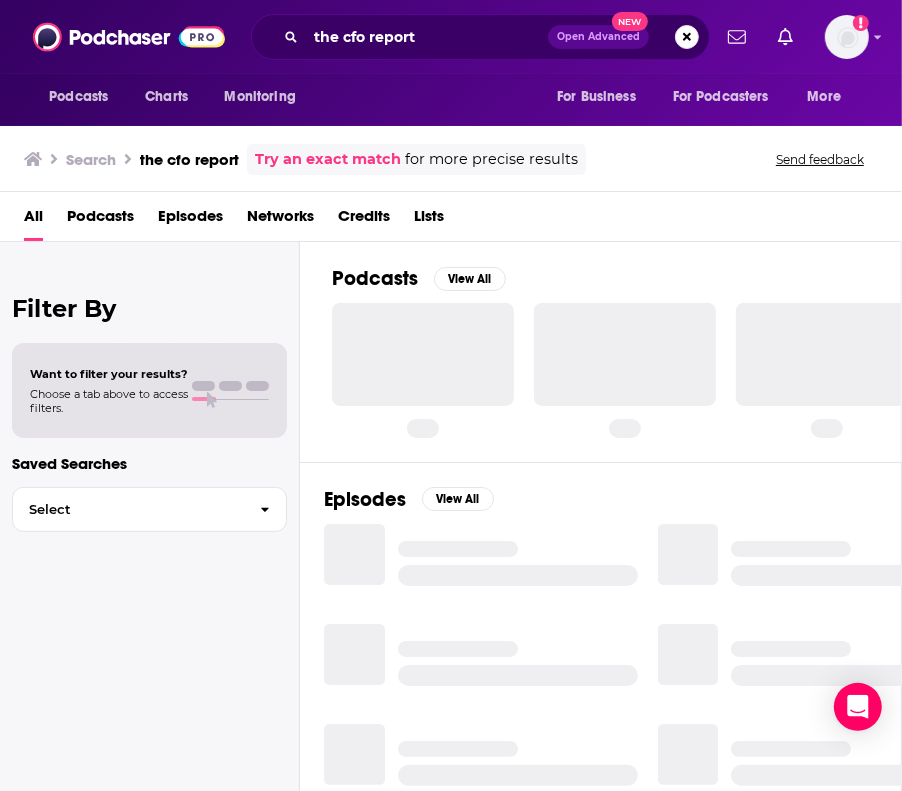 scroll, scrollTop: 0, scrollLeft: 0, axis: both 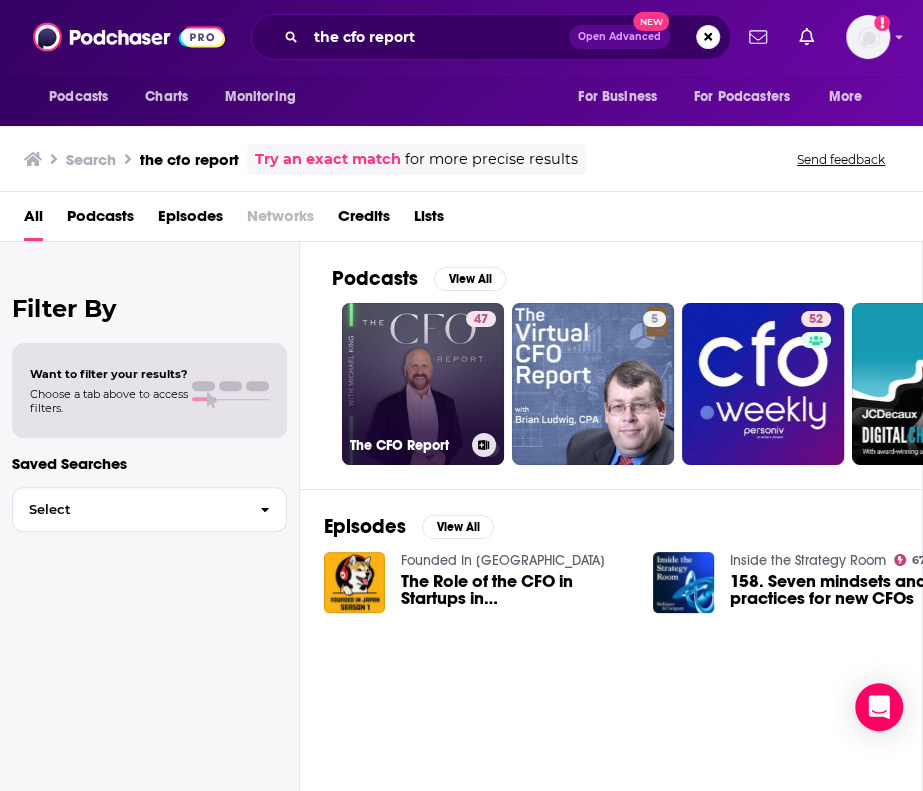 click on "47 The CFO Report" at bounding box center [423, 384] 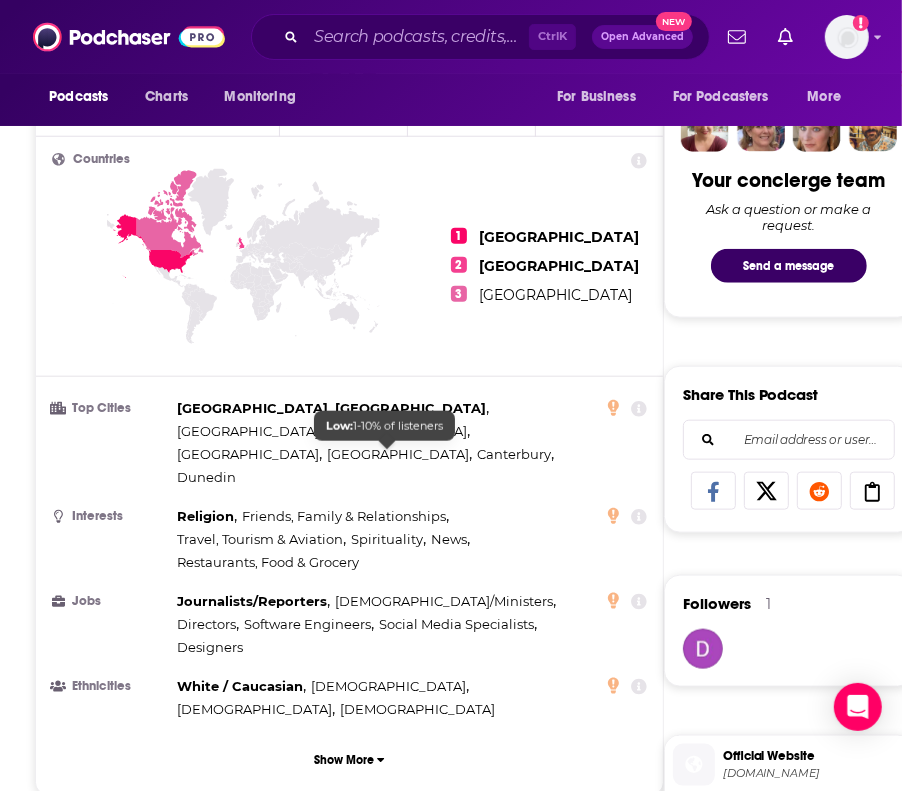 scroll, scrollTop: 1473, scrollLeft: 0, axis: vertical 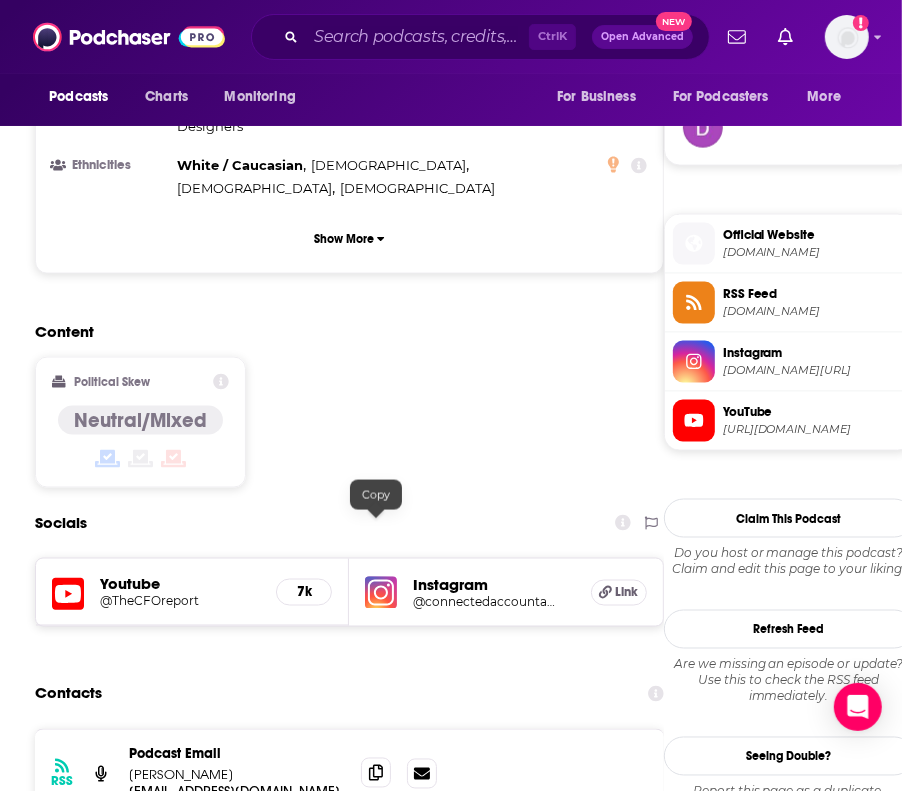click at bounding box center [376, 773] 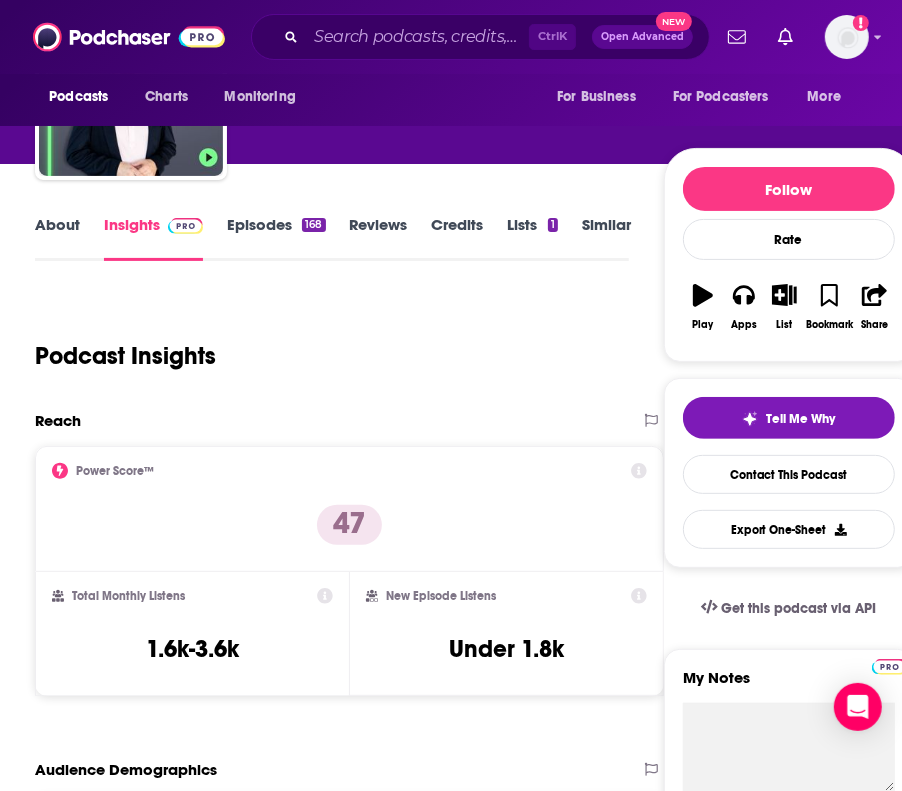 scroll, scrollTop: 144, scrollLeft: 0, axis: vertical 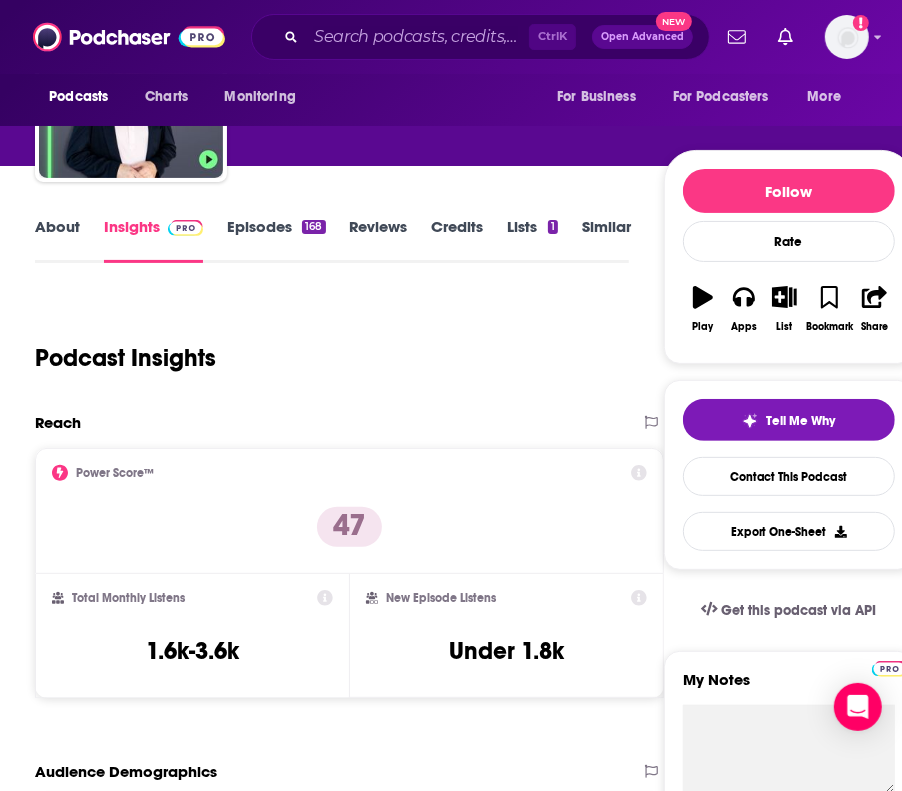 click on "Episodes 168" at bounding box center (276, 240) 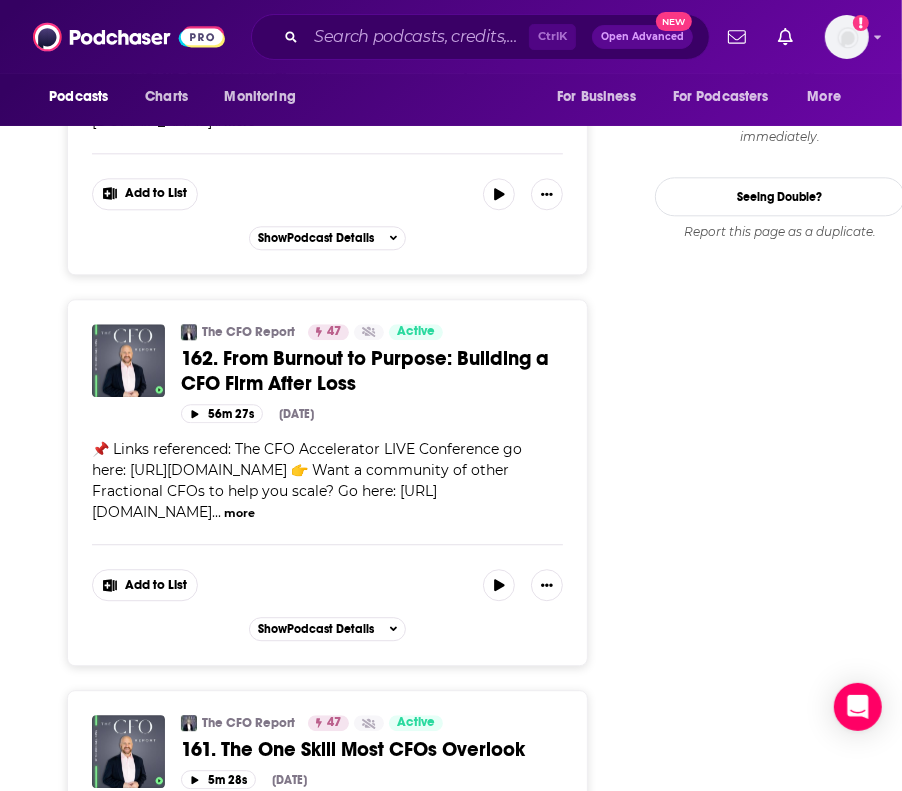 scroll, scrollTop: 2577, scrollLeft: 0, axis: vertical 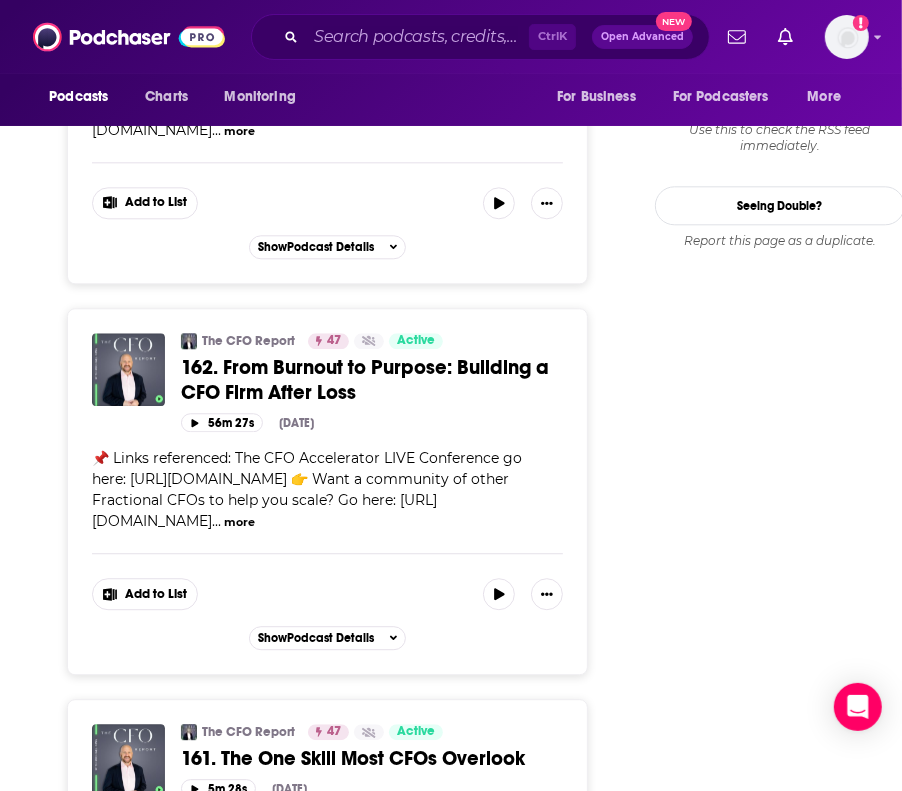 click on "more" at bounding box center [239, 522] 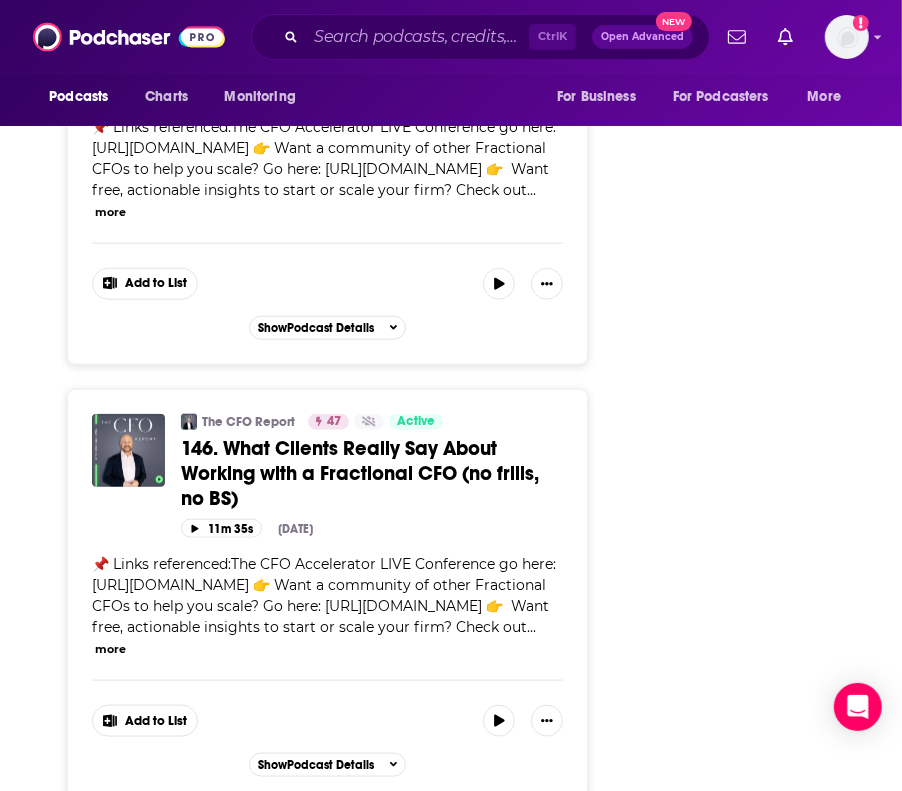 scroll, scrollTop: 9291, scrollLeft: 0, axis: vertical 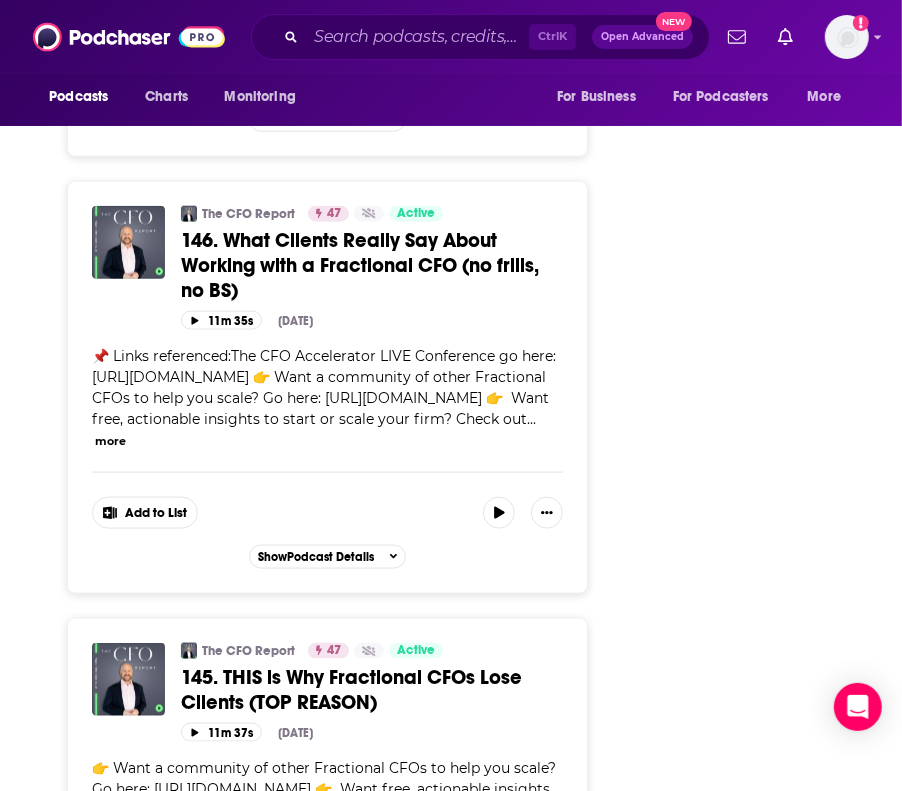click on "Show  Podcast Details" at bounding box center [316, 1381] 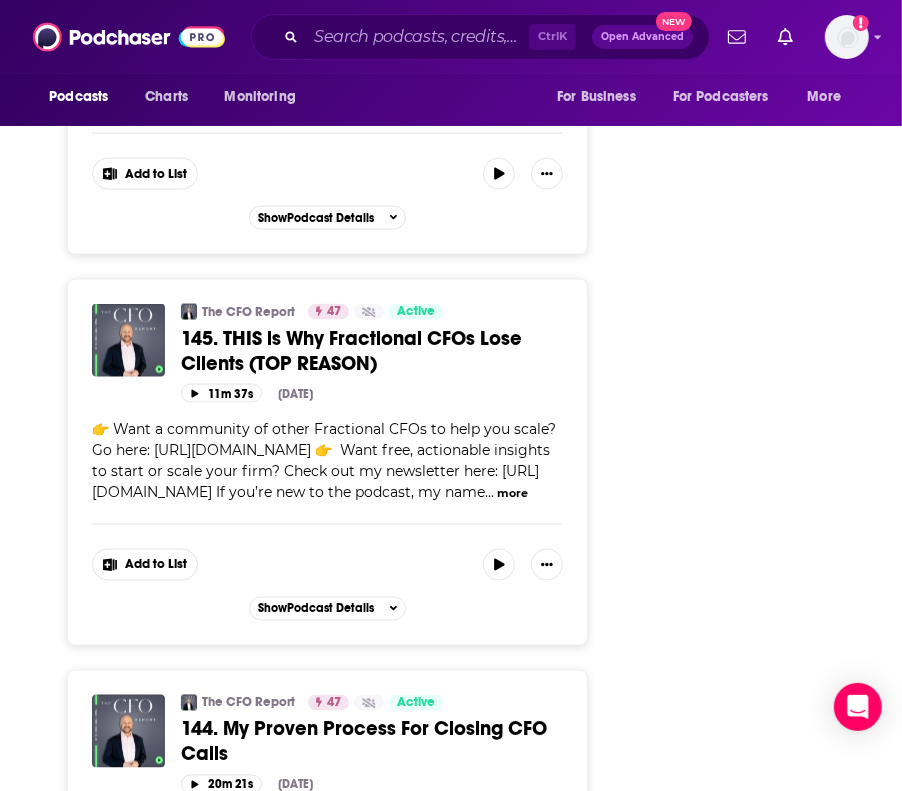 scroll, scrollTop: 9672, scrollLeft: 0, axis: vertical 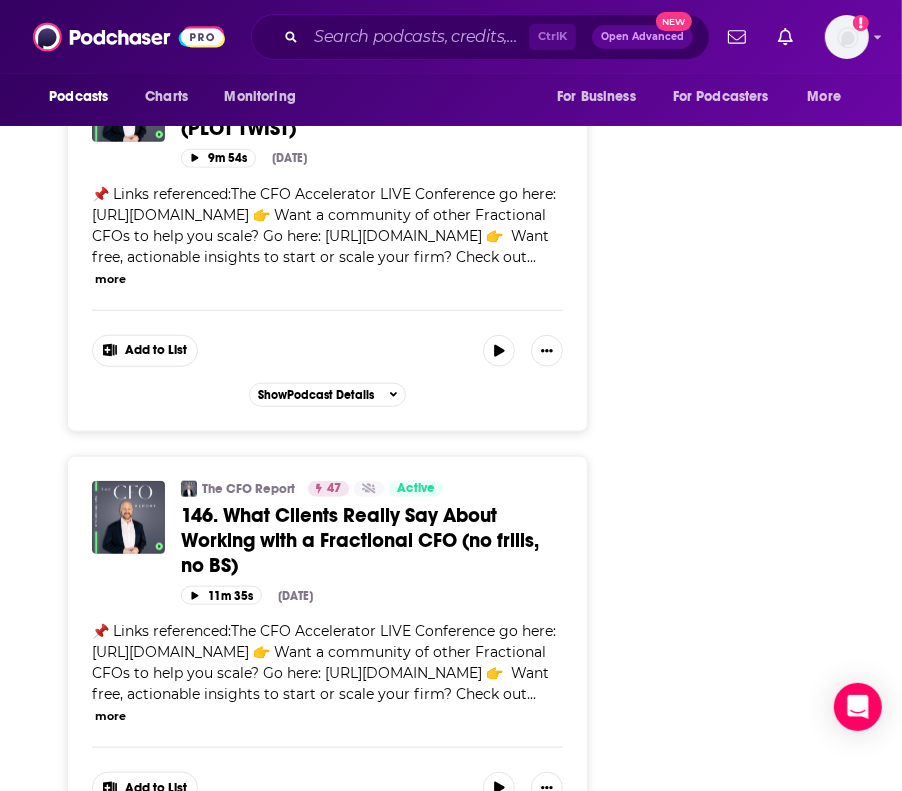 click on "more" at bounding box center (512, 1107) 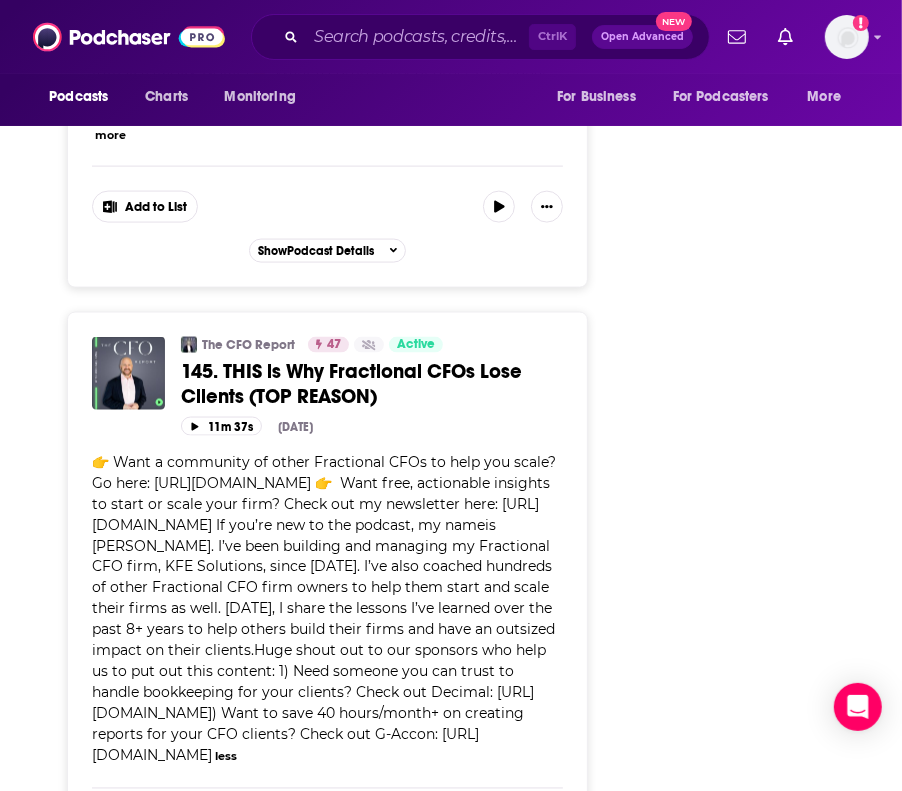 scroll, scrollTop: 9840, scrollLeft: 0, axis: vertical 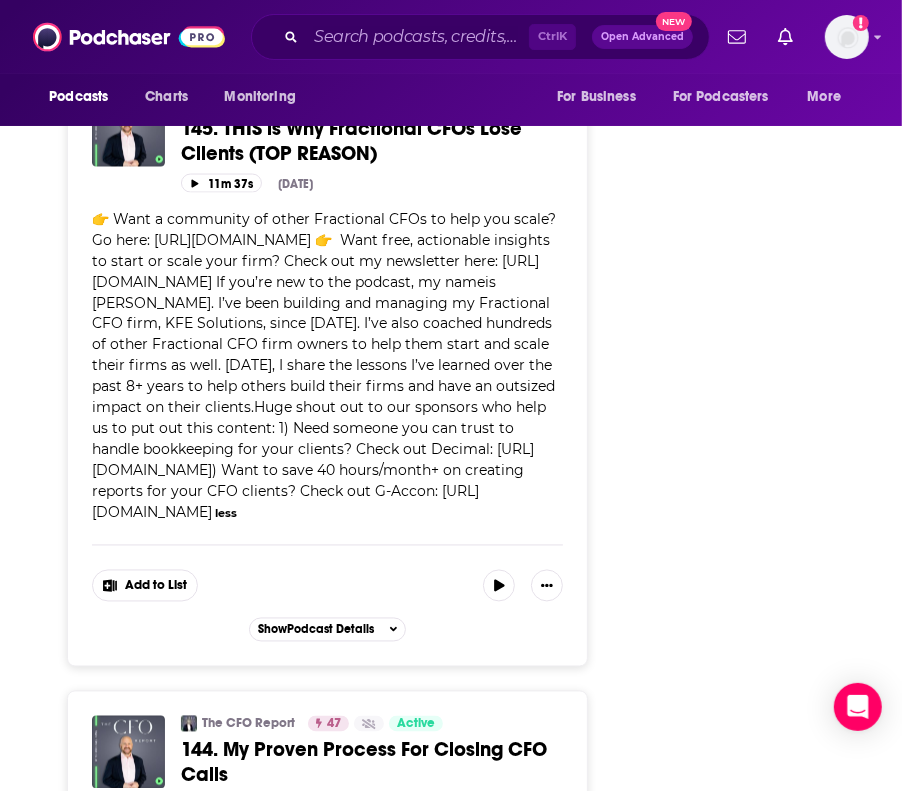 click on "...   more" at bounding box center [336, 1344] 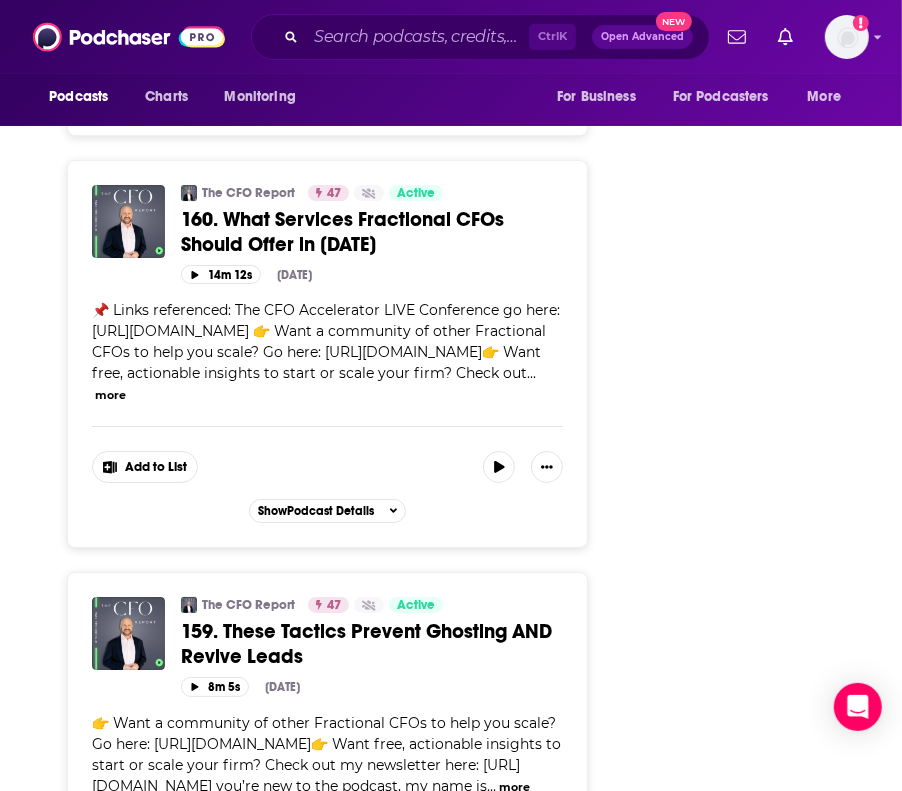 scroll, scrollTop: 3757, scrollLeft: 0, axis: vertical 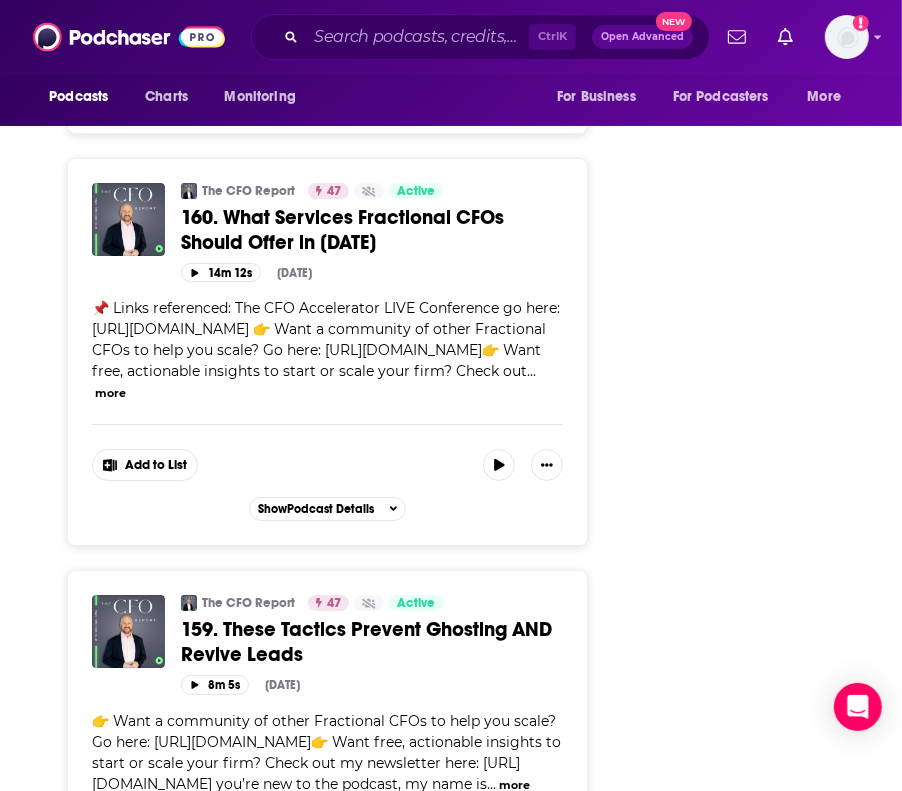 click on "more" at bounding box center [514, 785] 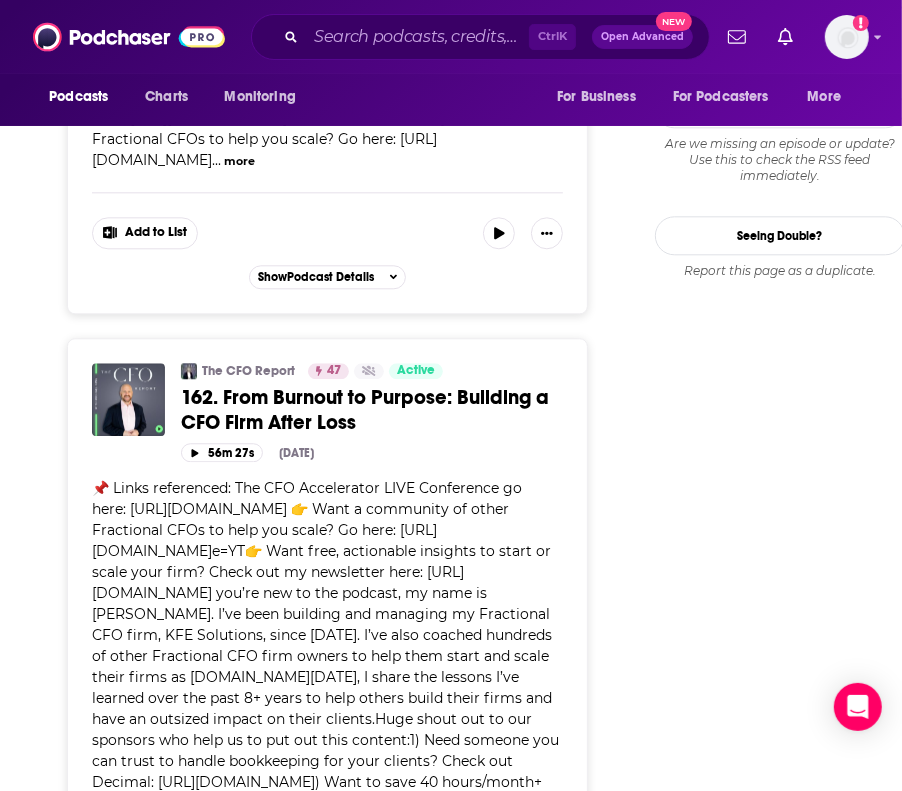scroll, scrollTop: 2544, scrollLeft: 0, axis: vertical 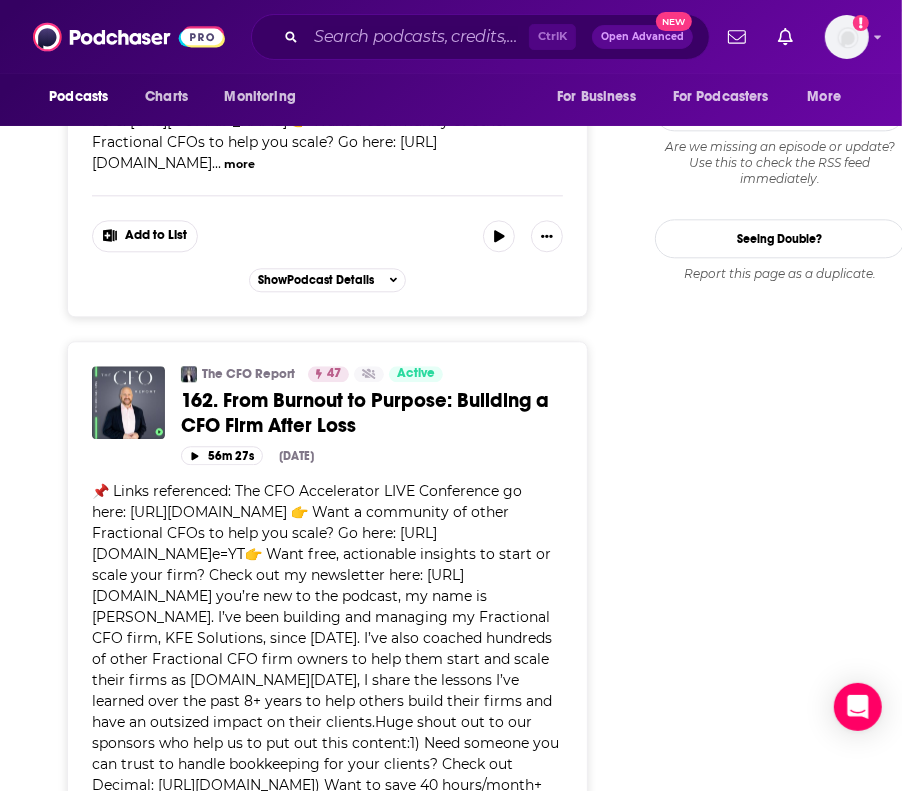 click on "162. From Burnout to Purpose: Building a CFO Firm After Loss" at bounding box center [365, 413] 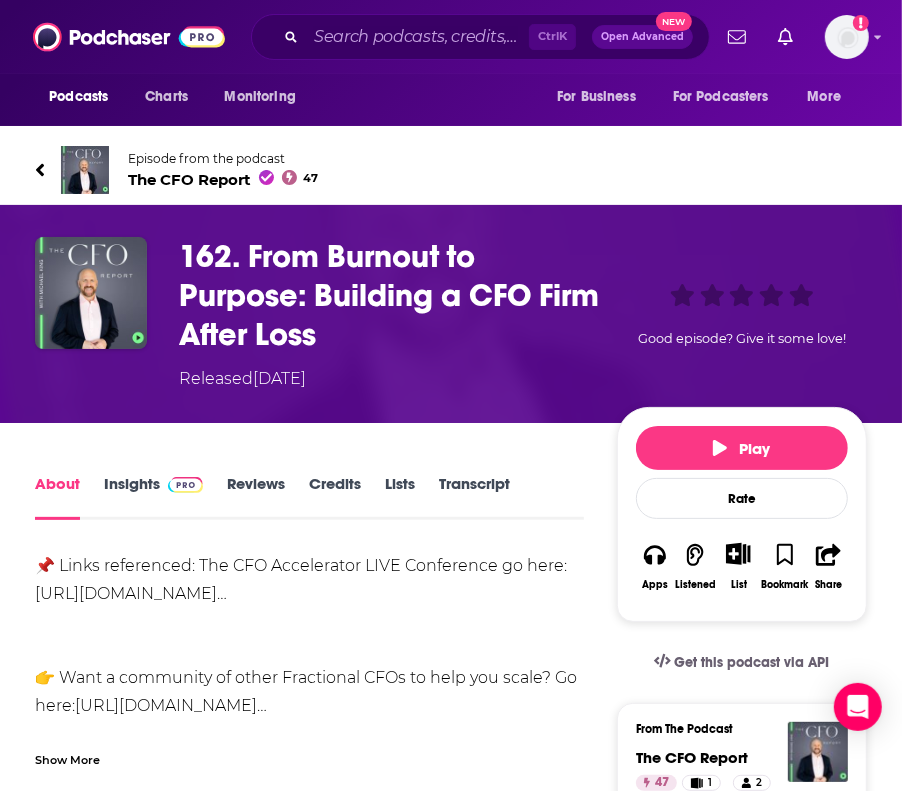 click on "Transcript" at bounding box center (474, 497) 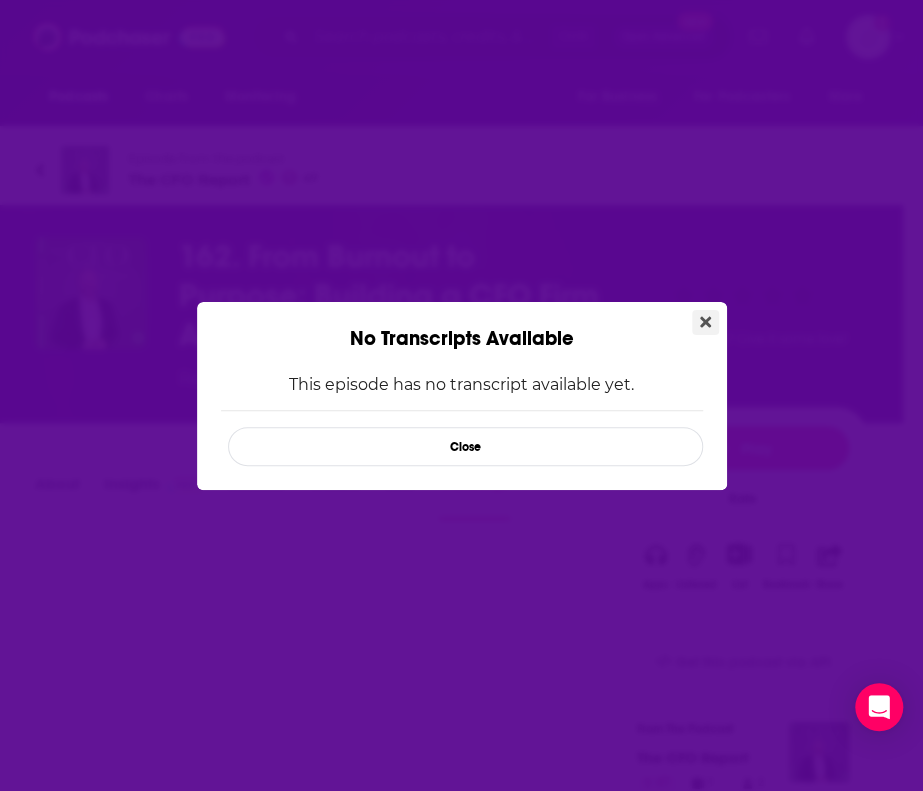 click at bounding box center [705, 322] 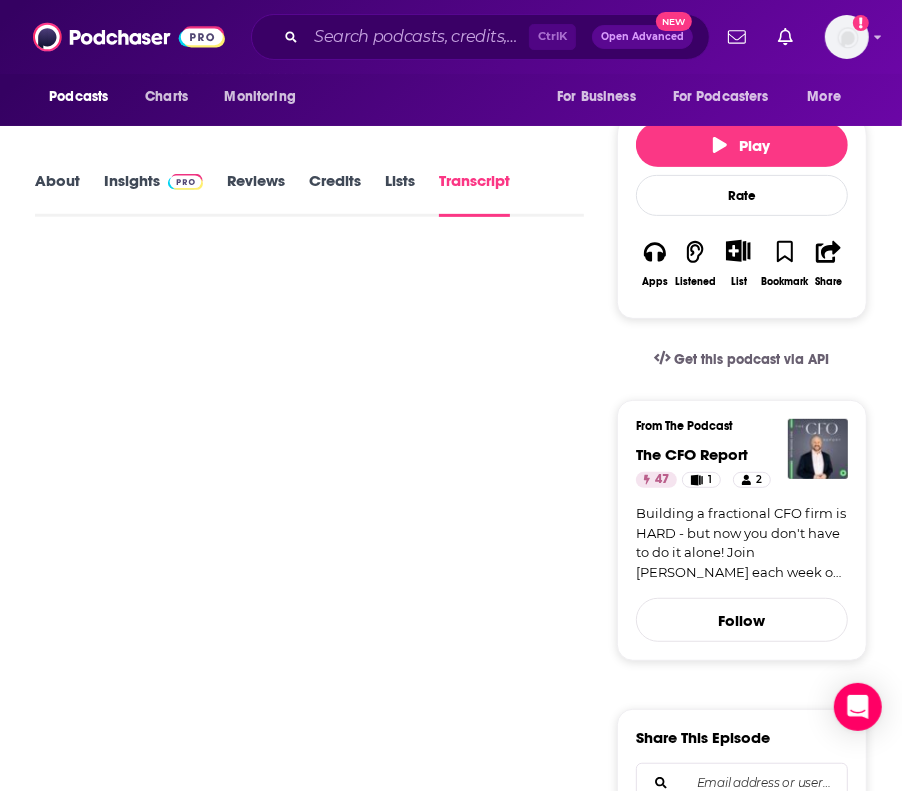 scroll, scrollTop: 304, scrollLeft: 0, axis: vertical 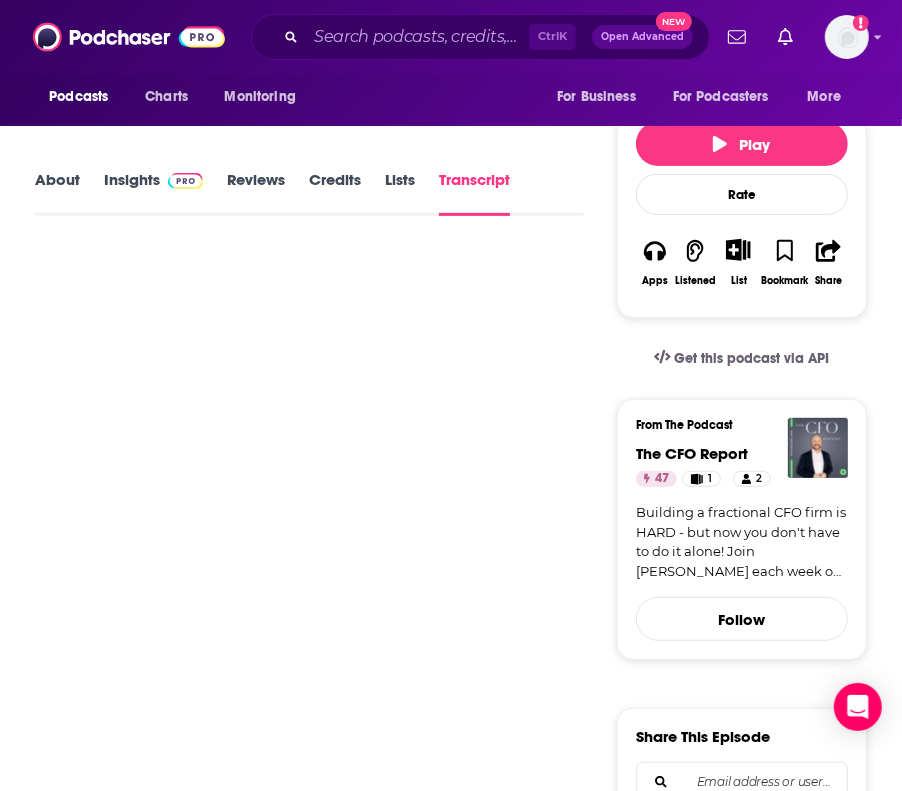 click on "Reviews" at bounding box center [256, 193] 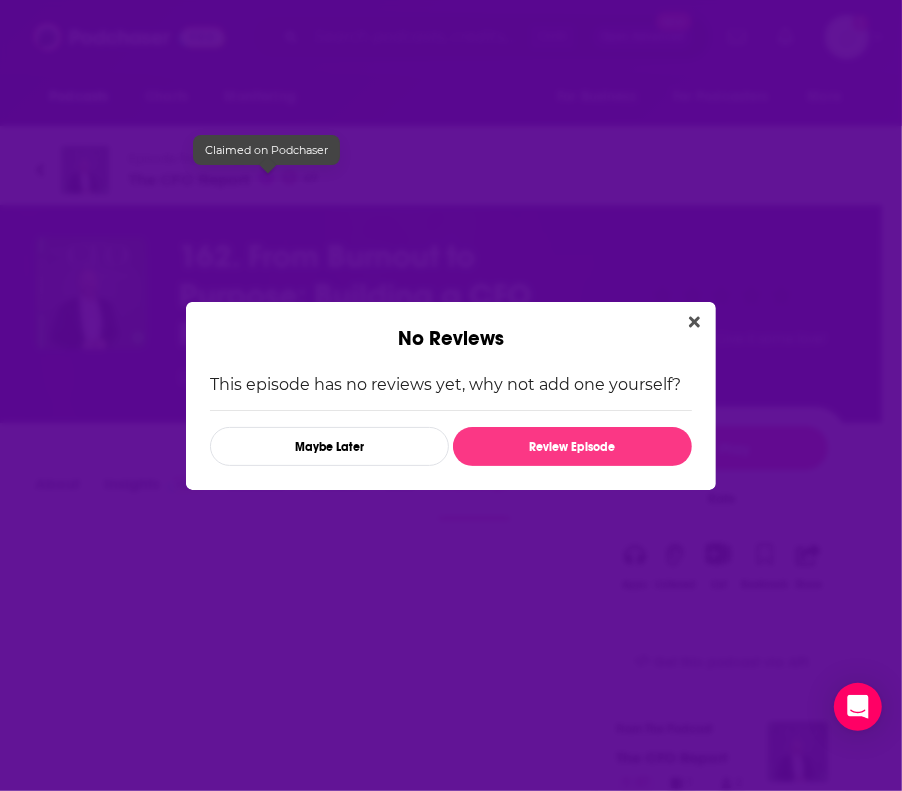 scroll, scrollTop: 0, scrollLeft: 0, axis: both 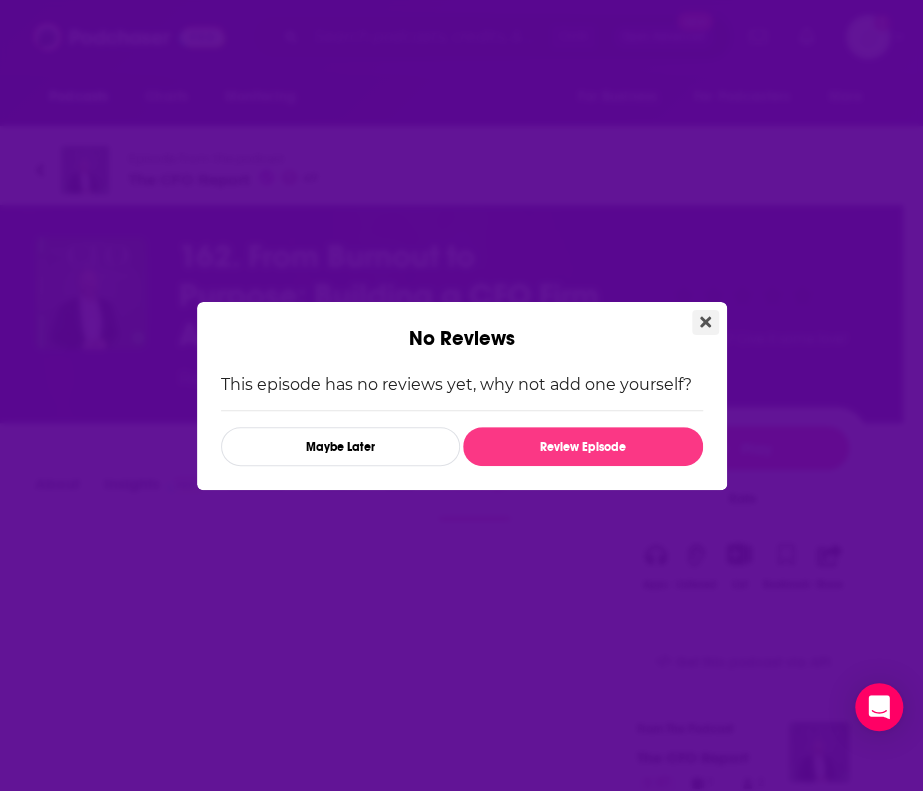 click 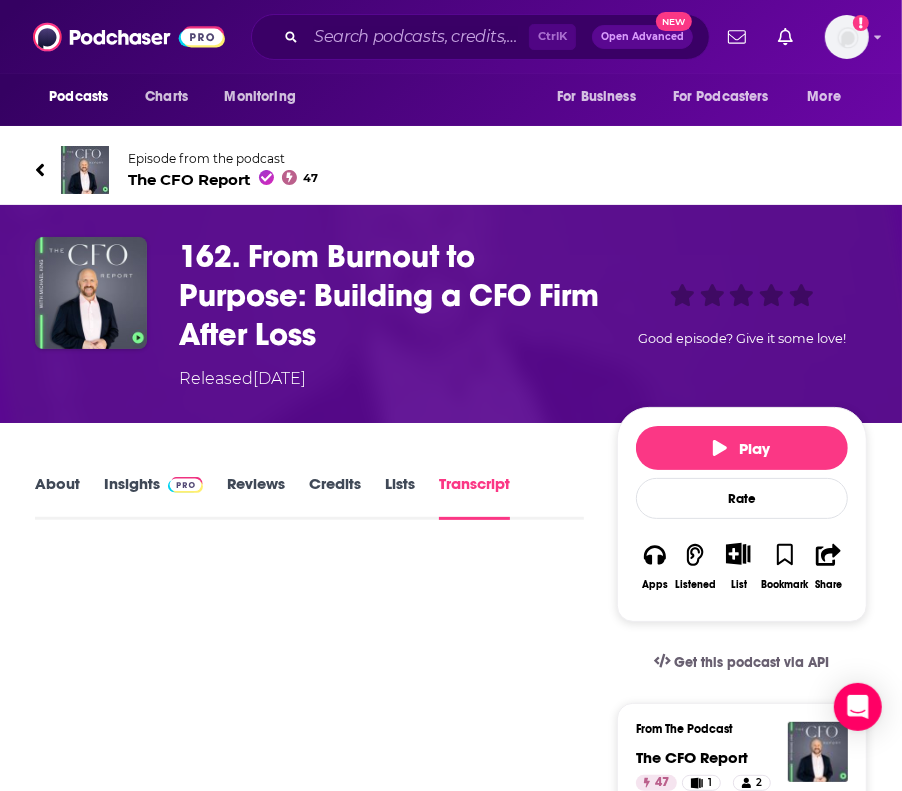 click on "Insights" at bounding box center (153, 497) 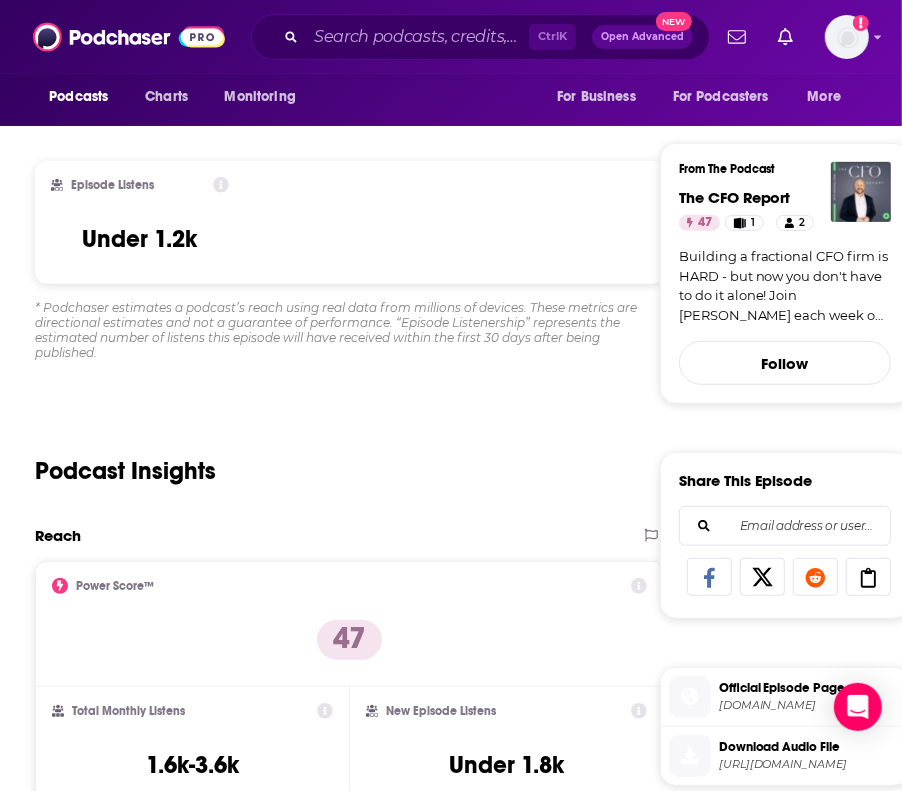 scroll, scrollTop: 81, scrollLeft: 0, axis: vertical 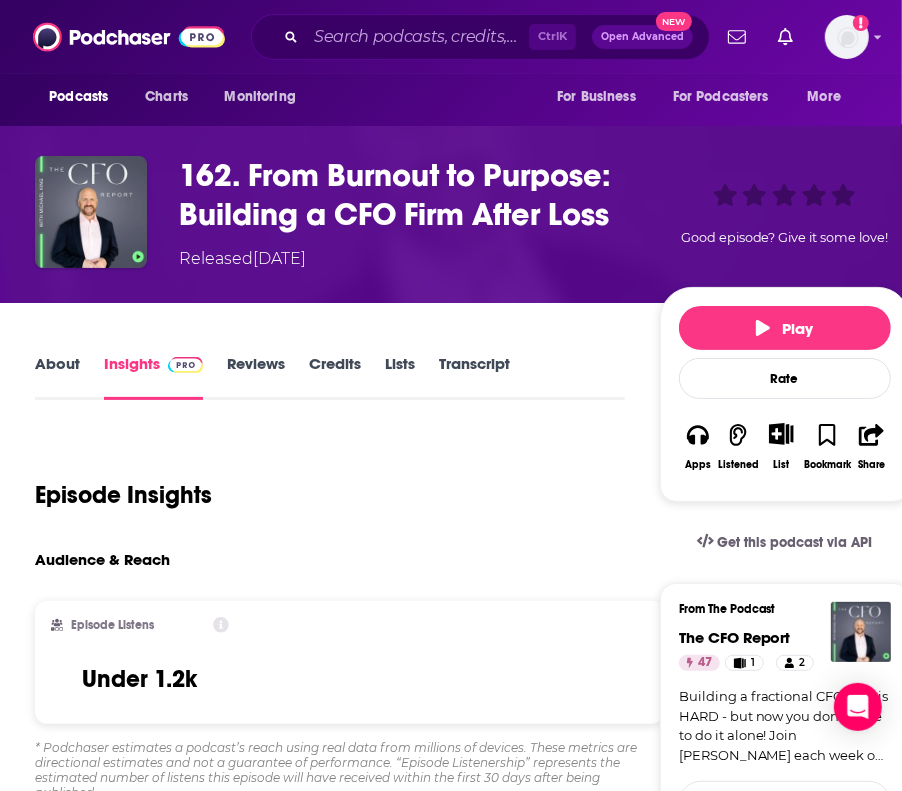 click on "About" at bounding box center (57, 377) 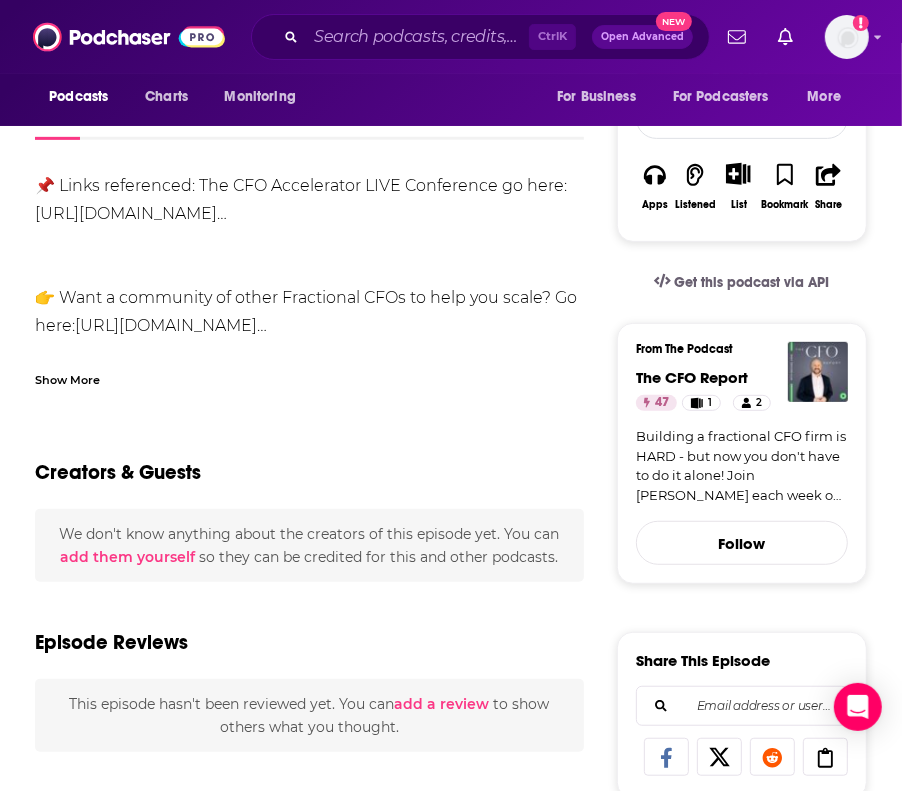 scroll, scrollTop: 381, scrollLeft: 0, axis: vertical 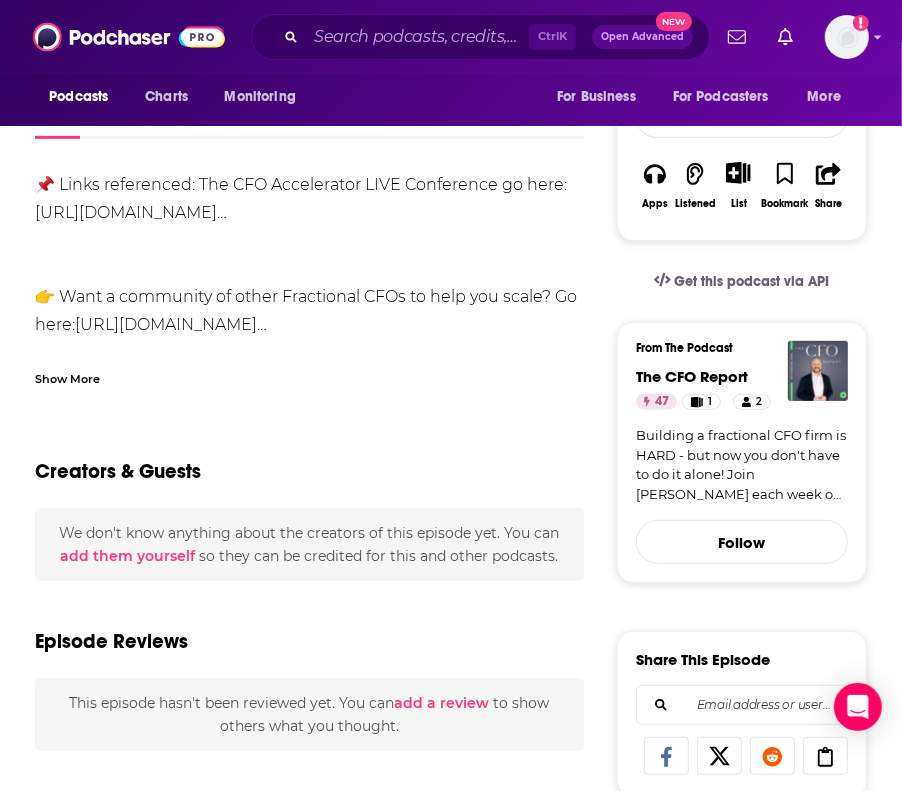 click on "📌 Links referenced: The CFO Accelerator LIVE Conference go here:  [URL][DOMAIN_NAME]…
👉 Want a community of other Fractional CFOs to help you scale? Go here:  [URL][DOMAIN_NAME]…
👉 Want free, actionable insights to start or scale your firm? Check out my newsletter here:  [URL][DOMAIN_NAME]…
If you’re new to the podcast, my name is [PERSON_NAME]. I’ve been building and managing my Fractional CFO firm, KFE Solutions, since [DATE]. I’ve also coached hundreds of other Fractional CFO firm owners to help them start and scale their firms as well.
[DATE], I share the lessons I’ve learned over the past 8+ years to help others build their firms and have an outsized impact on their clients.
Huge shout out to our sponsors who help us to put out this content: 1) Need someone you can trust to handle bookkeeping for your clients? Check out Decimal:  [URL][DOMAIN_NAME] Show More" at bounding box center [309, 938] 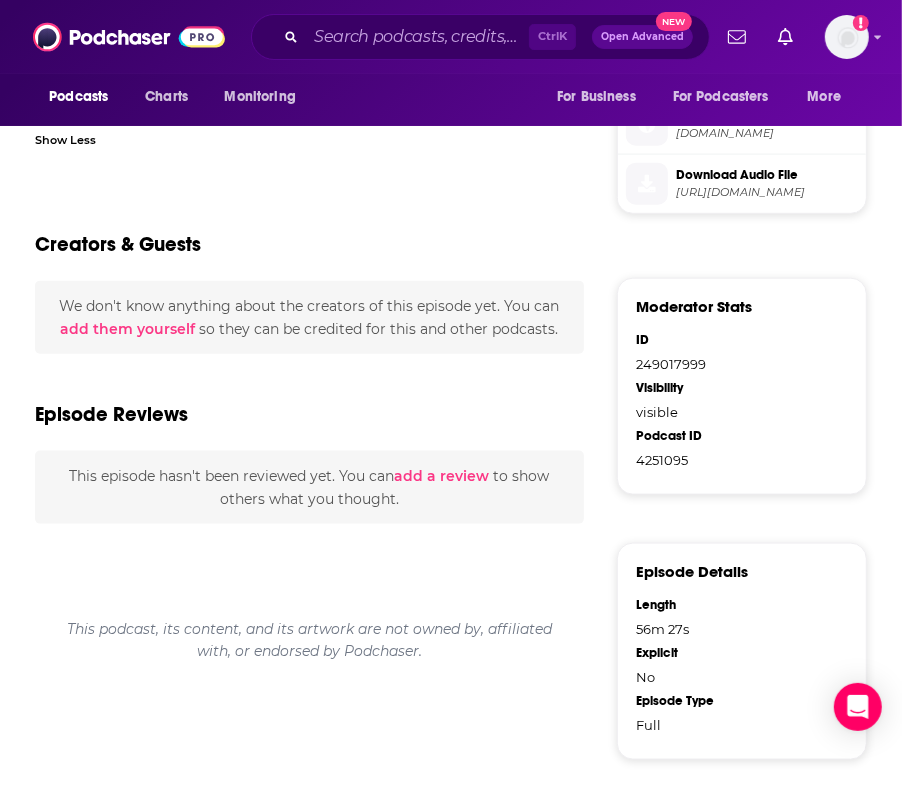 scroll, scrollTop: 1135, scrollLeft: 0, axis: vertical 